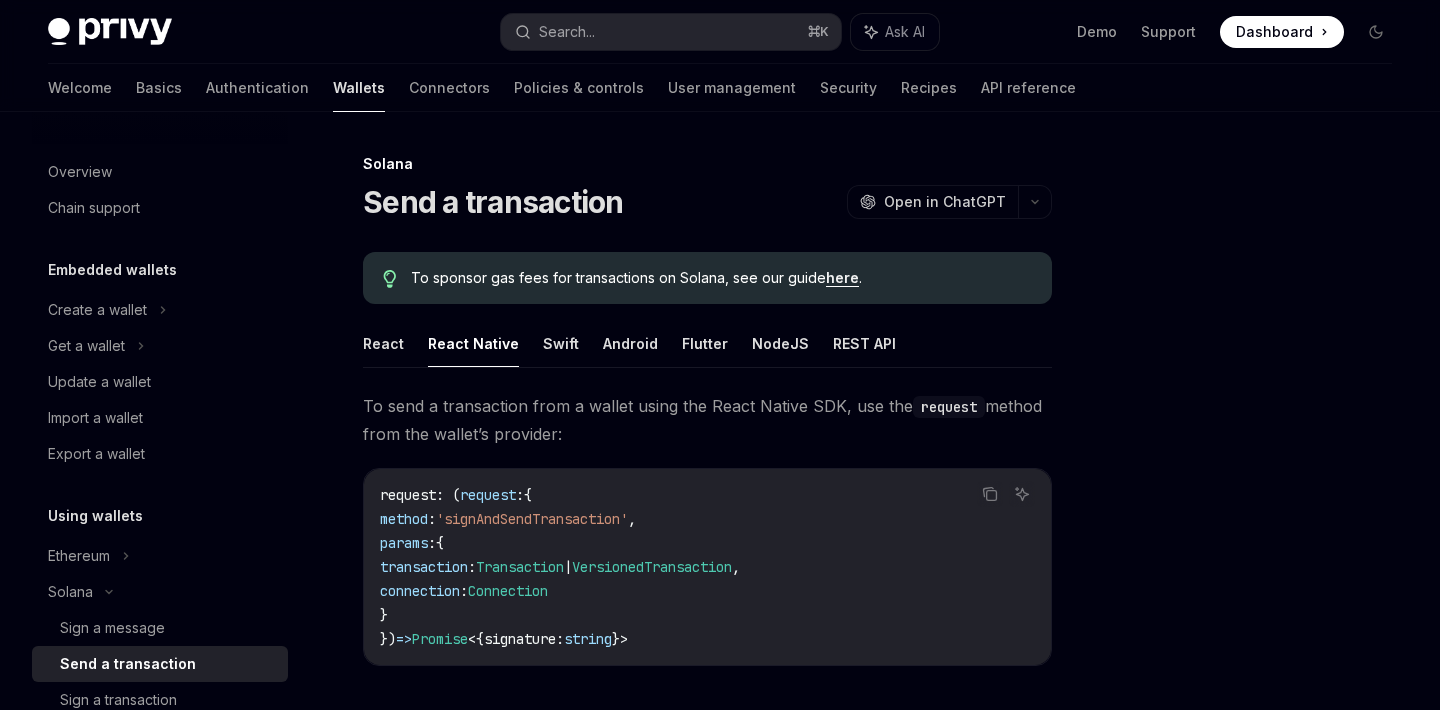 scroll, scrollTop: 0, scrollLeft: 0, axis: both 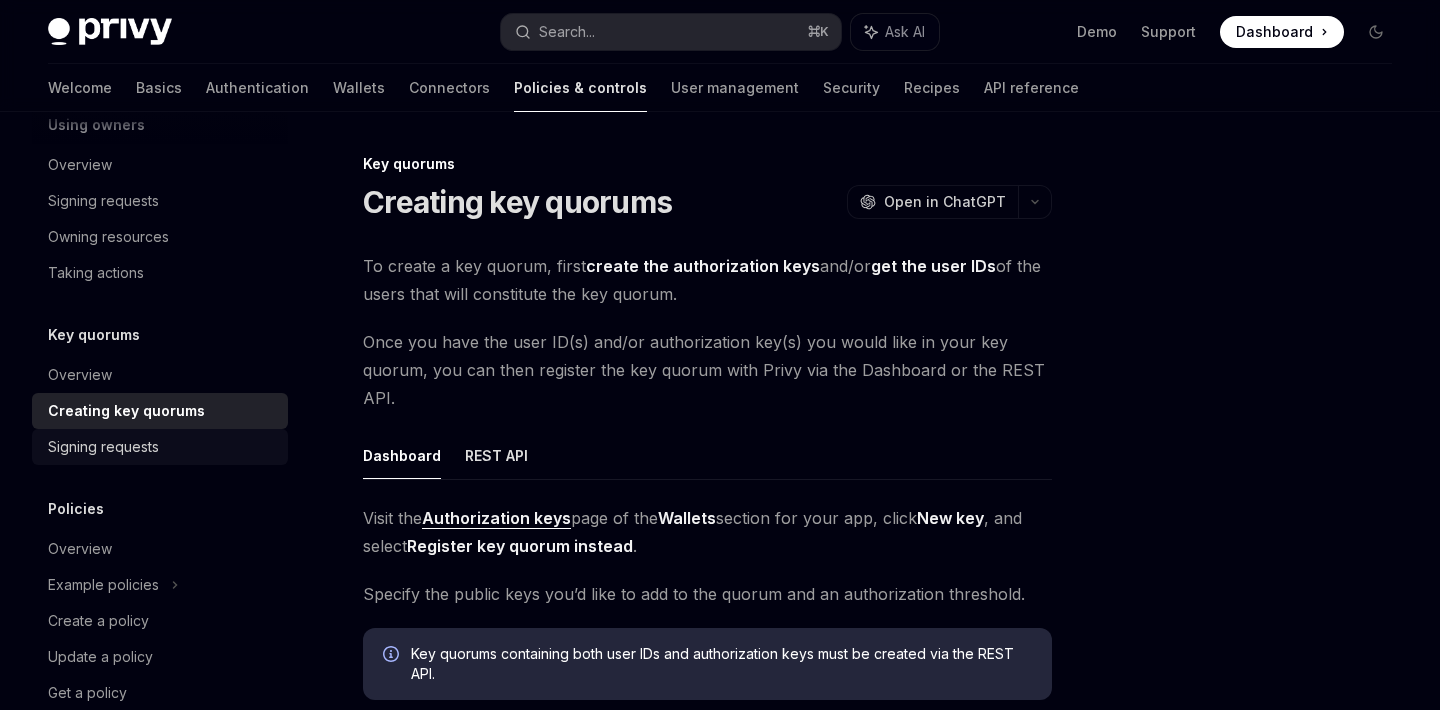 click on "Signing requests" at bounding box center [103, 447] 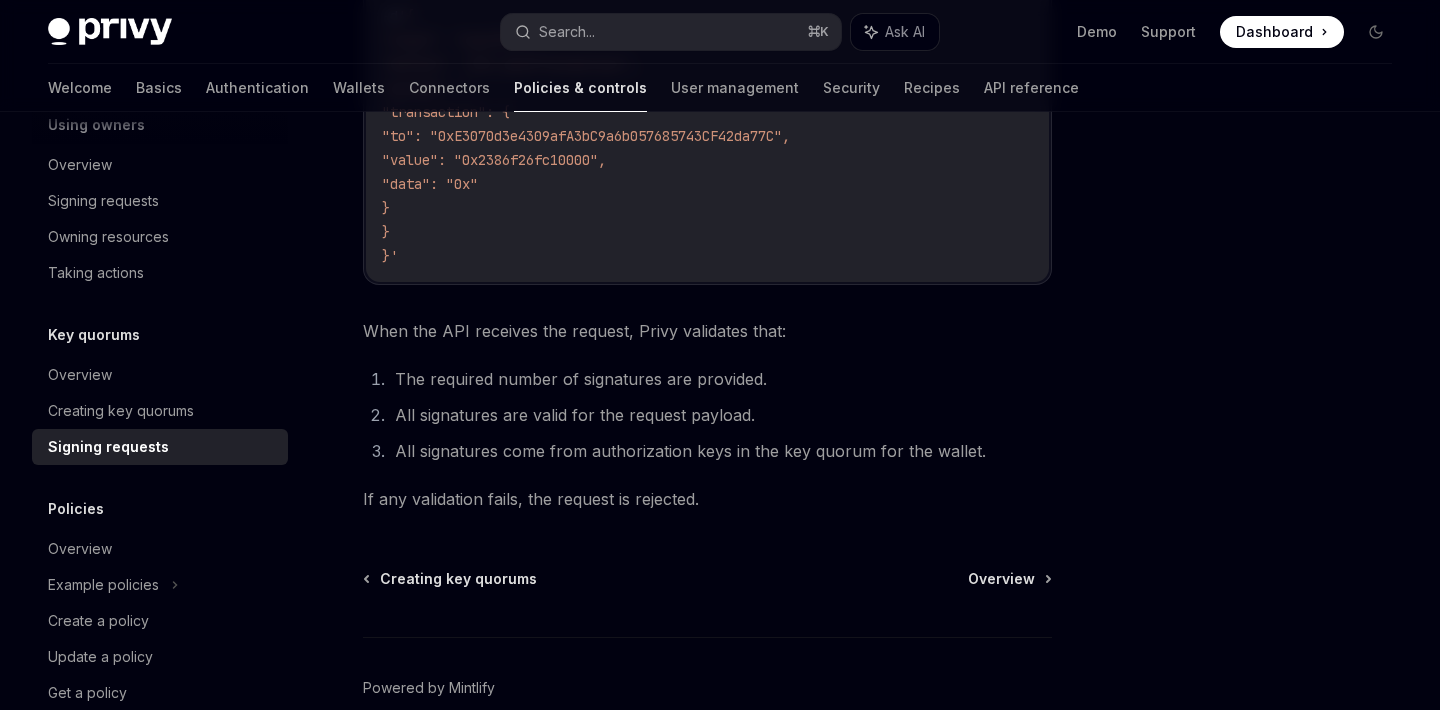 scroll, scrollTop: 891, scrollLeft: 0, axis: vertical 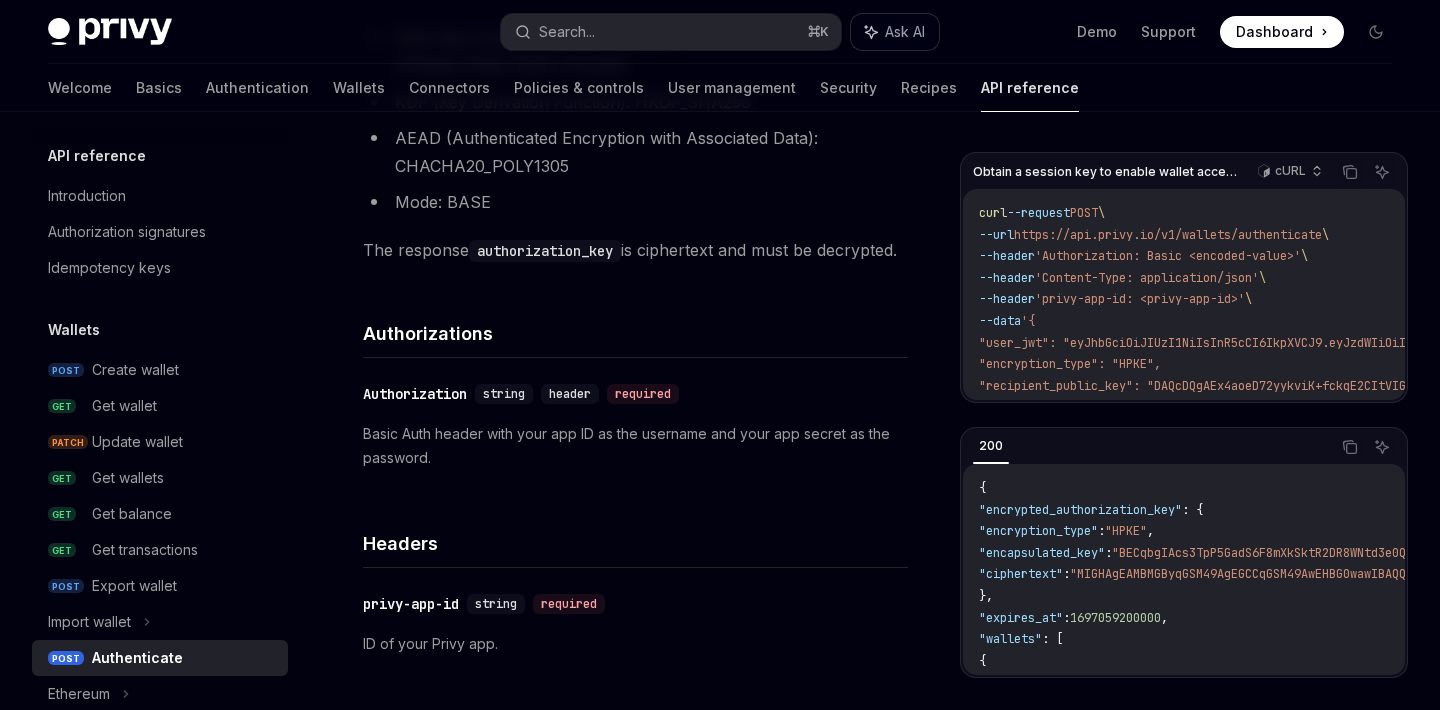 click on "Ask AI" at bounding box center [895, 32] 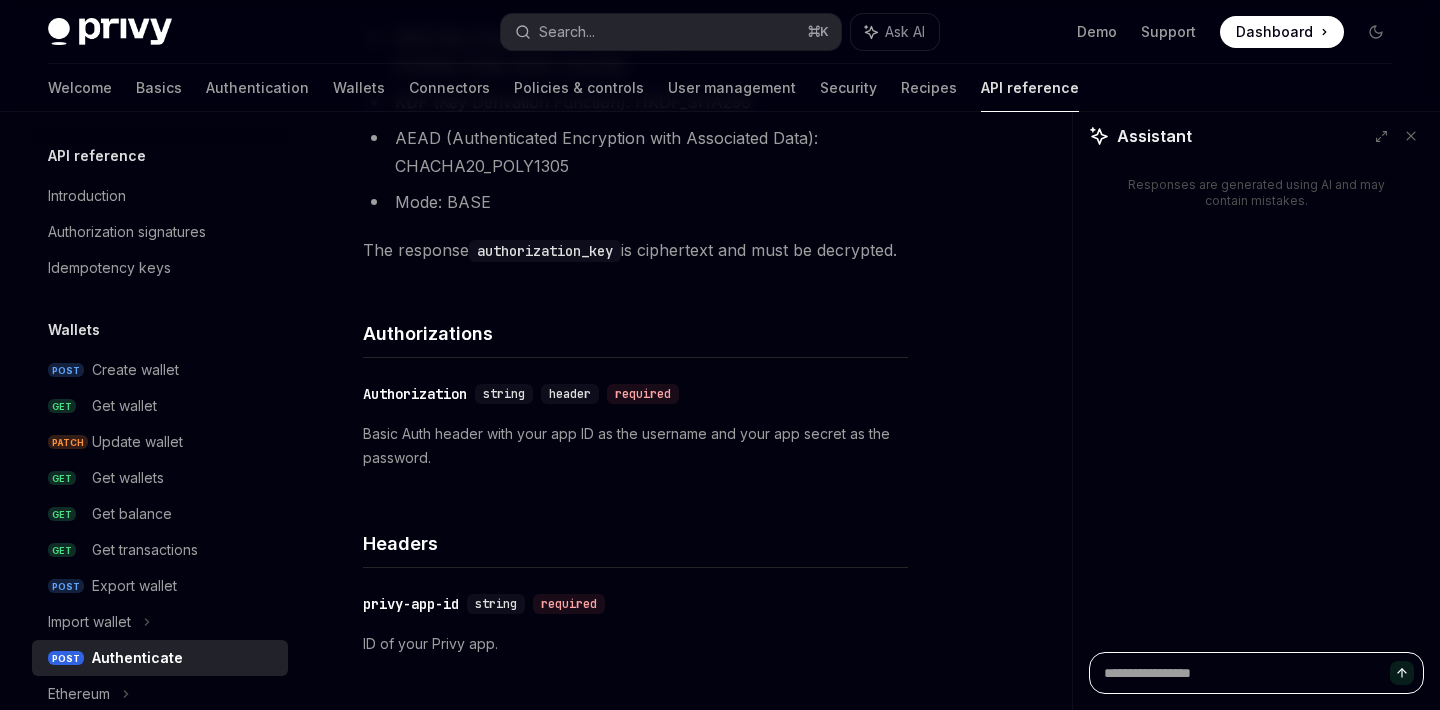 type on "*" 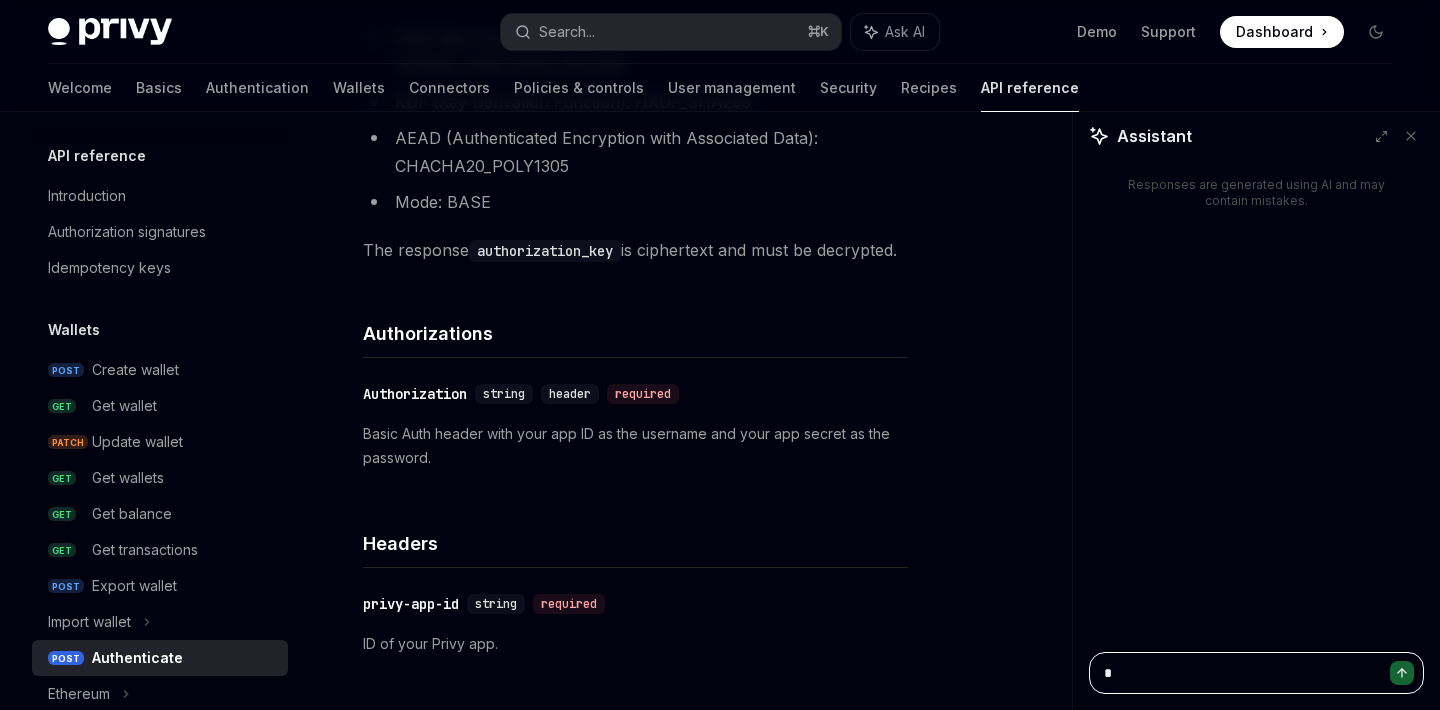 type on "**" 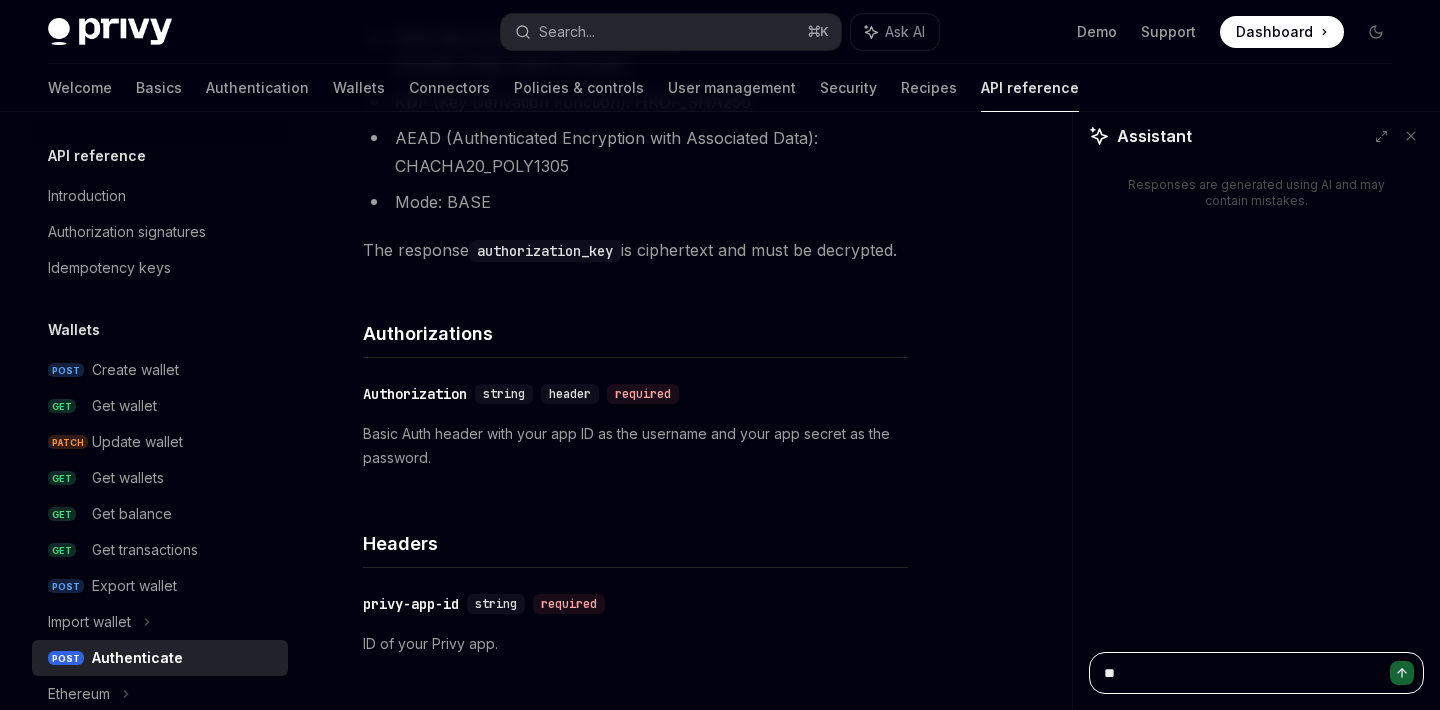 type on "***" 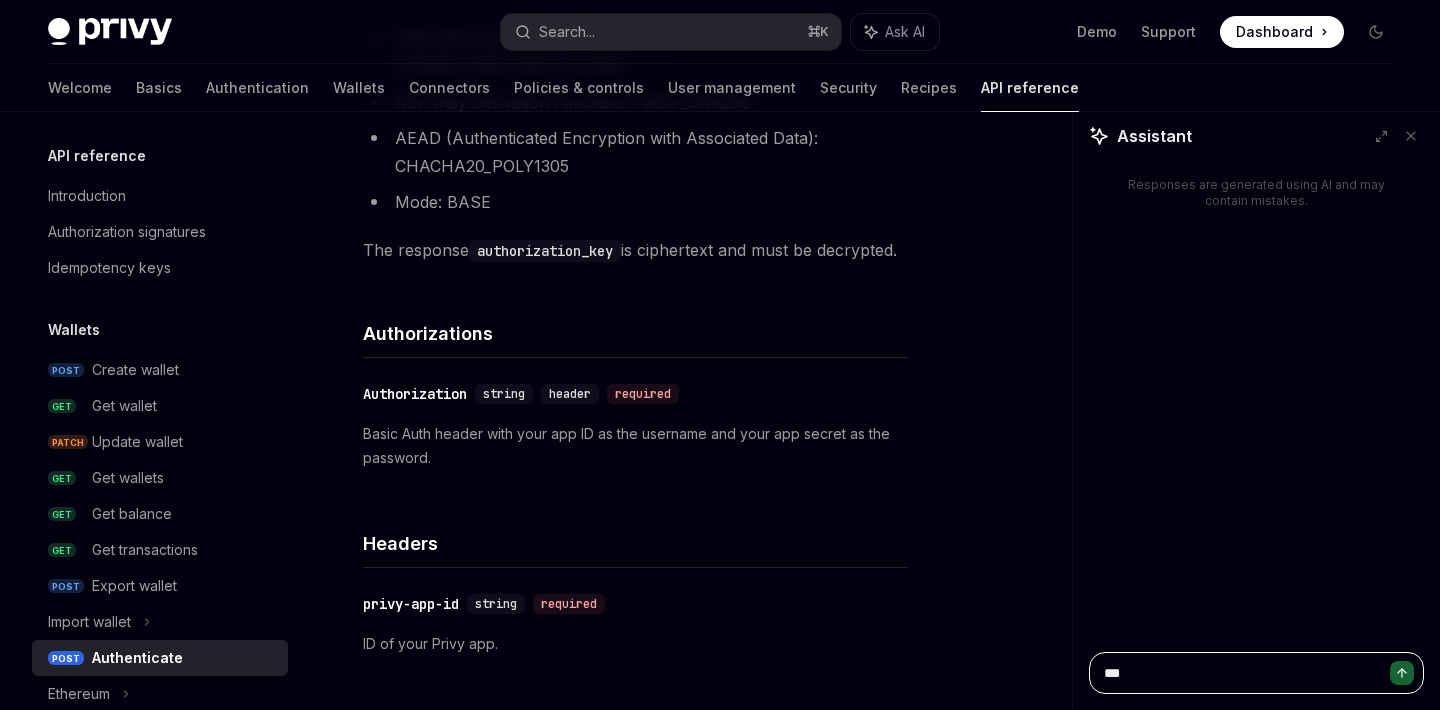 type on "****" 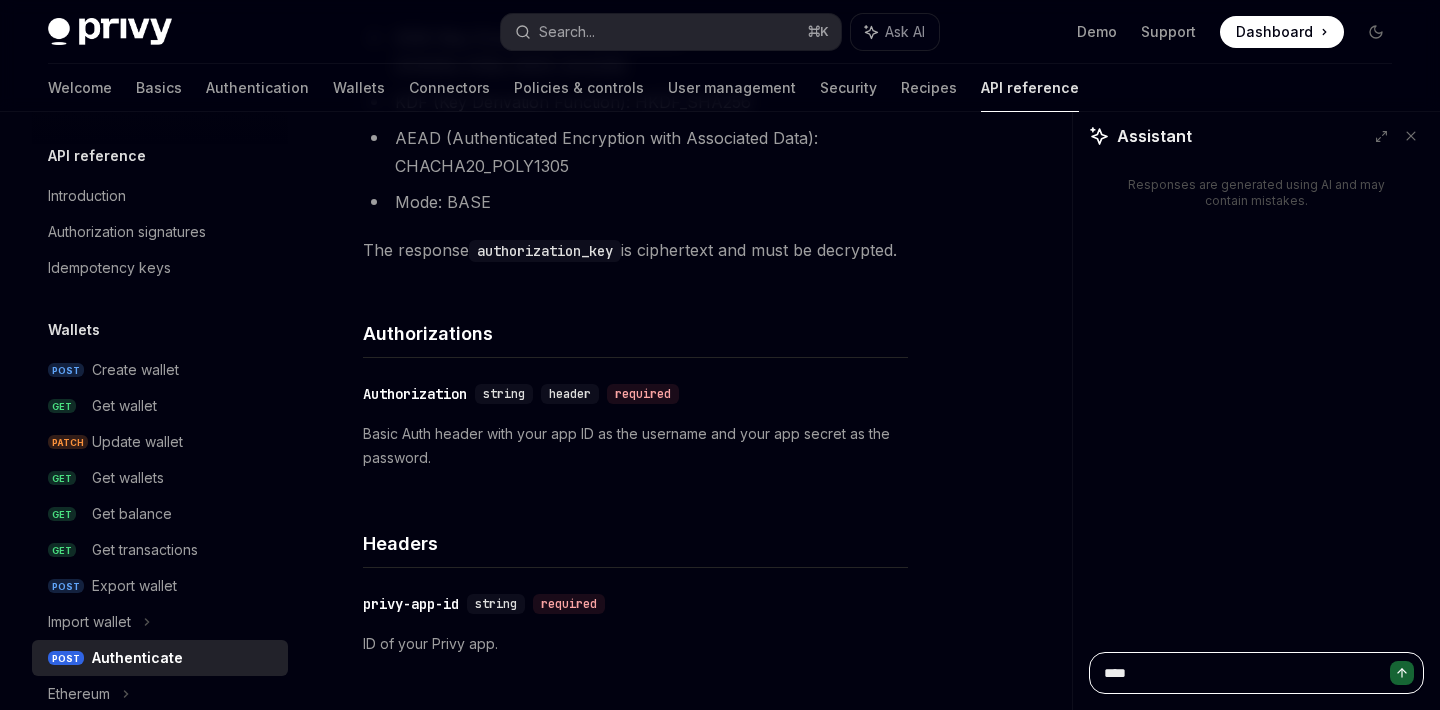 type on "*****" 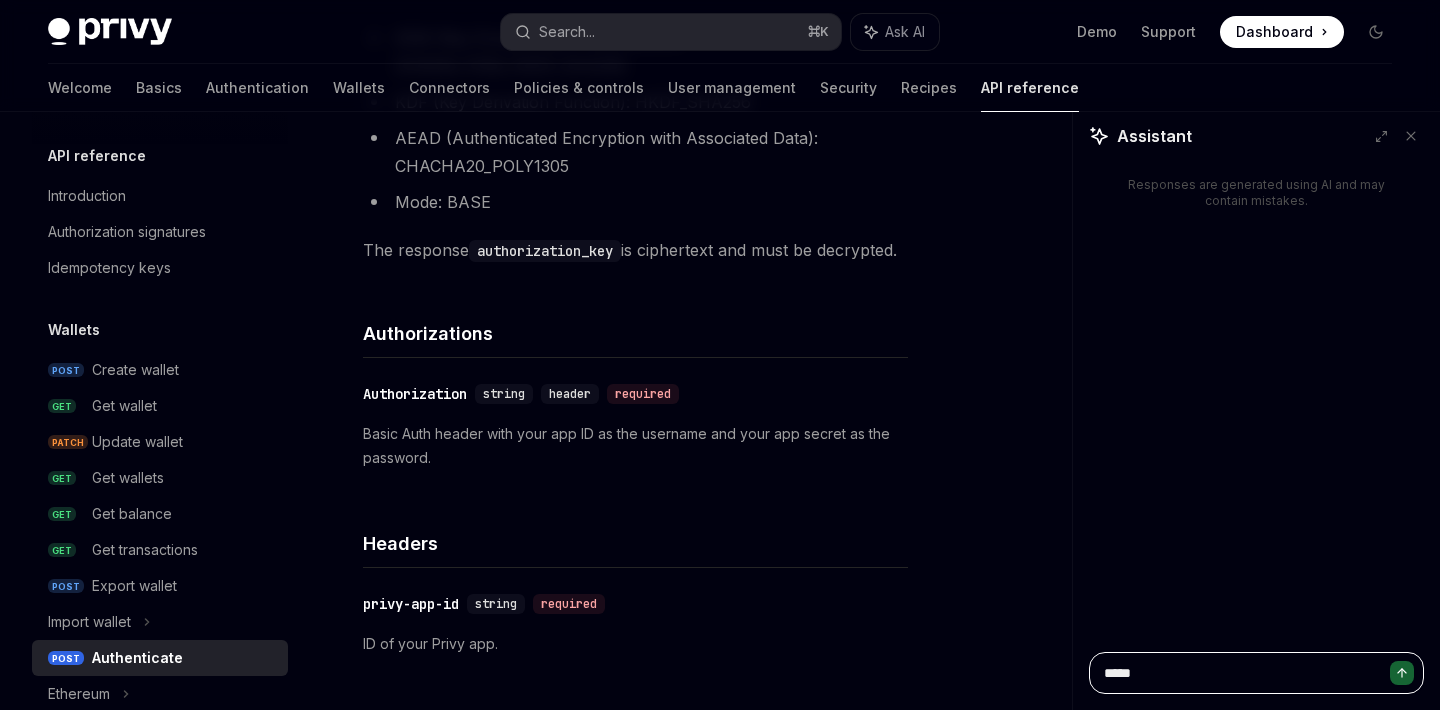 type on "*****" 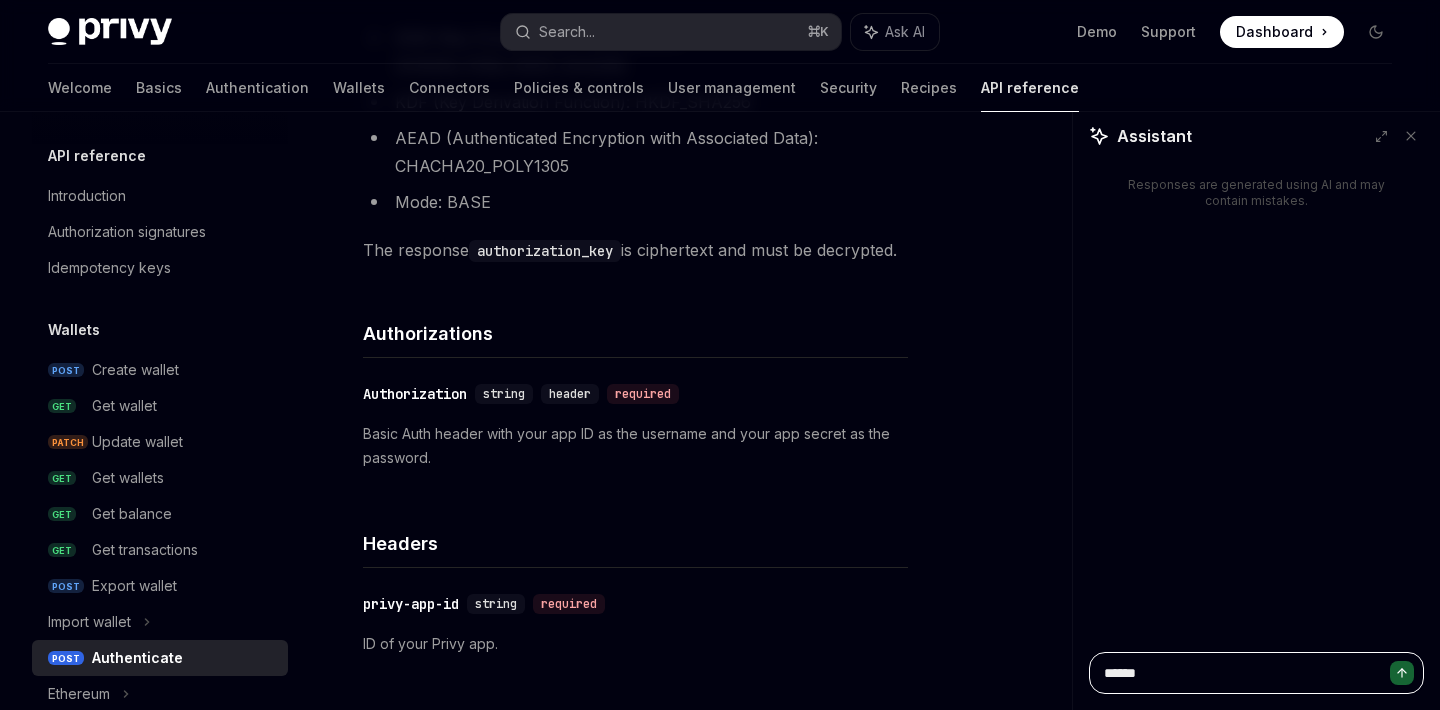 type on "*" 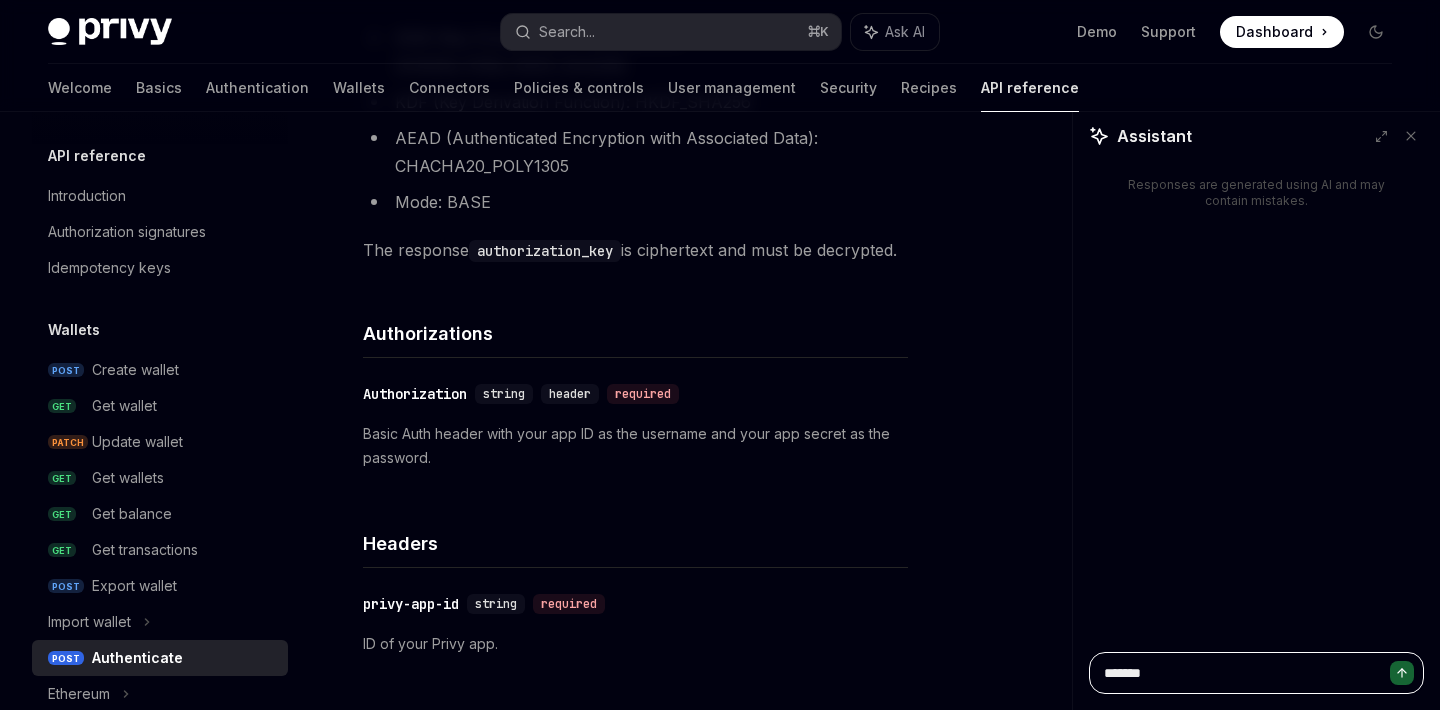 type on "********" 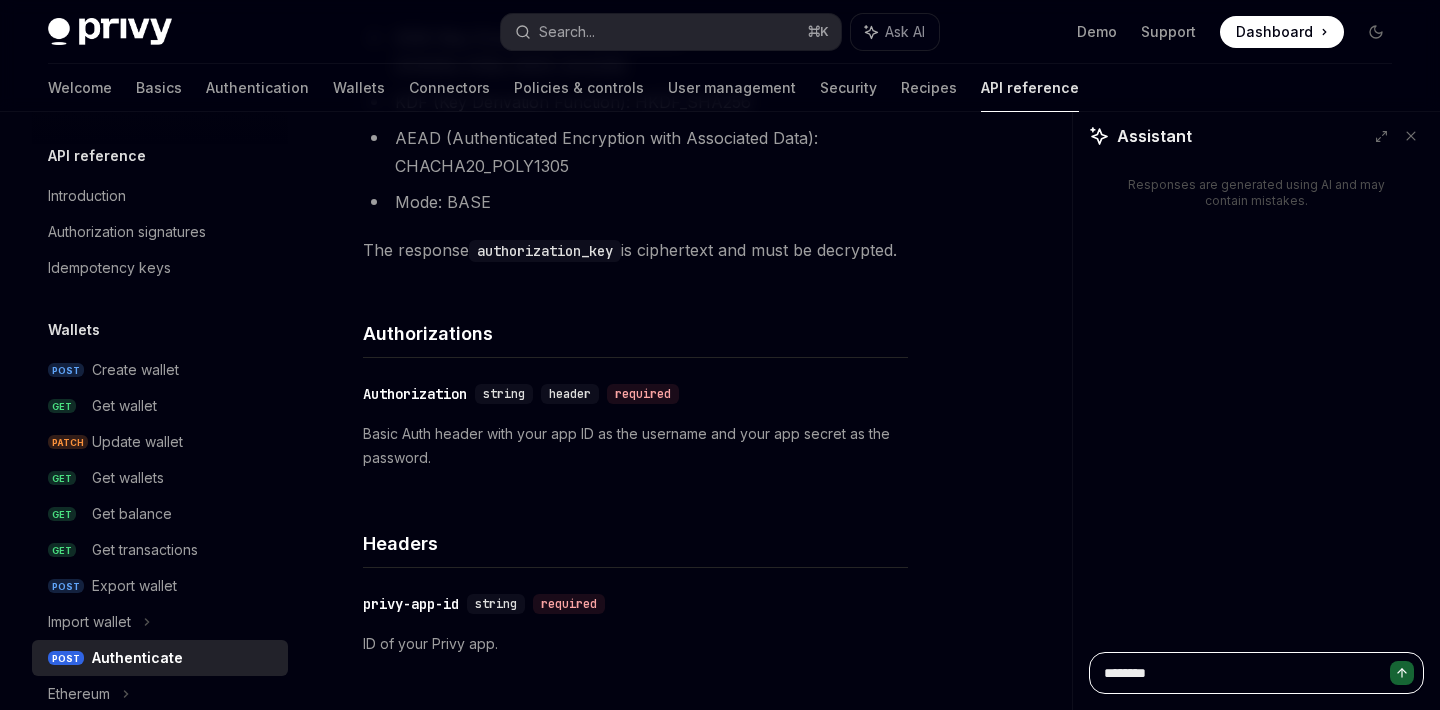 type on "*********" 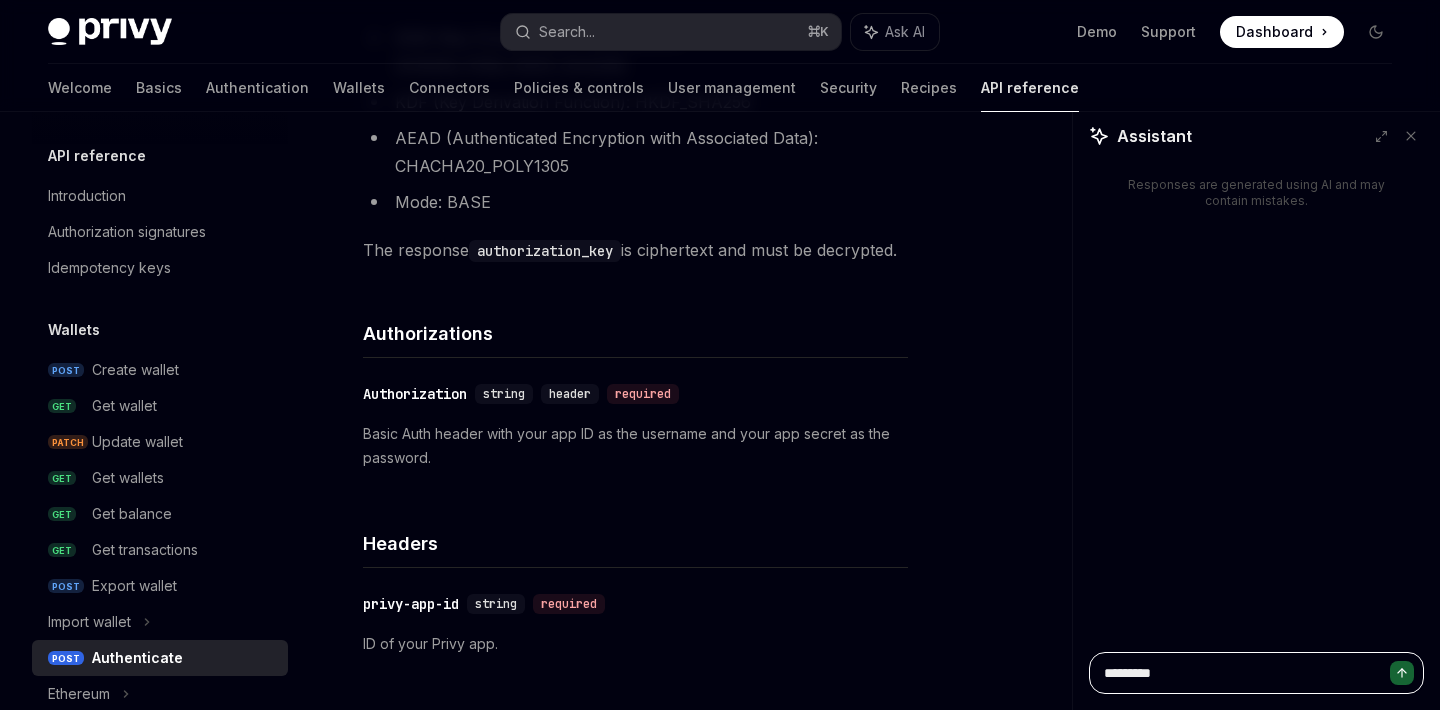 type on "**********" 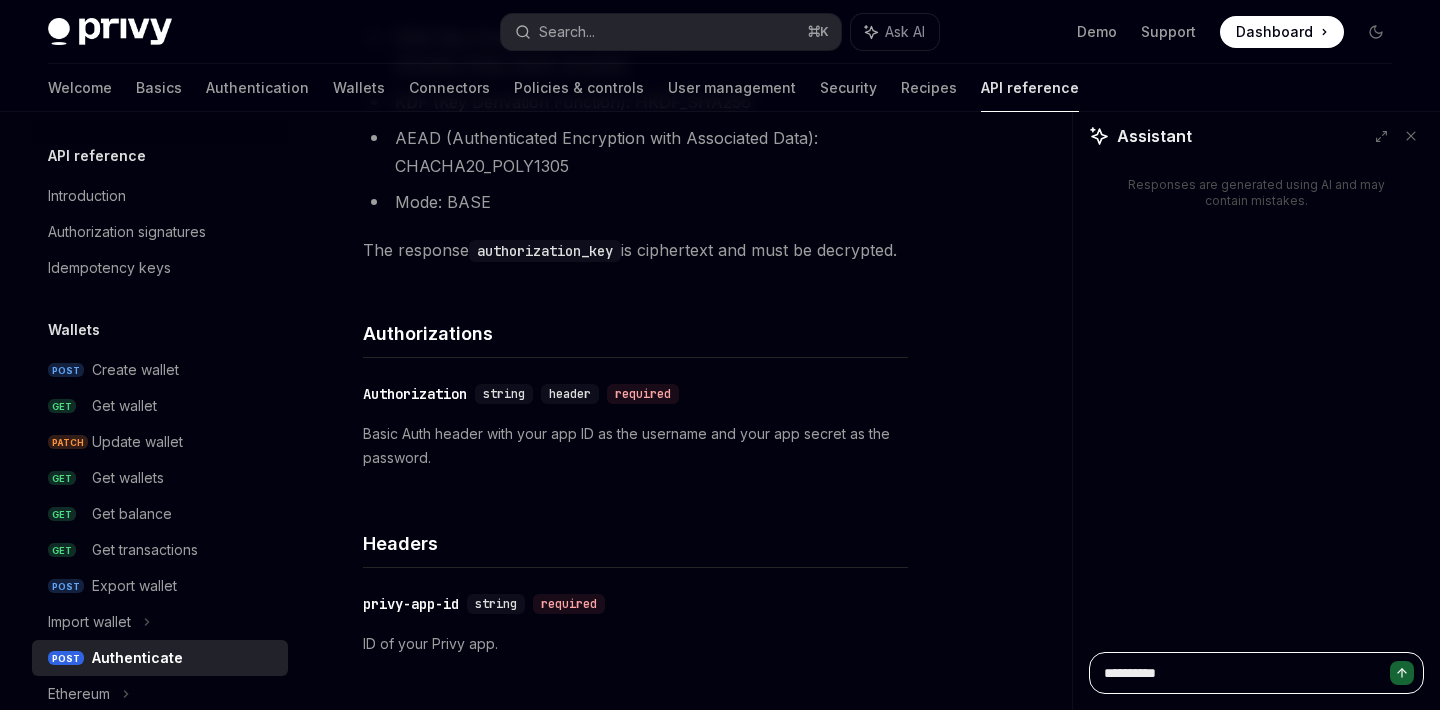 type on "**********" 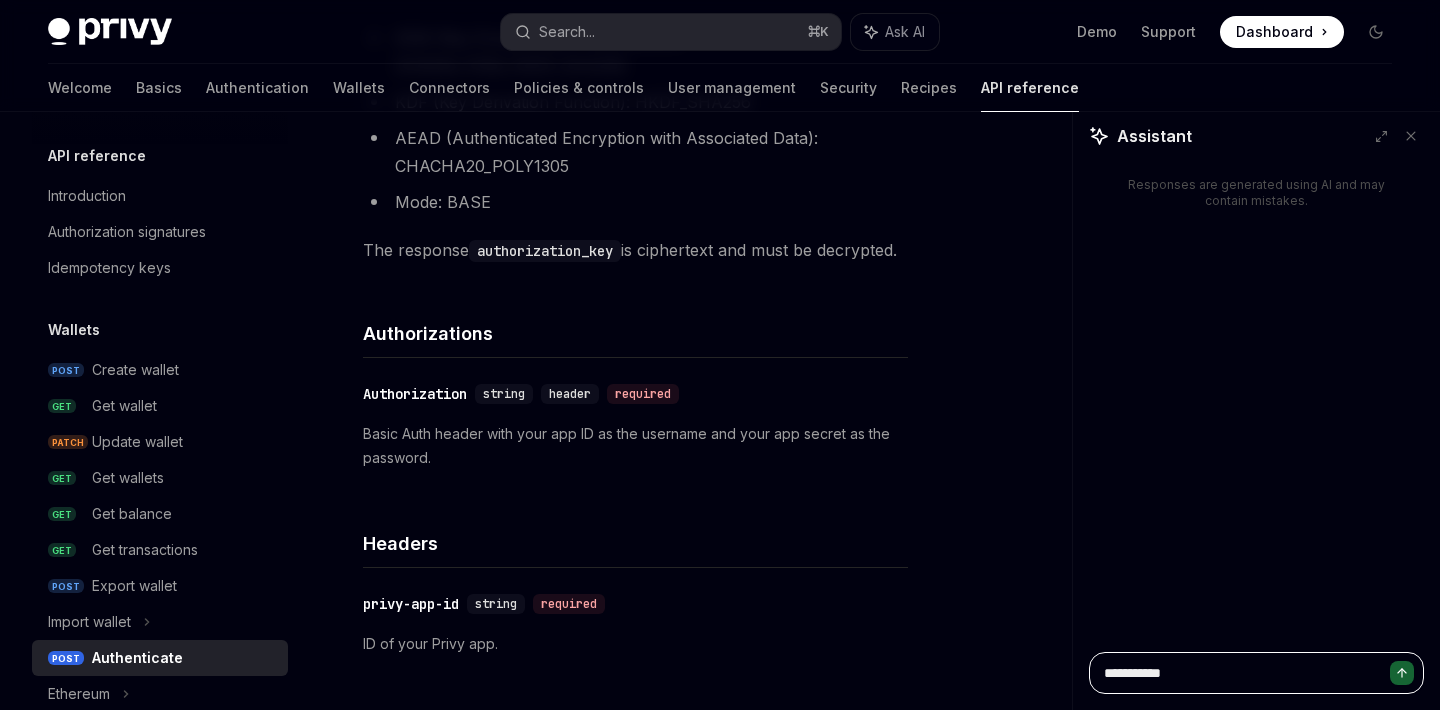 type on "**********" 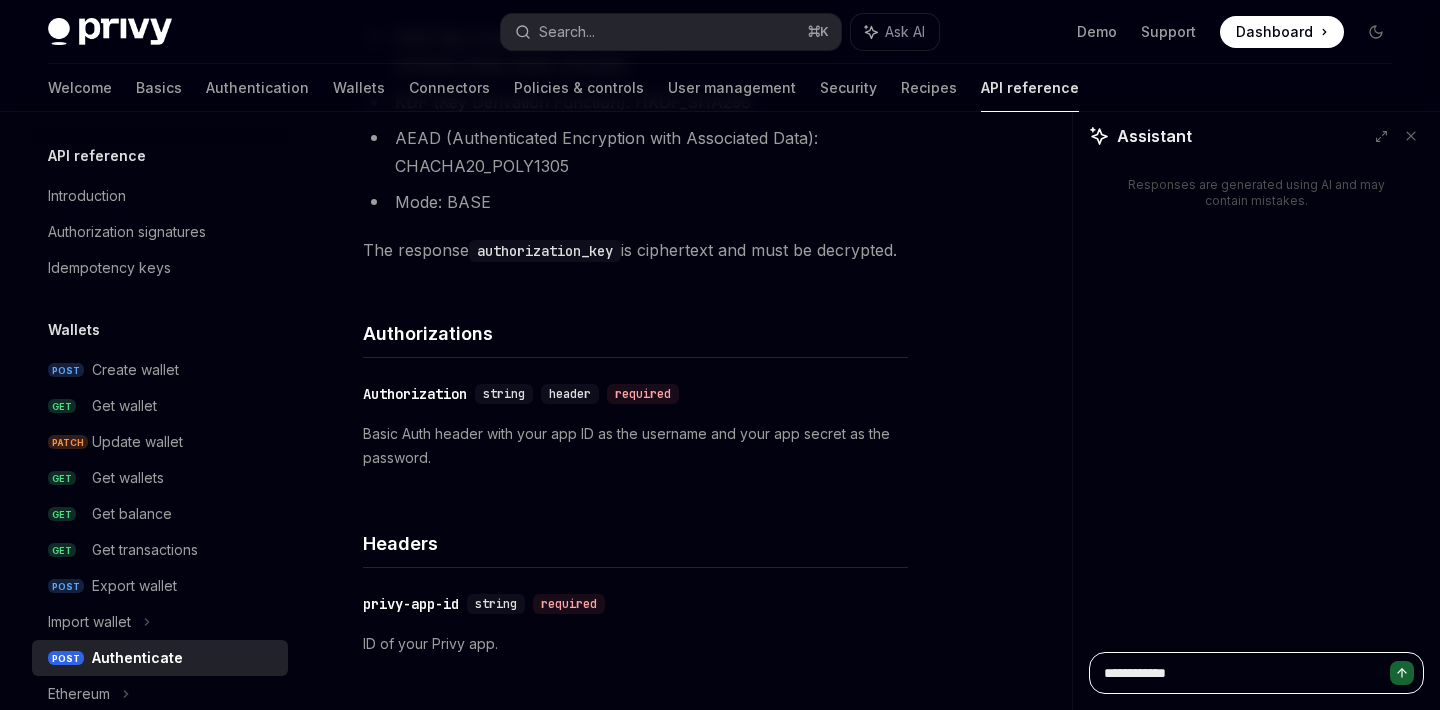 type on "*" 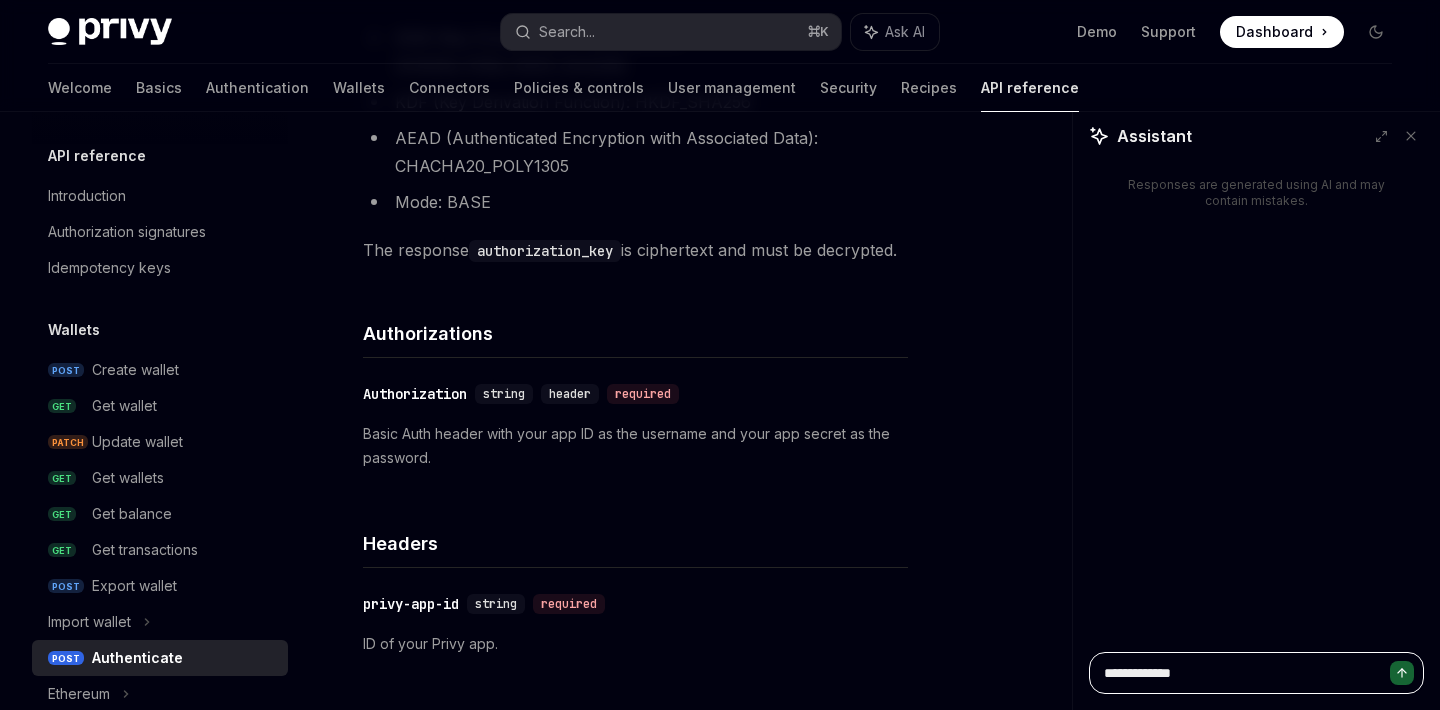 type on "**********" 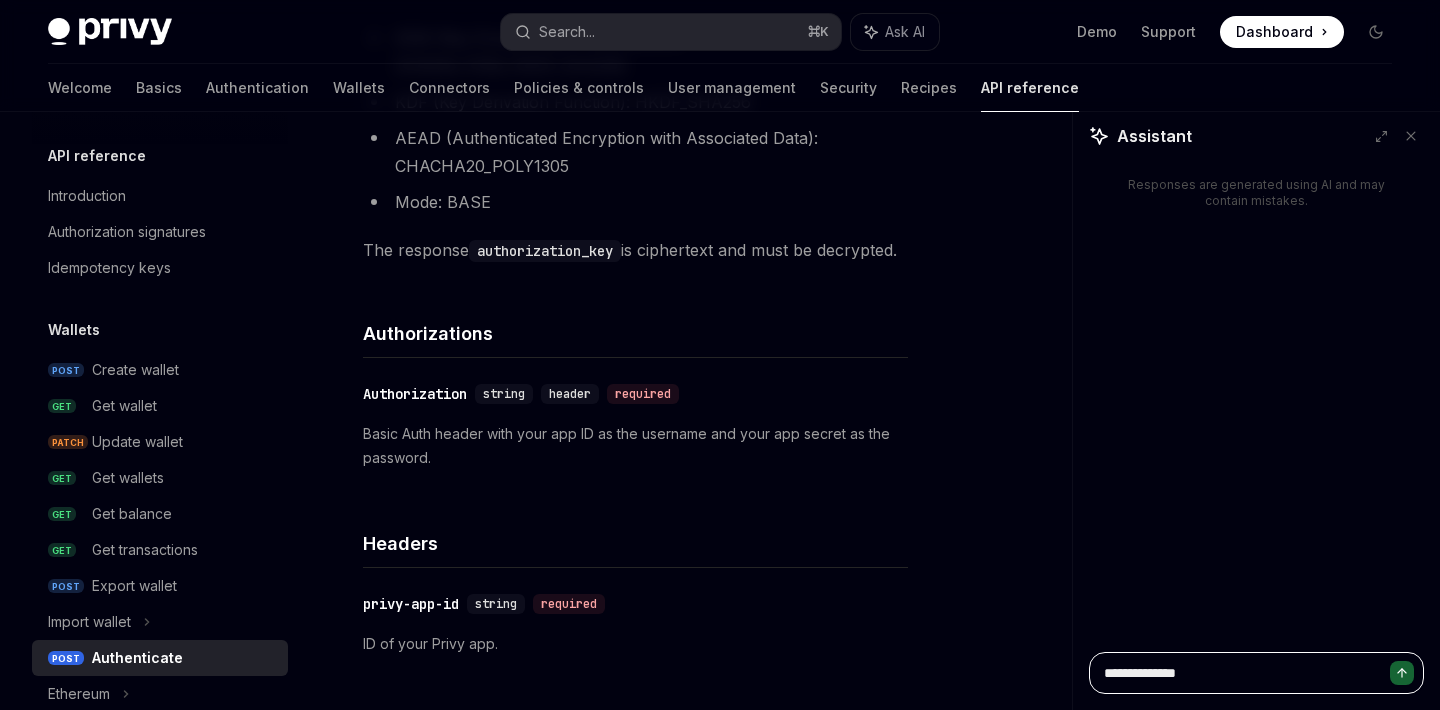 type on "**********" 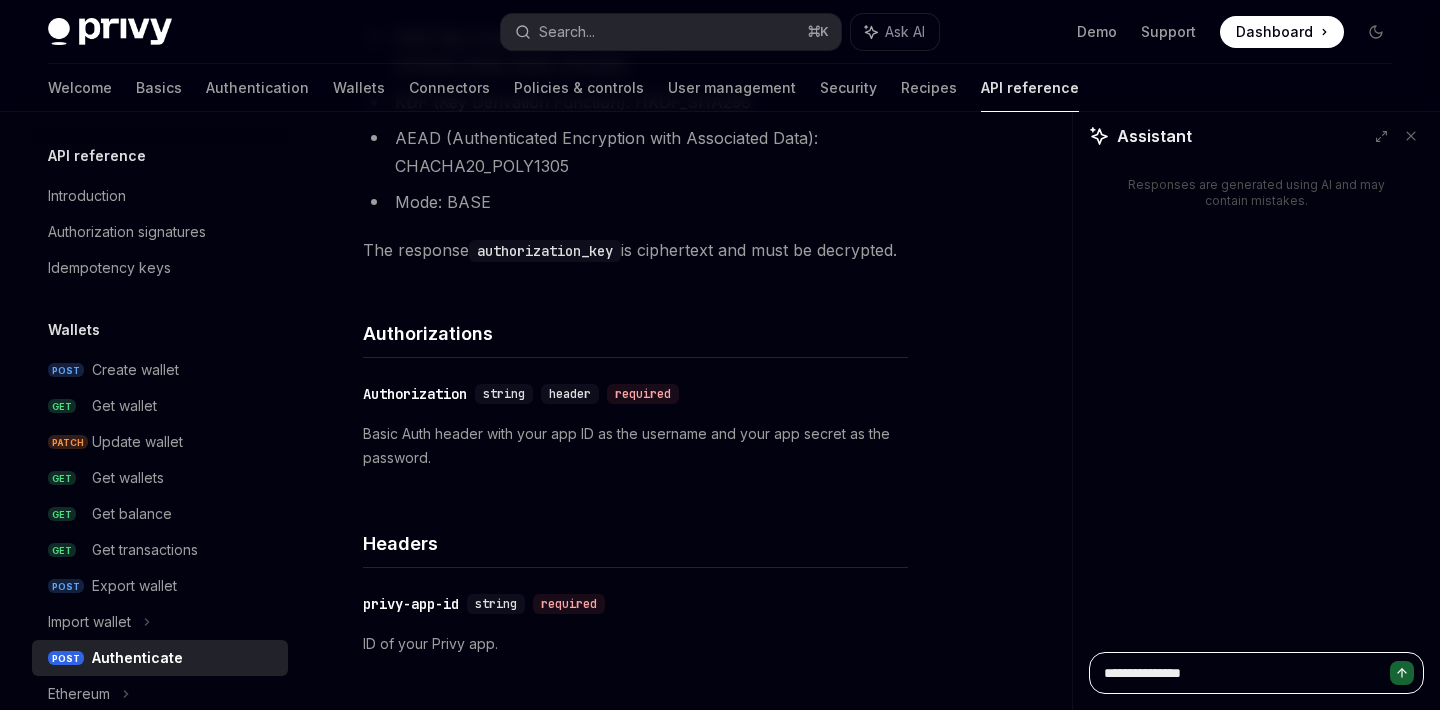 type on "**********" 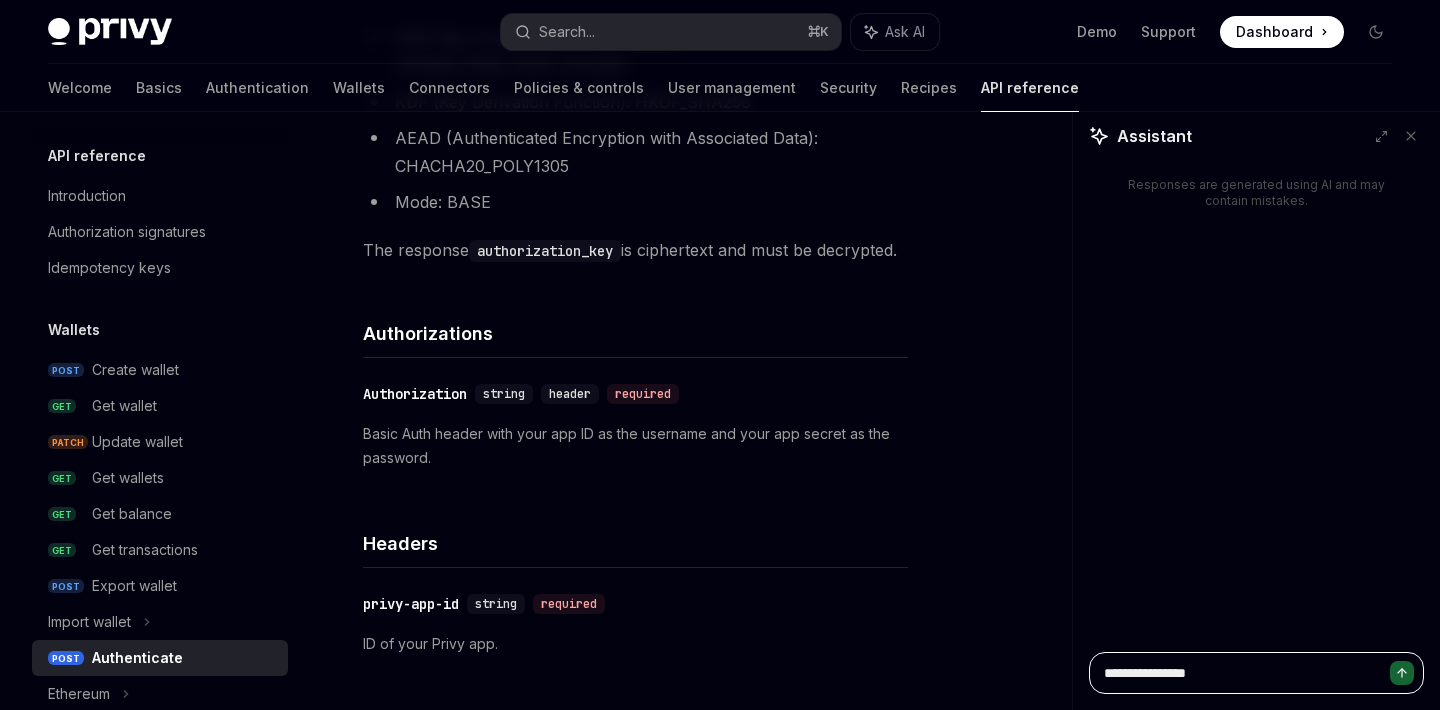 type on "**********" 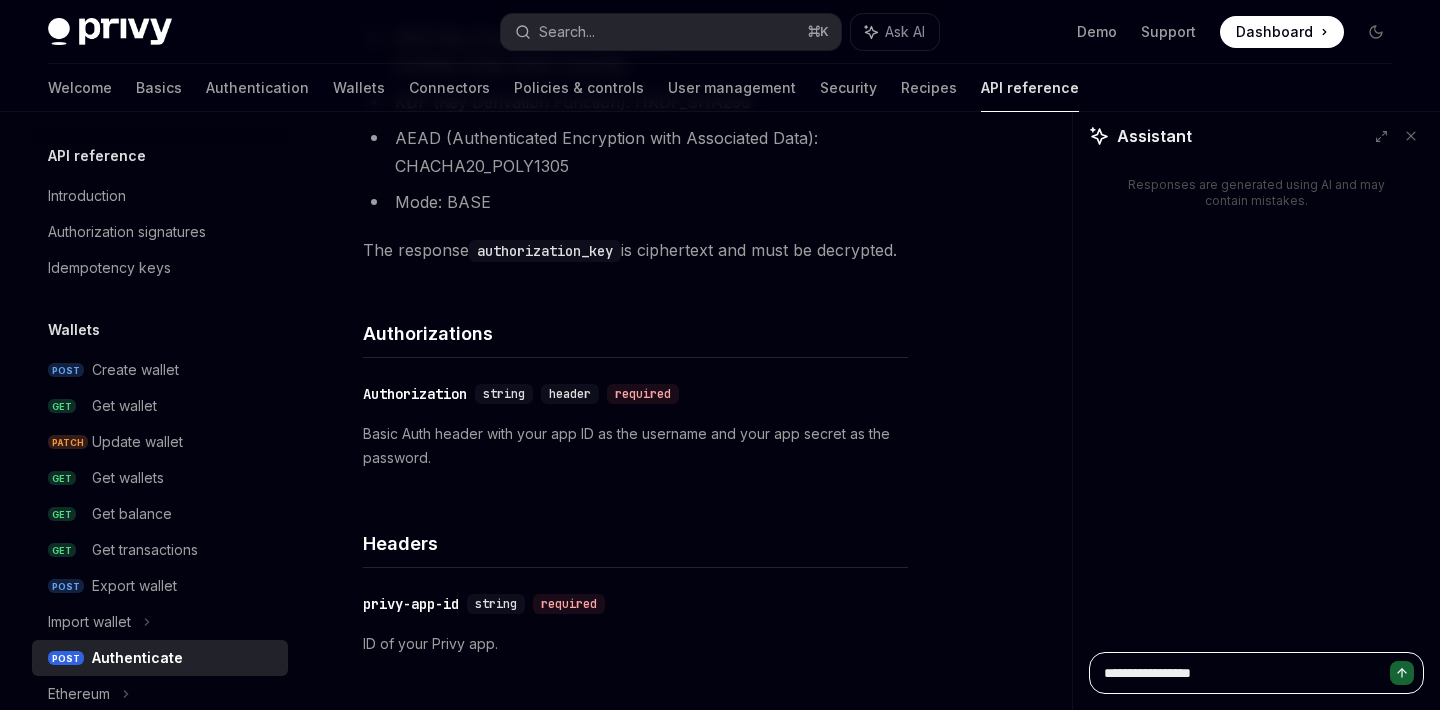 type on "**********" 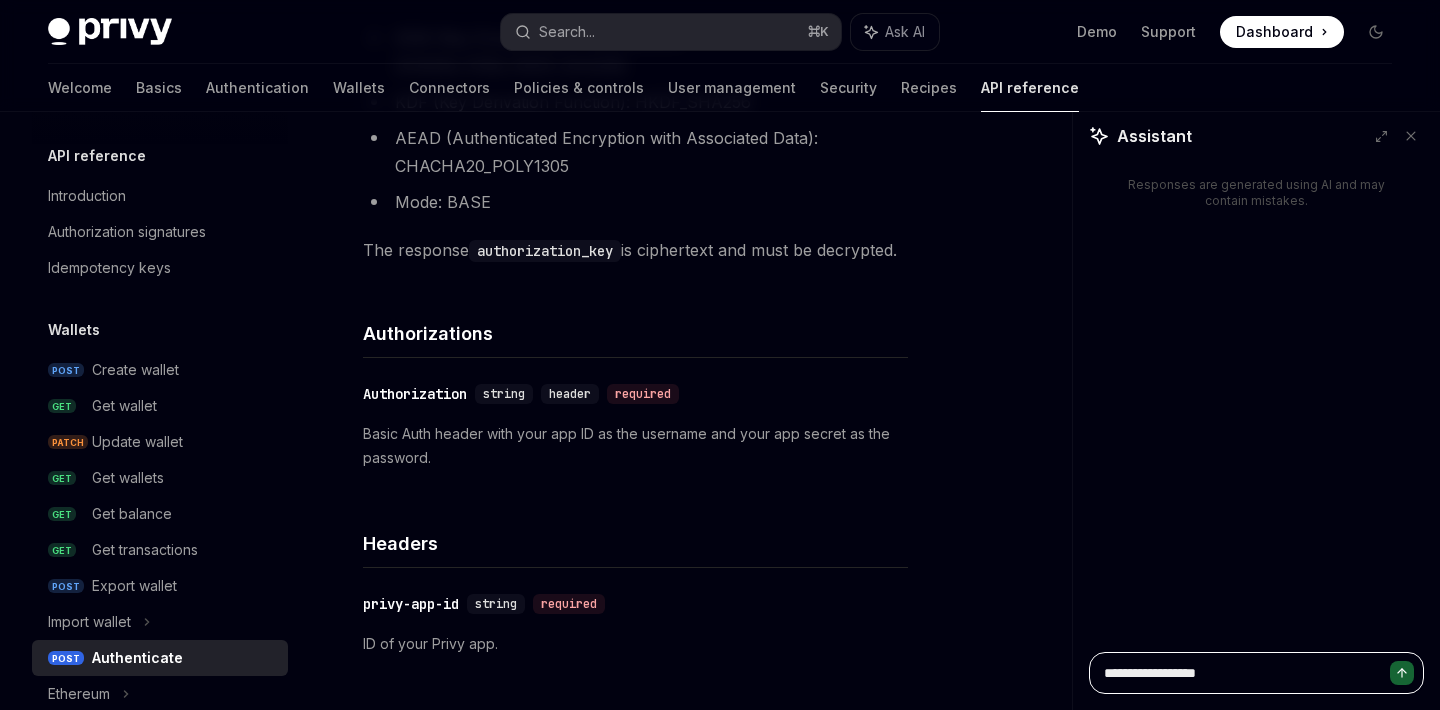 type on "**********" 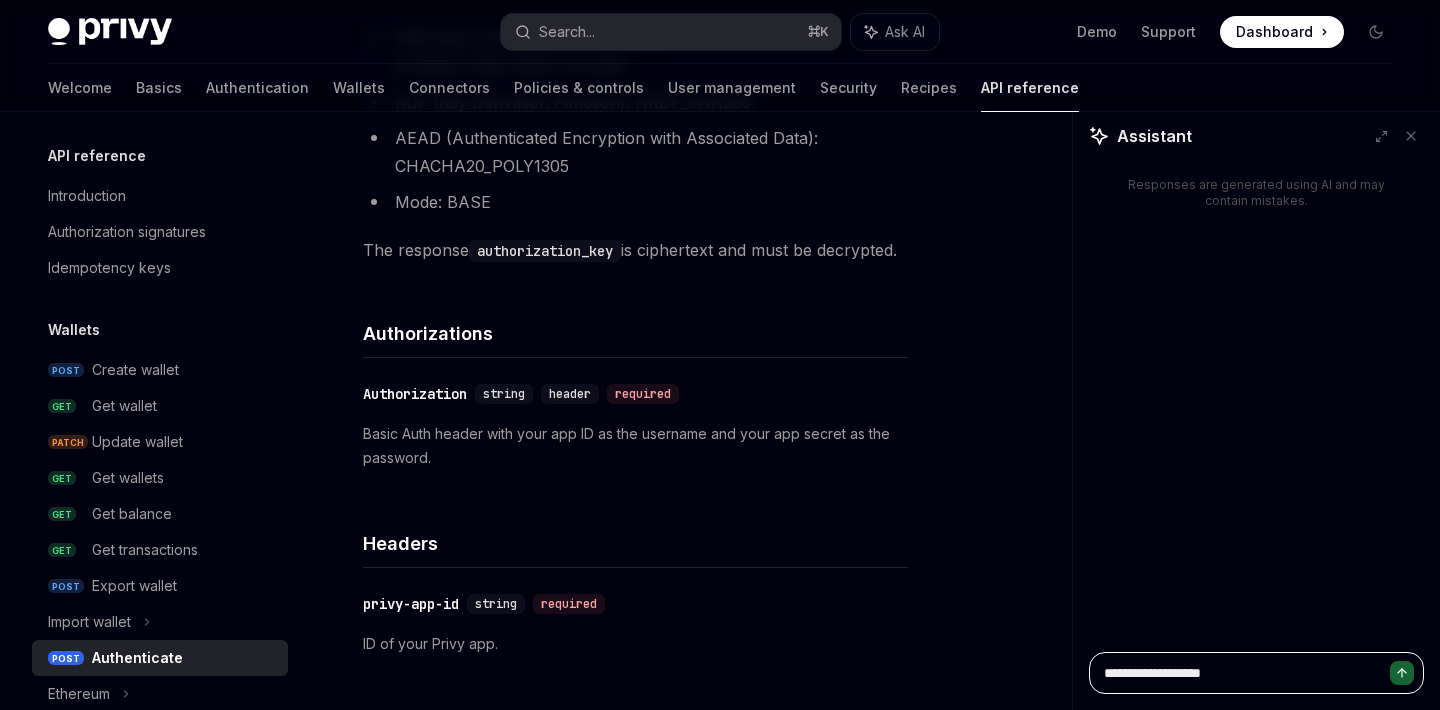 type on "*" 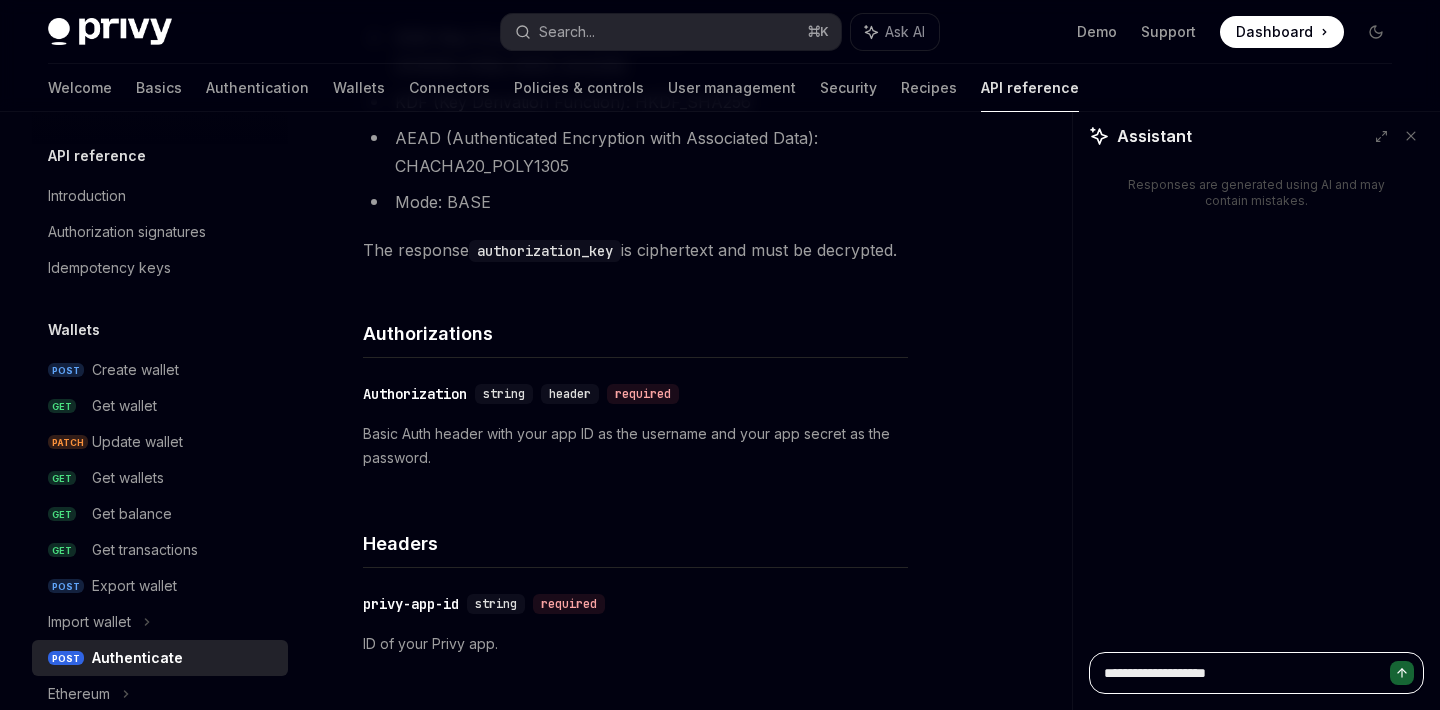 type on "**********" 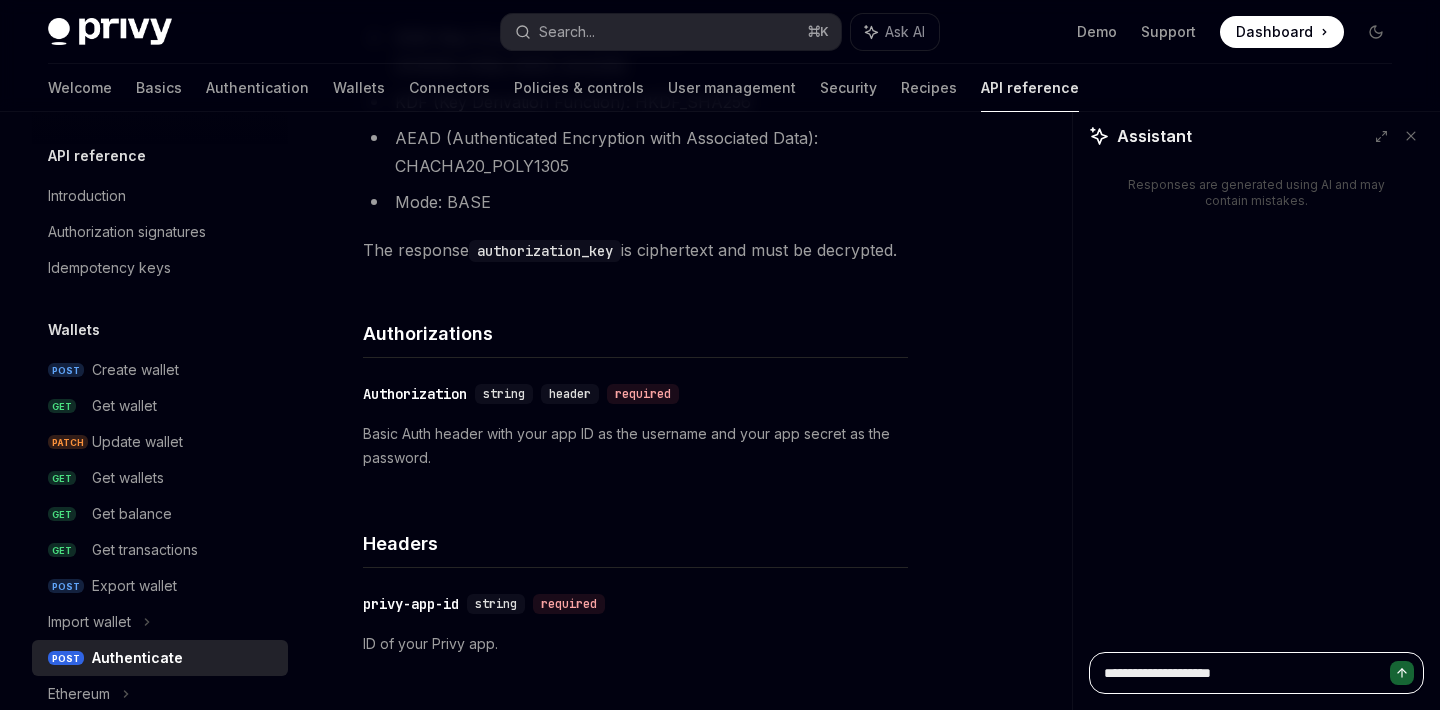 type on "*" 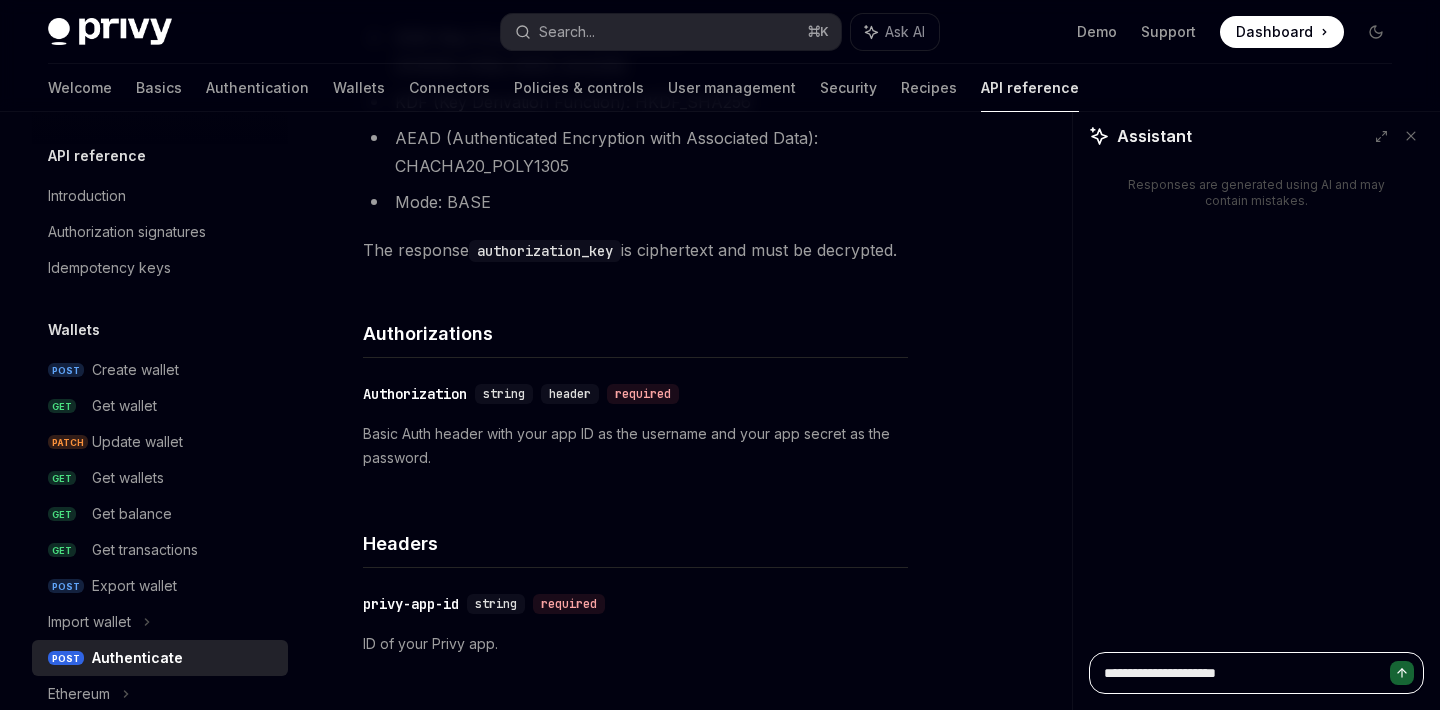 type on "**********" 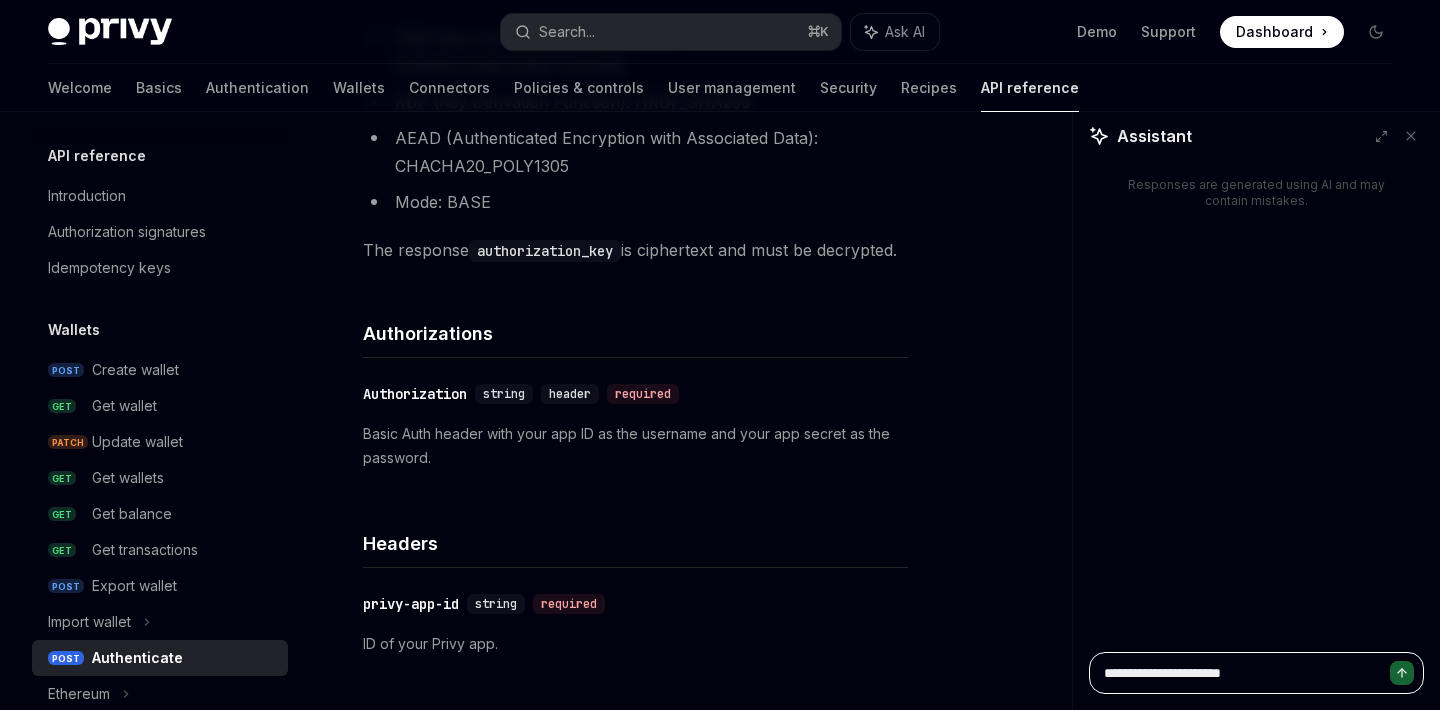 type on "**********" 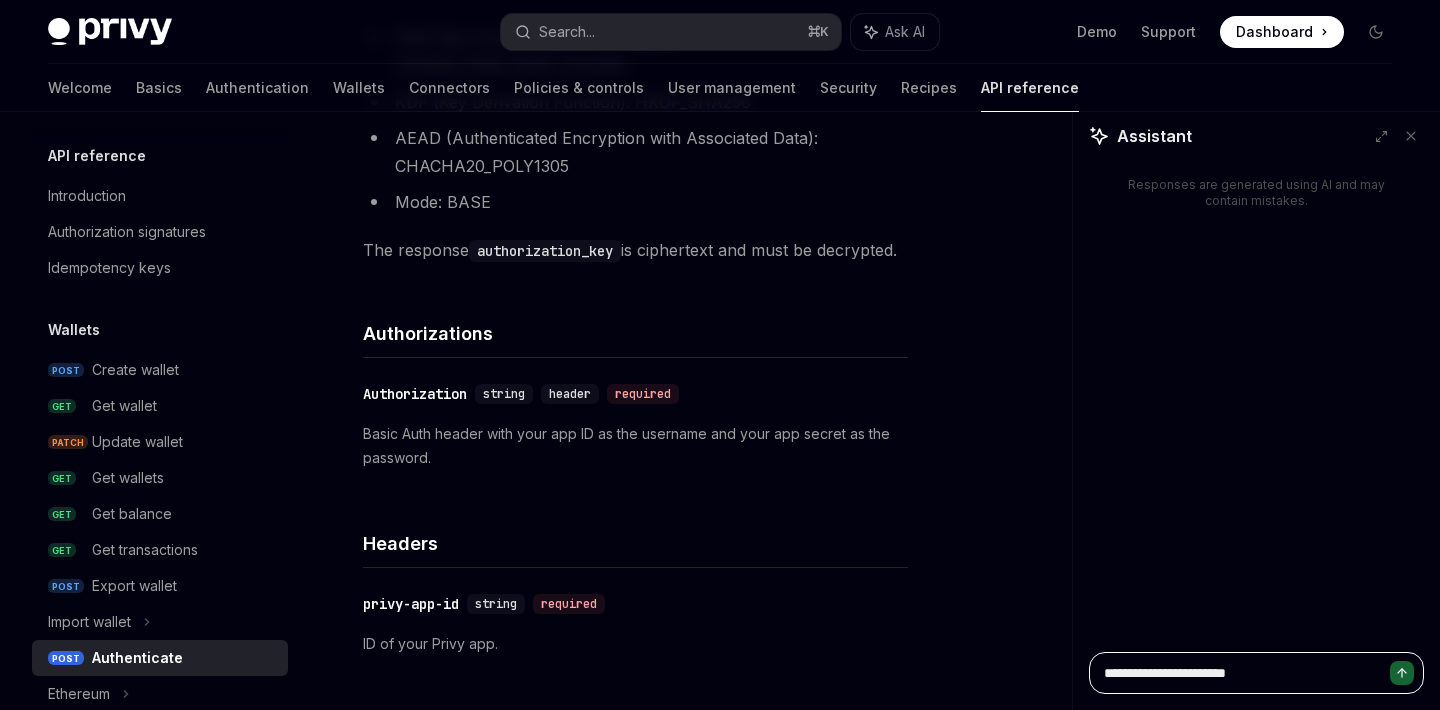 type on "**********" 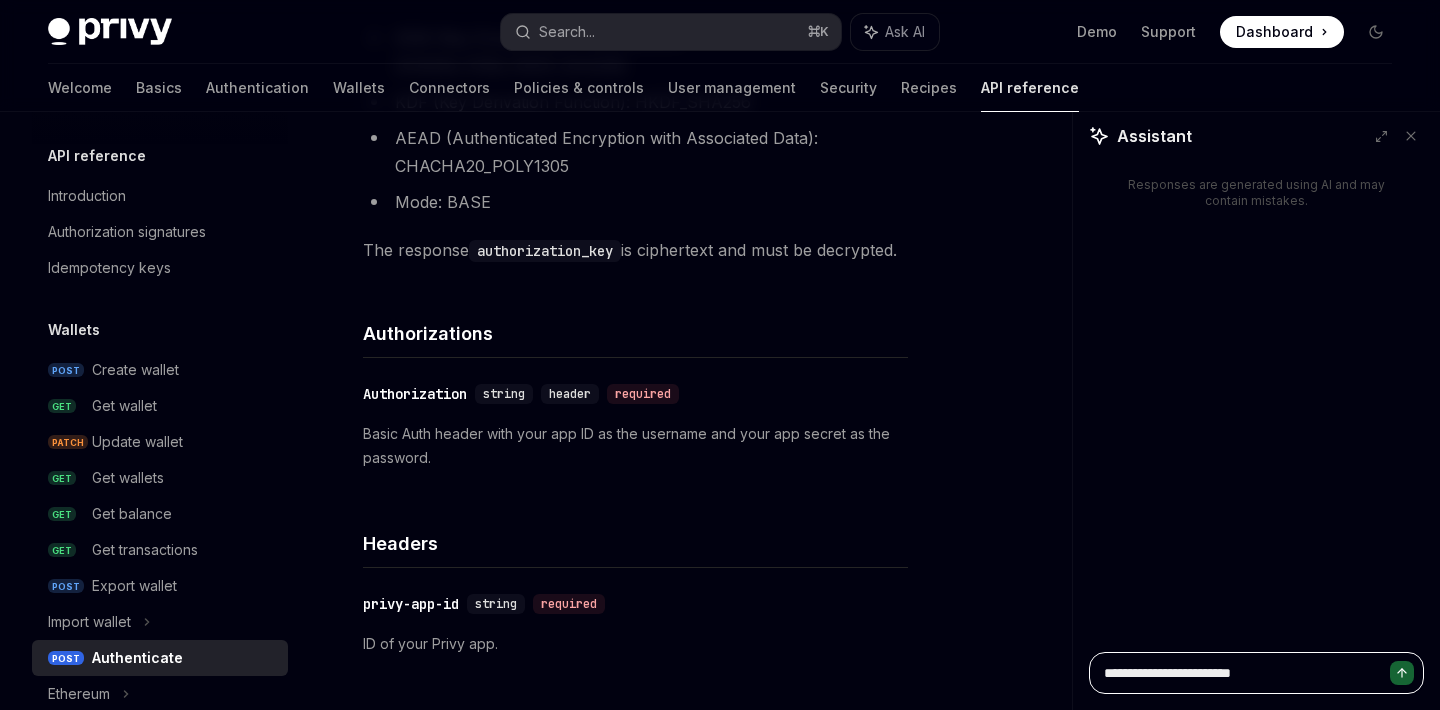 type on "**********" 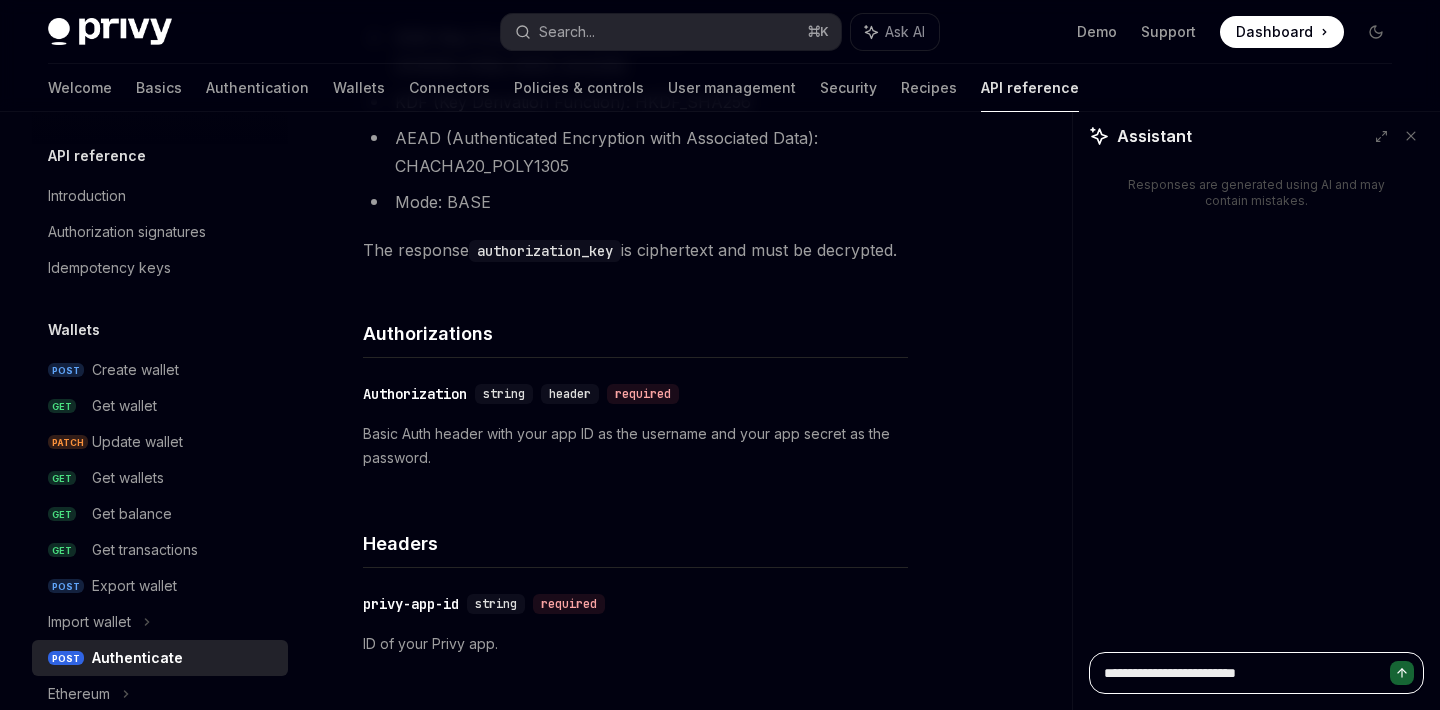 type on "**********" 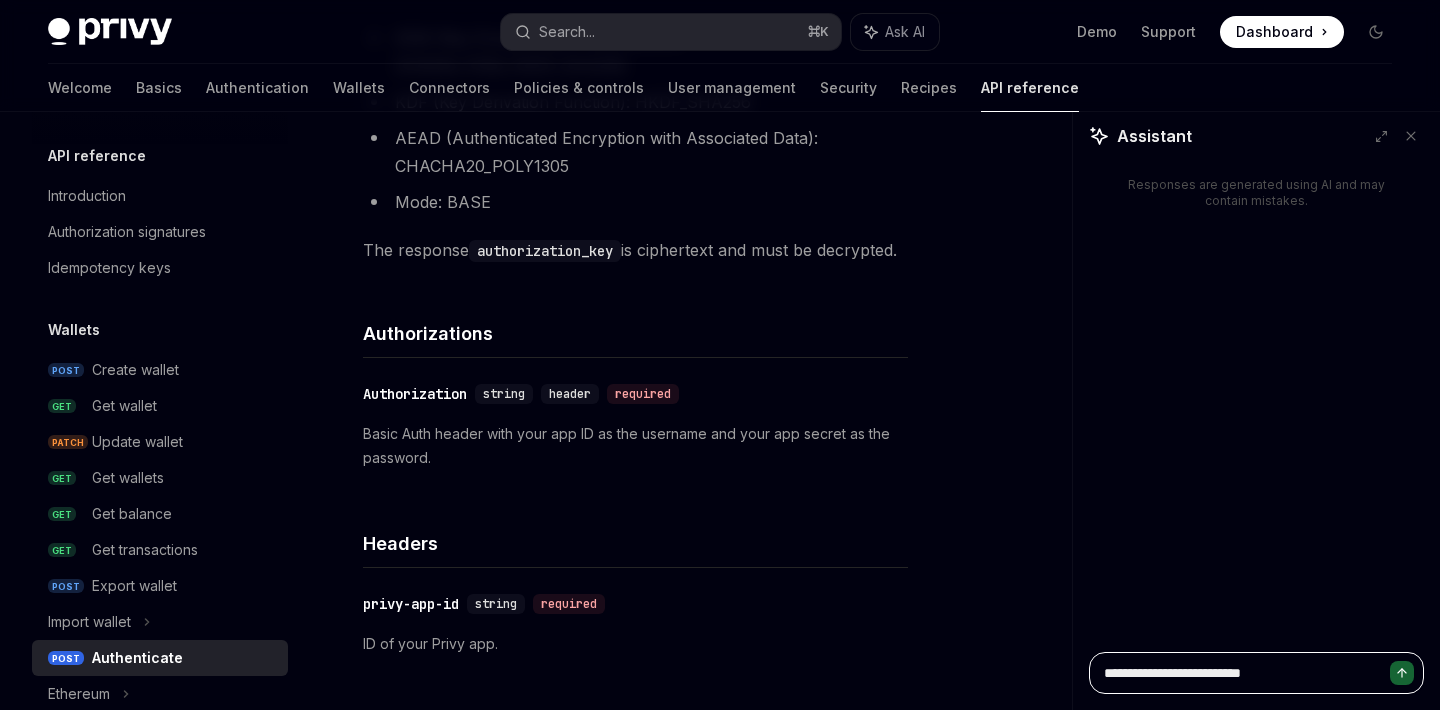 type on "**********" 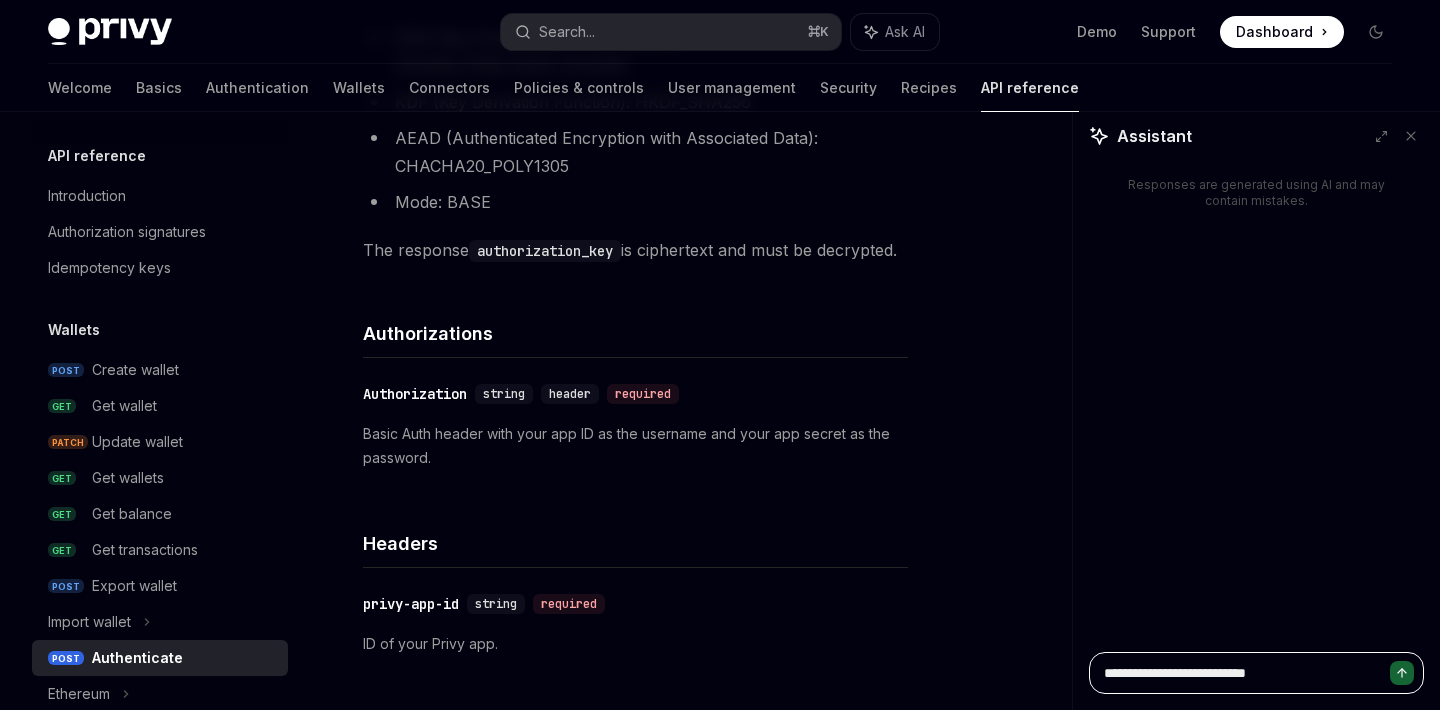type on "**********" 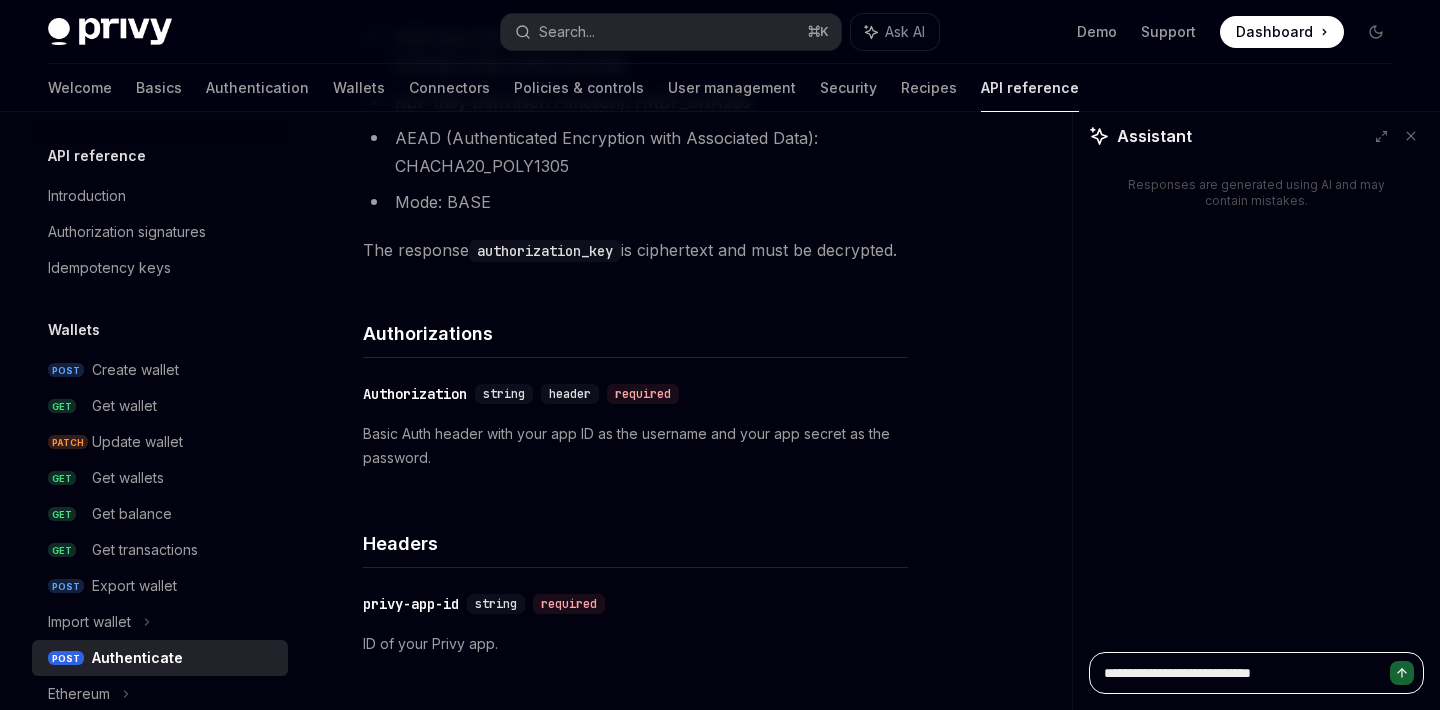 type on "**********" 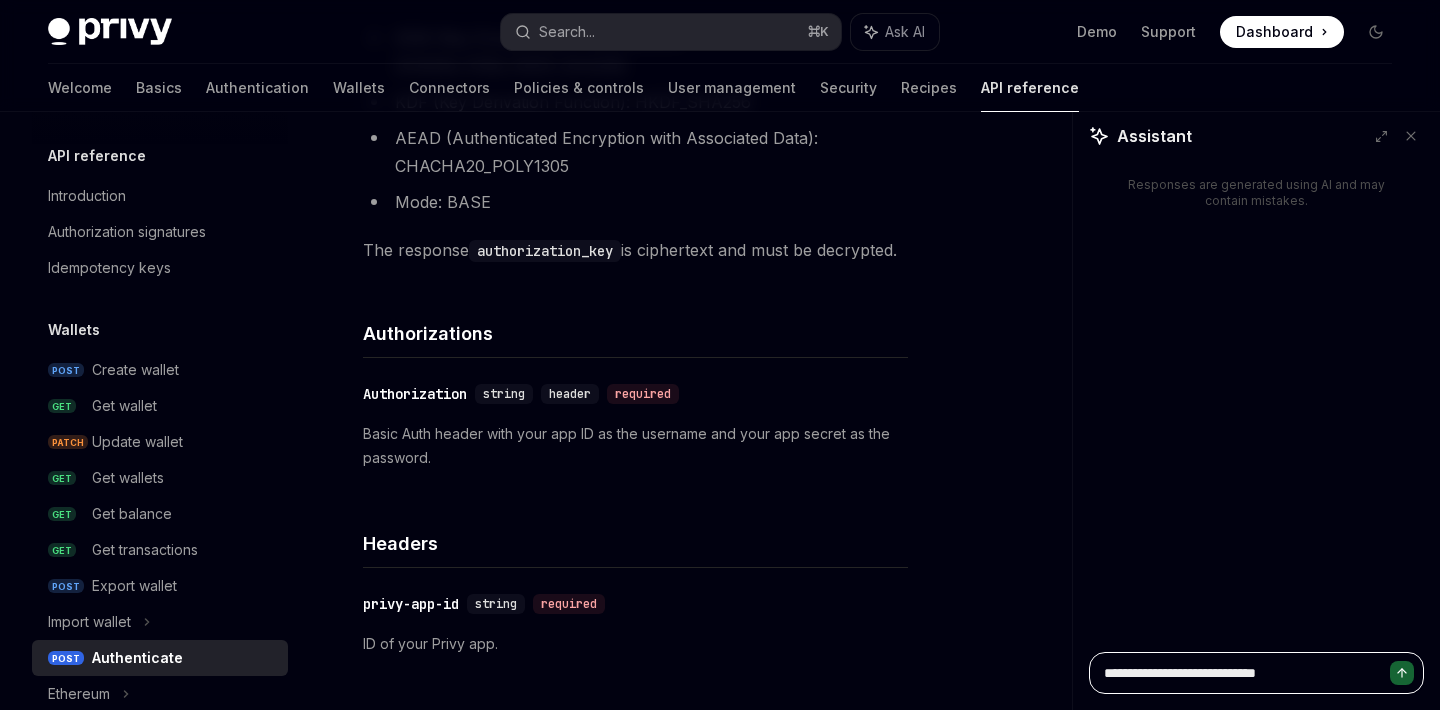 type on "*" 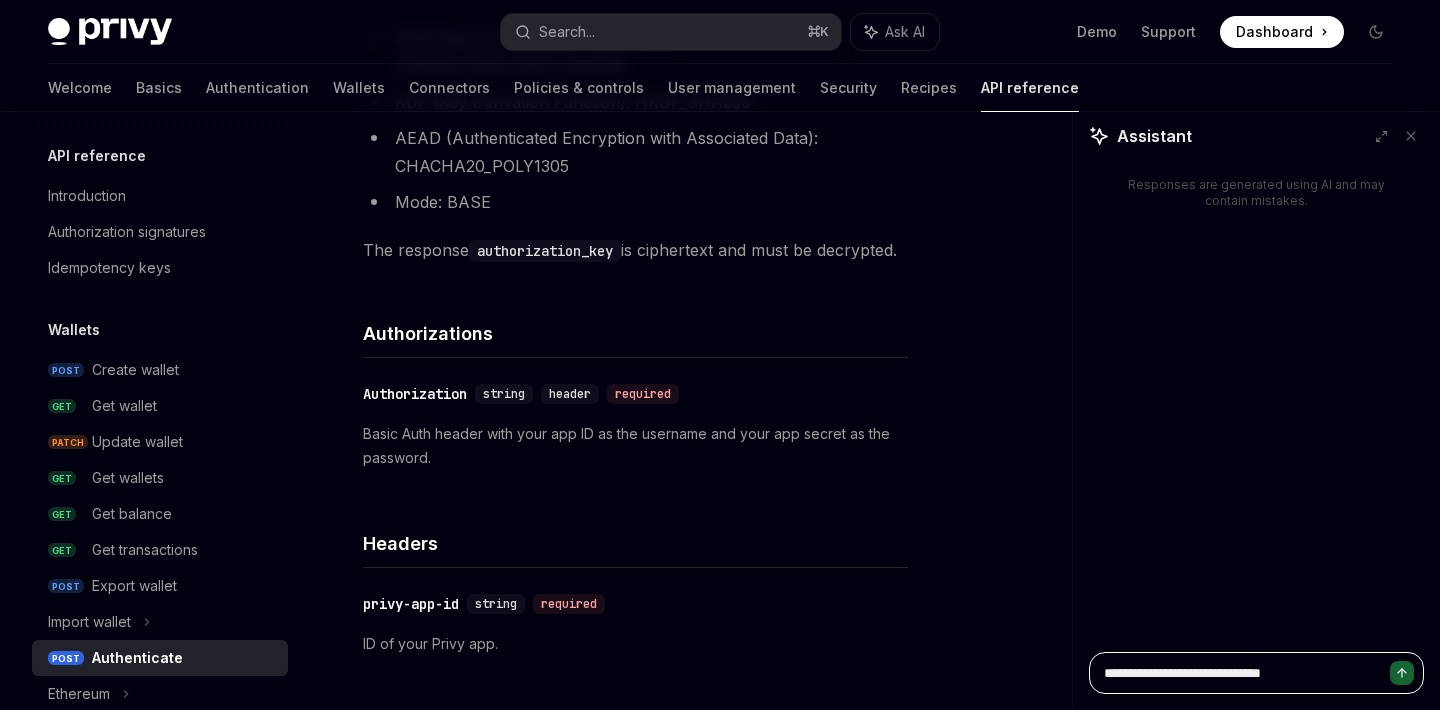 type on "**********" 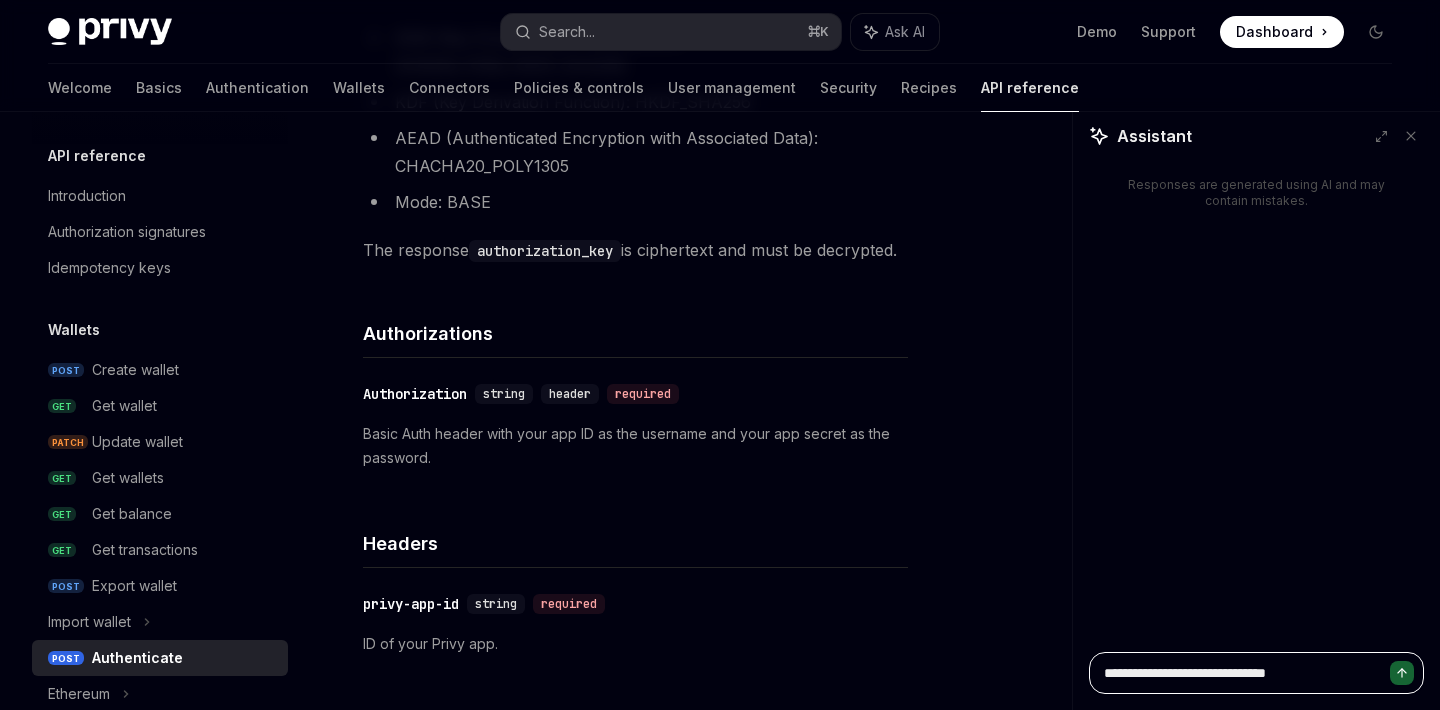 type on "**********" 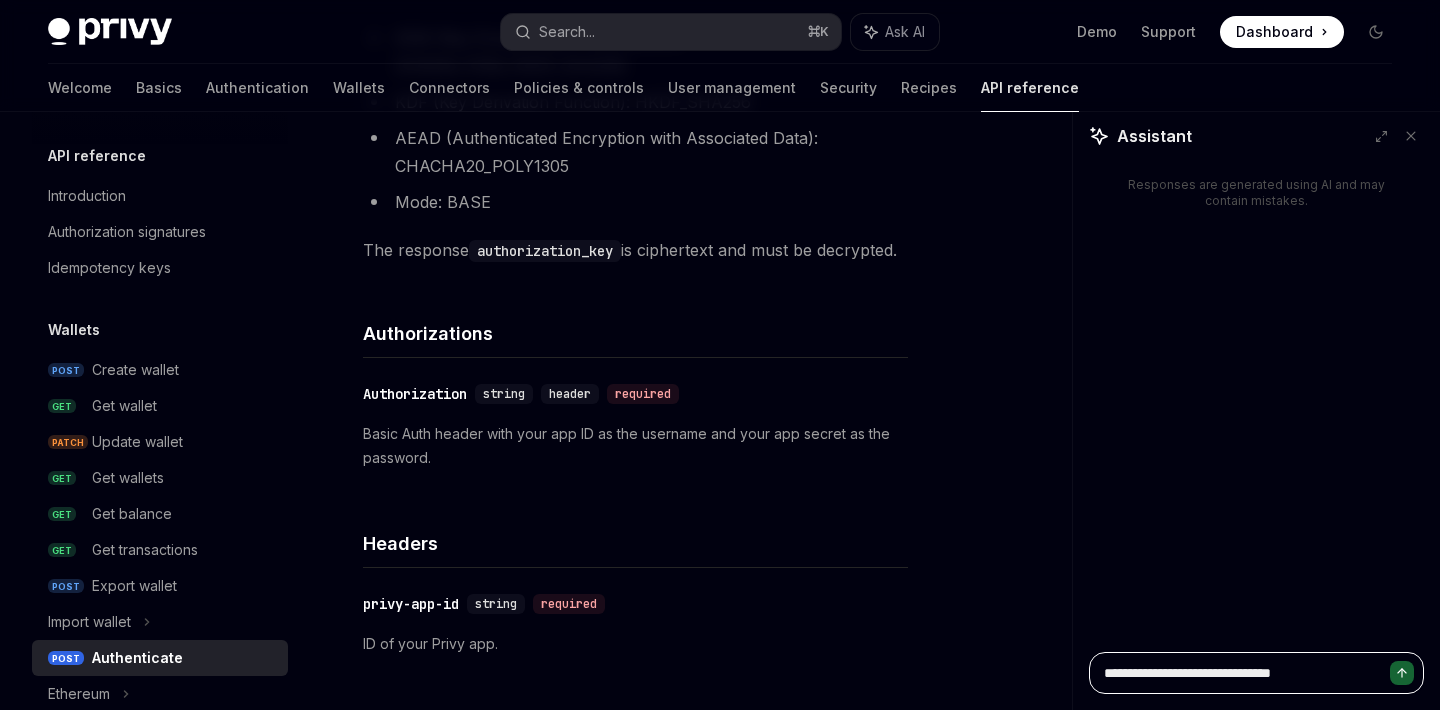 type on "**********" 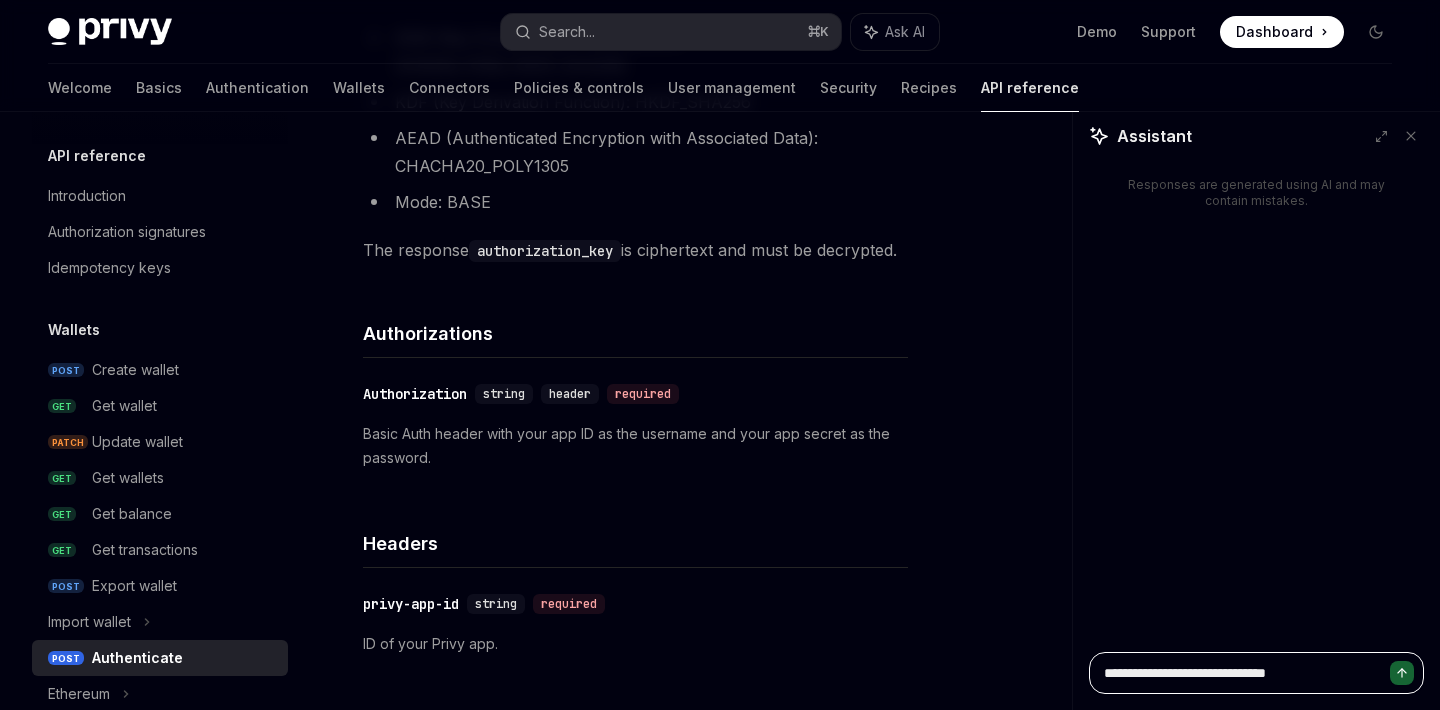 type on "*" 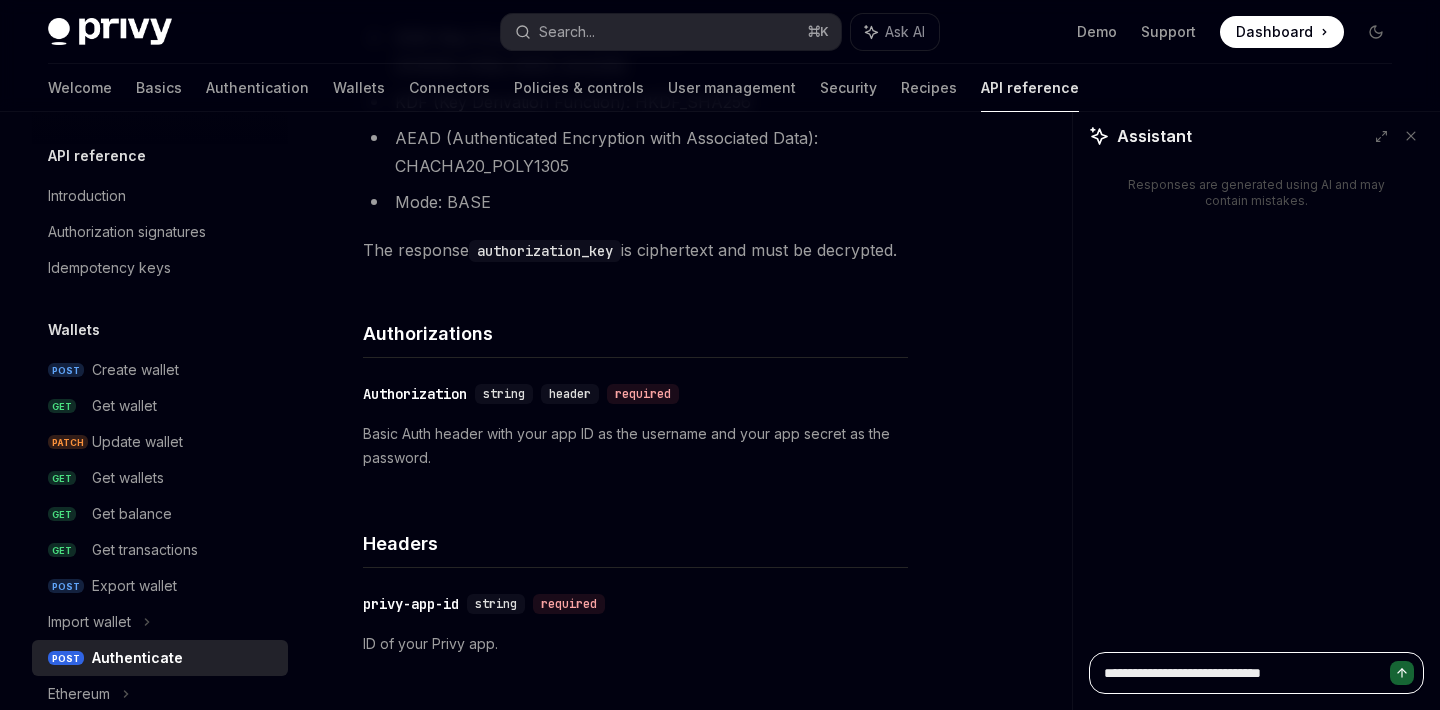 type on "**********" 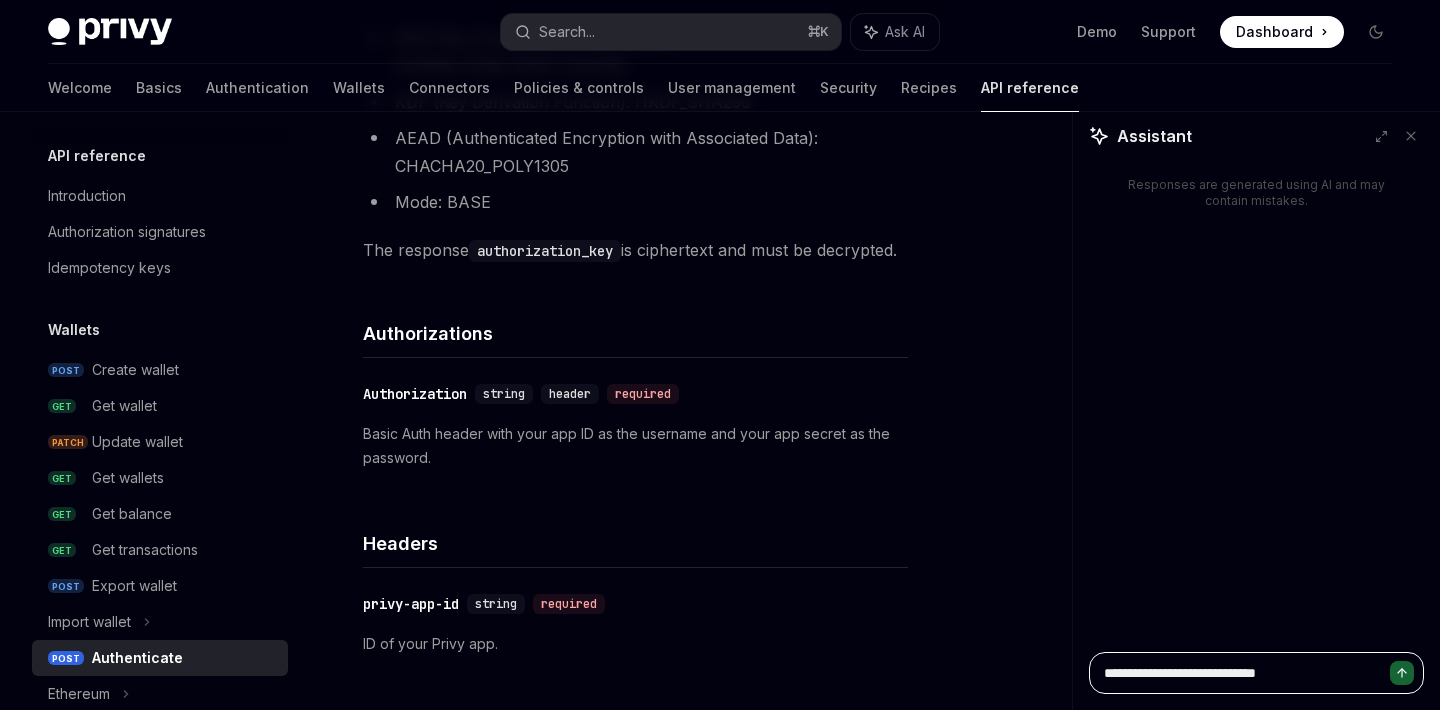 type on "**********" 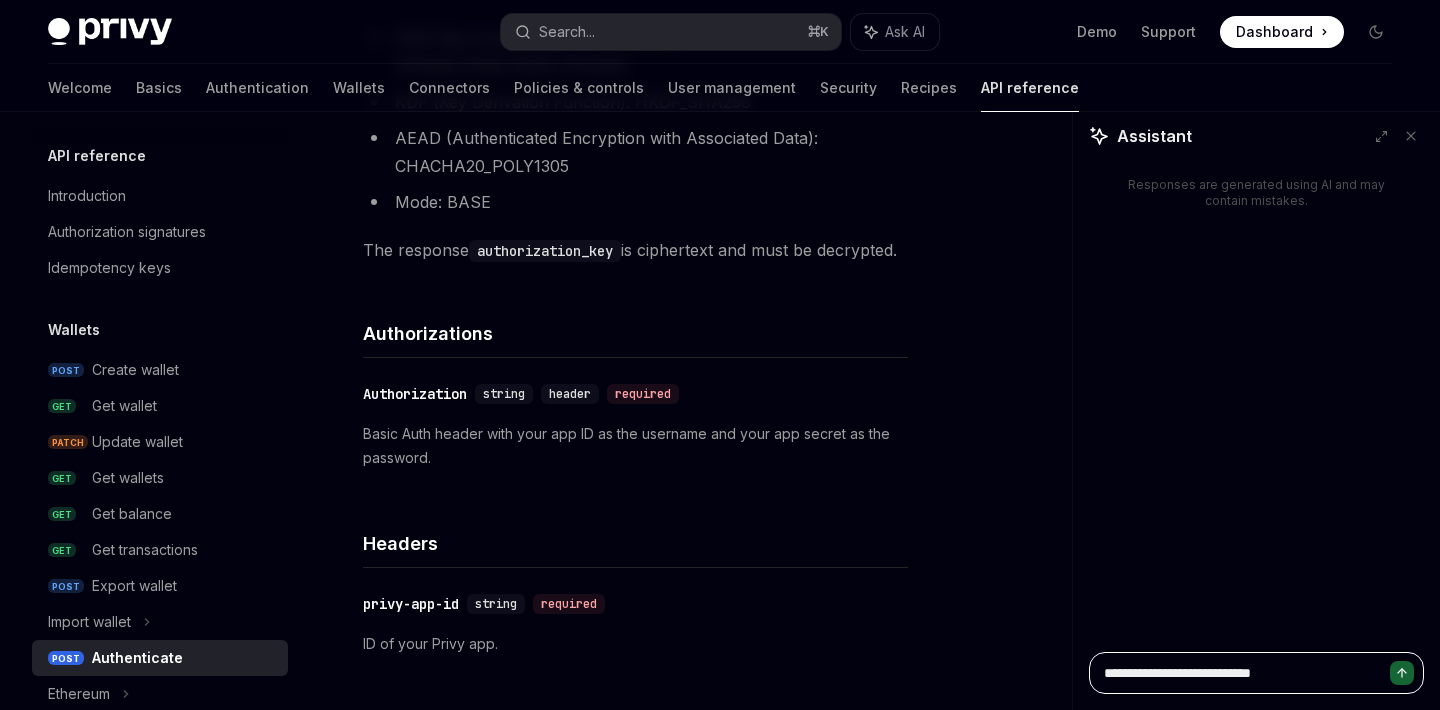 type on "**********" 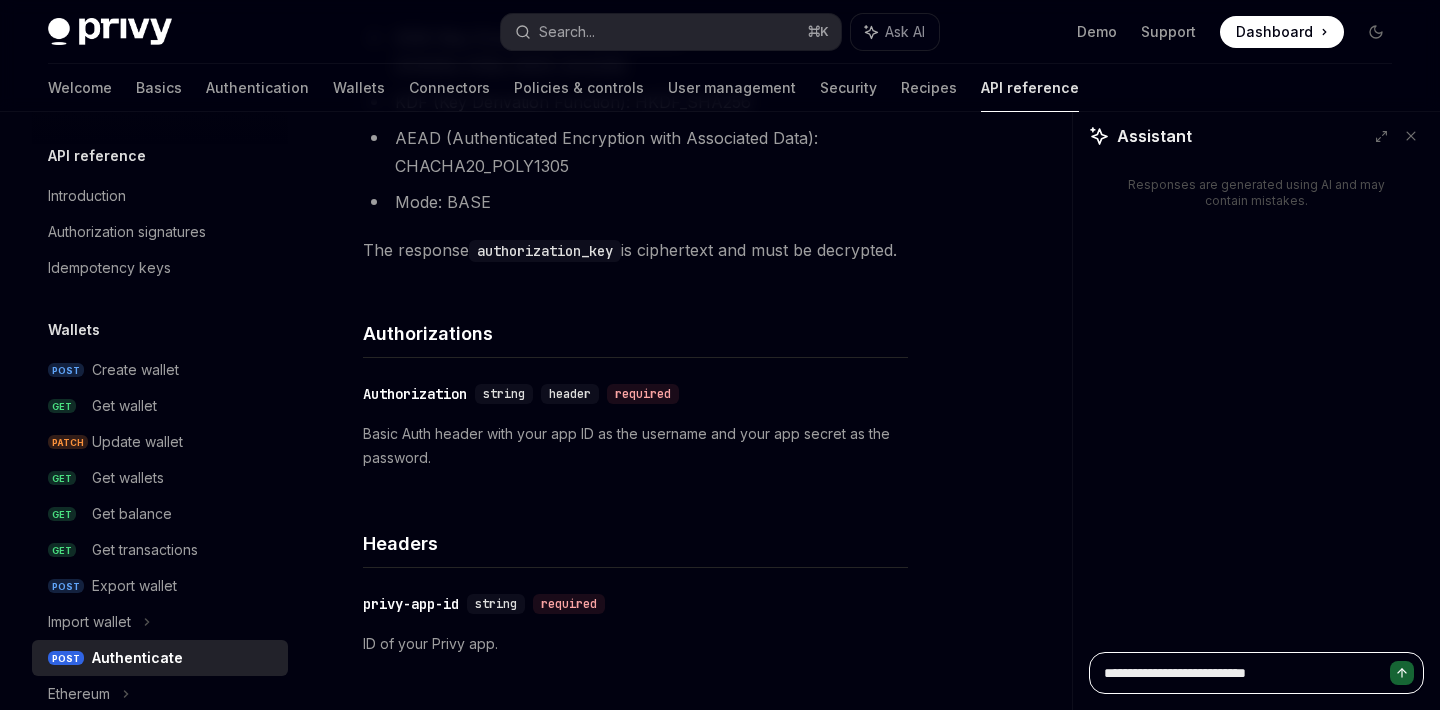 type on "**********" 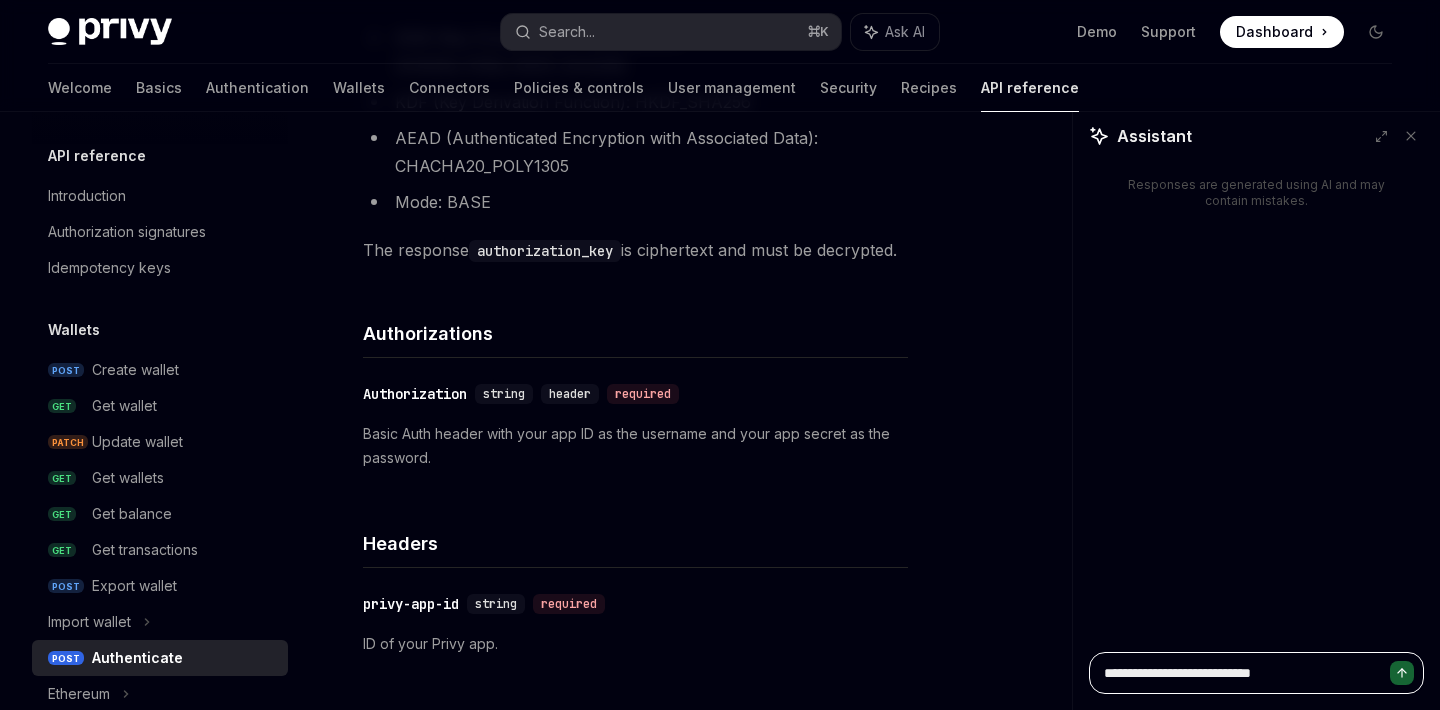 type on "**********" 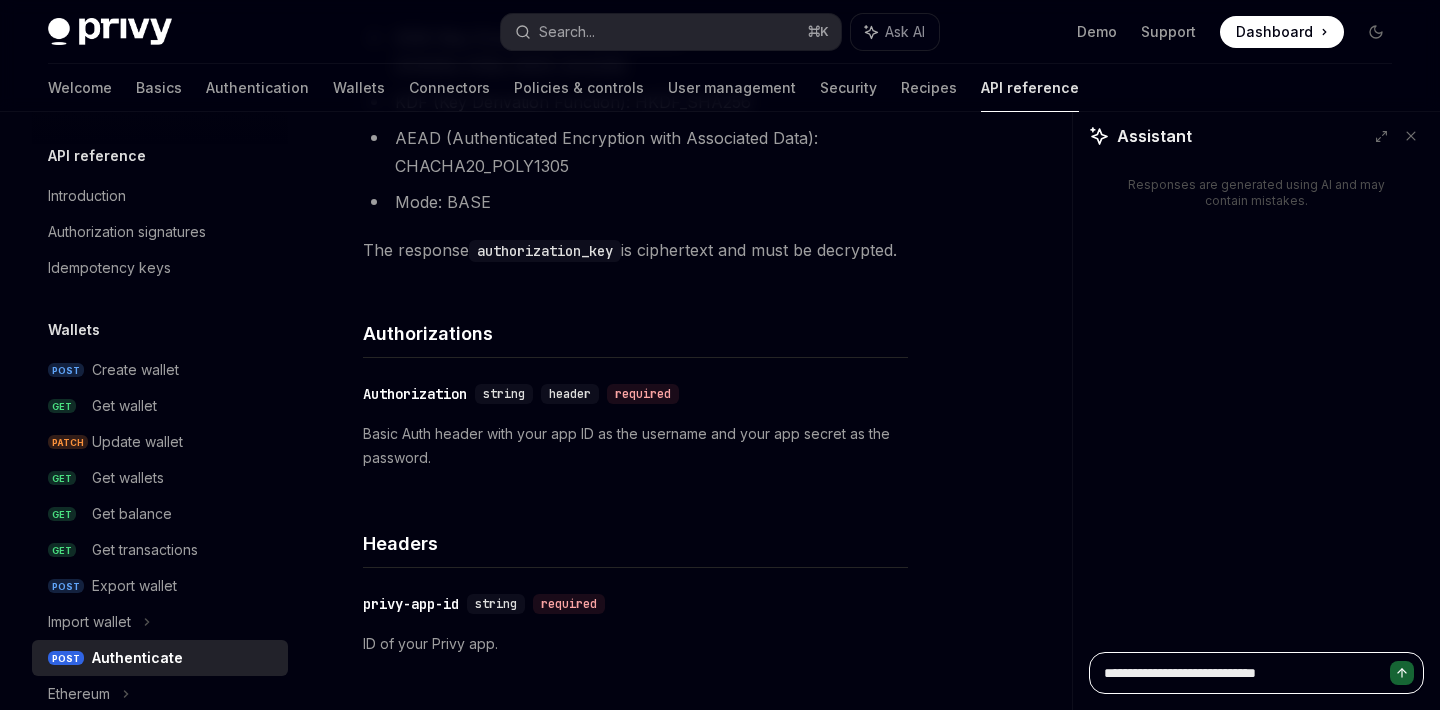 type on "**********" 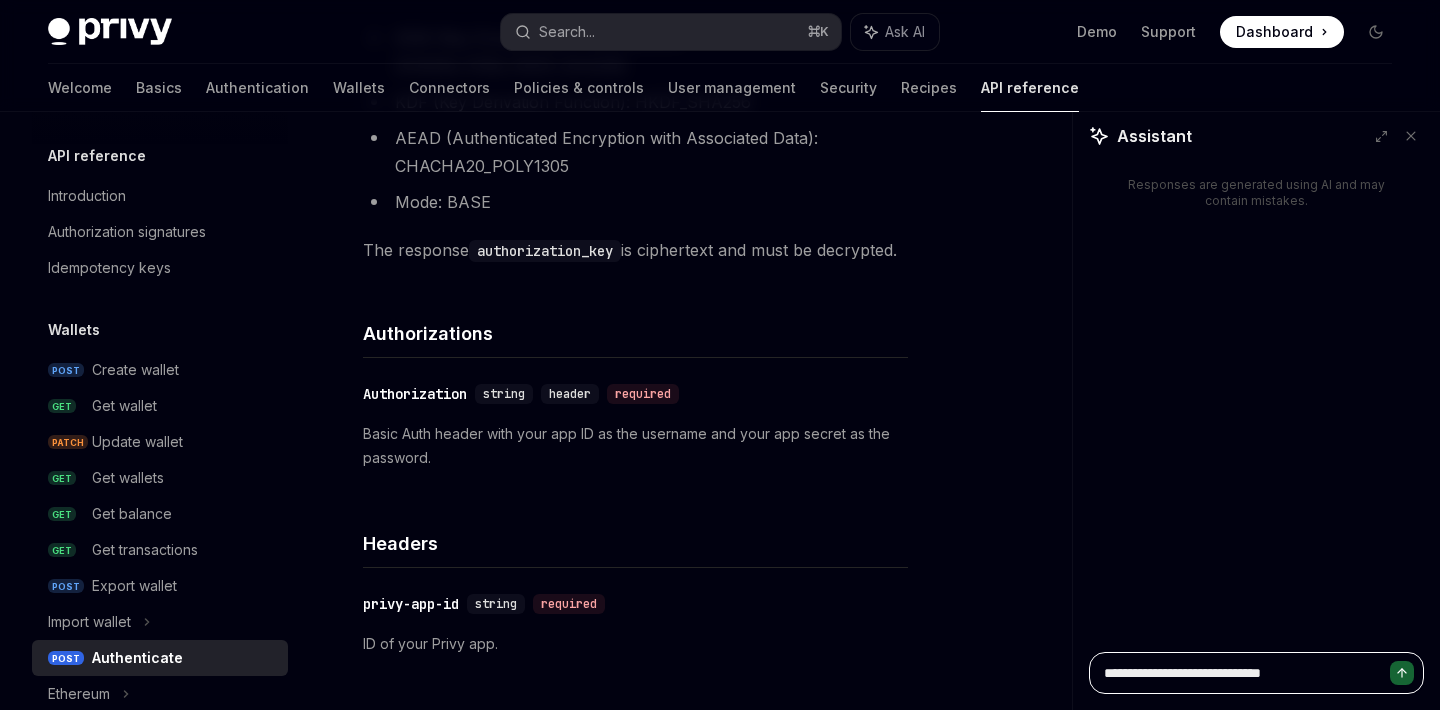 type on "**********" 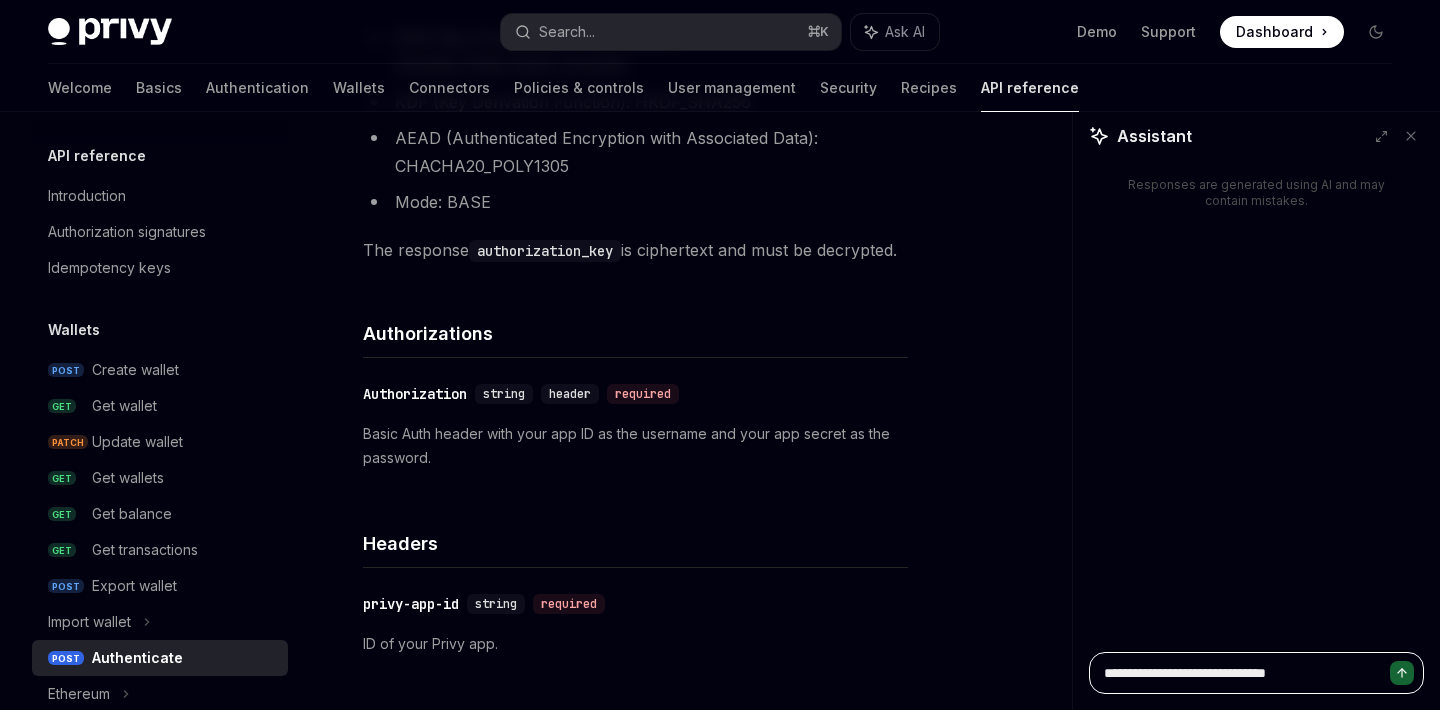 type on "**********" 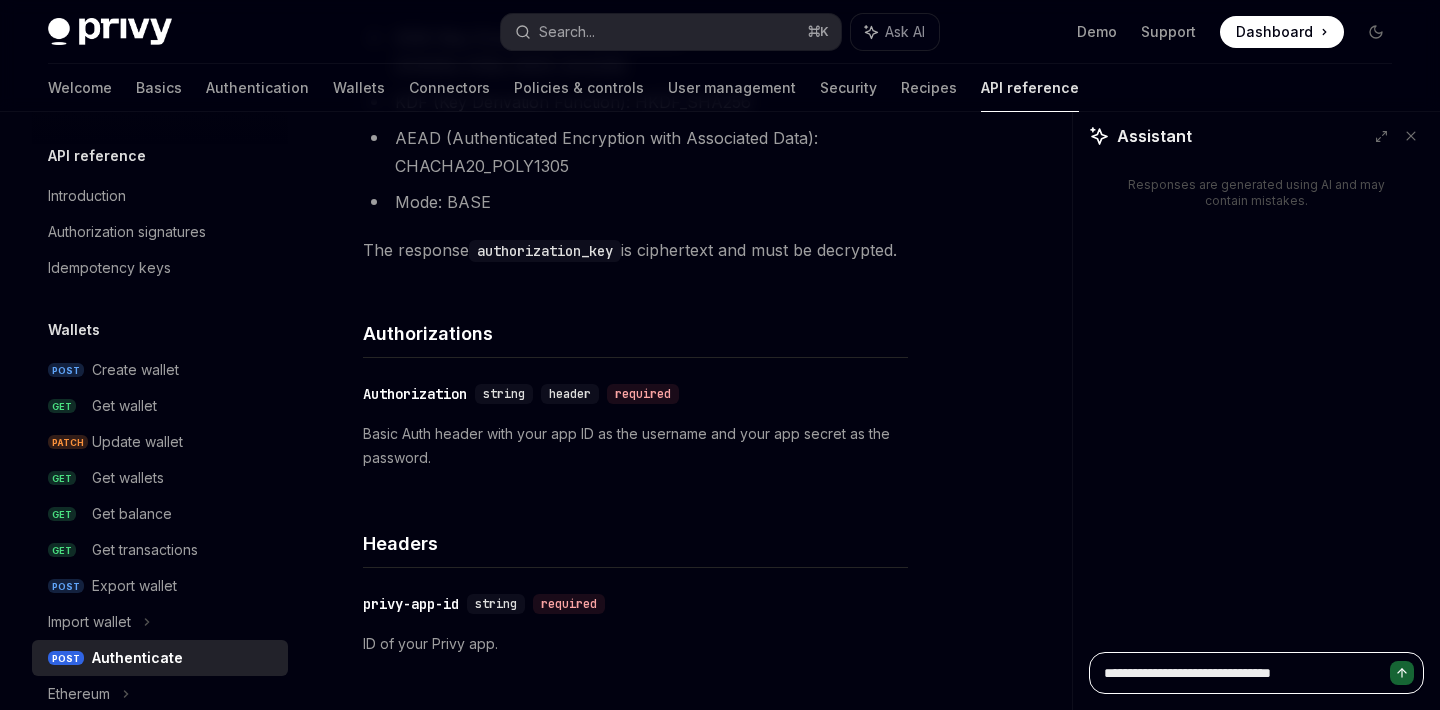 type on "**********" 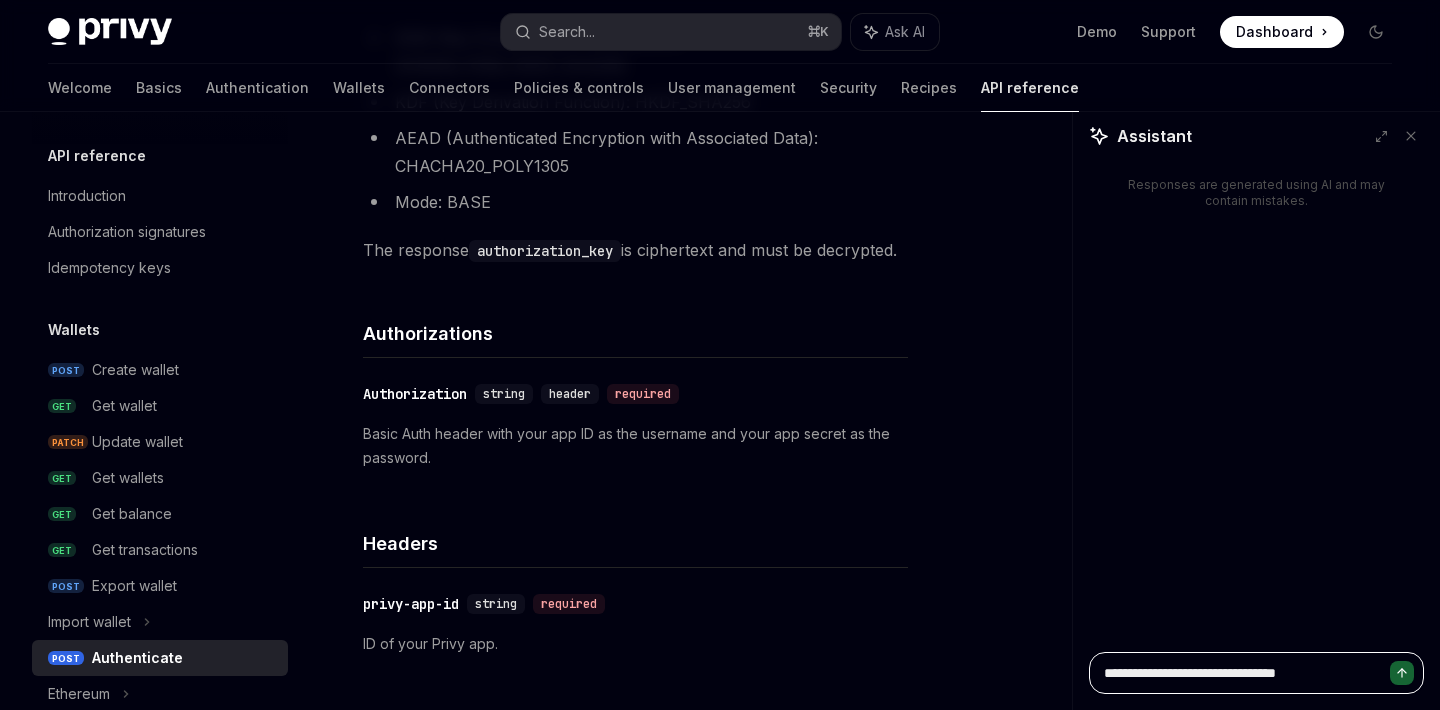 type on "*" 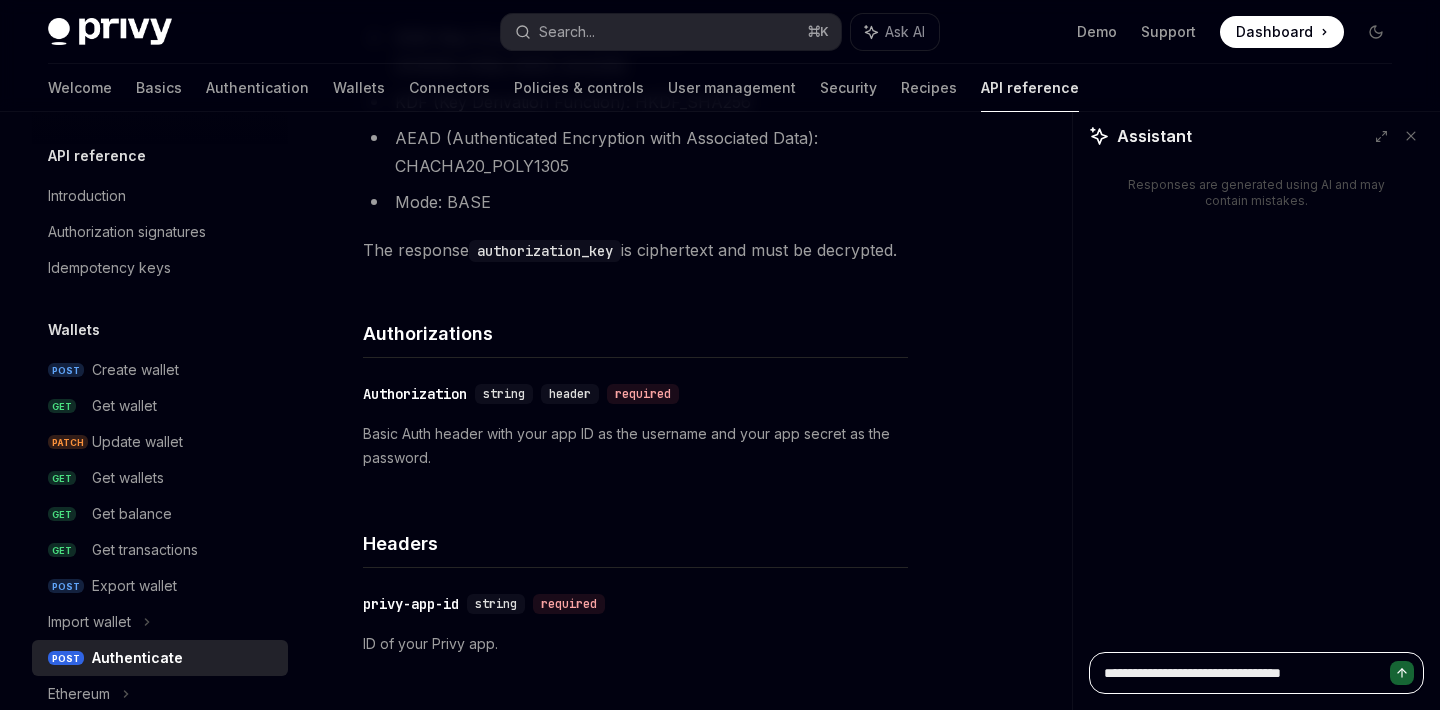 type on "**********" 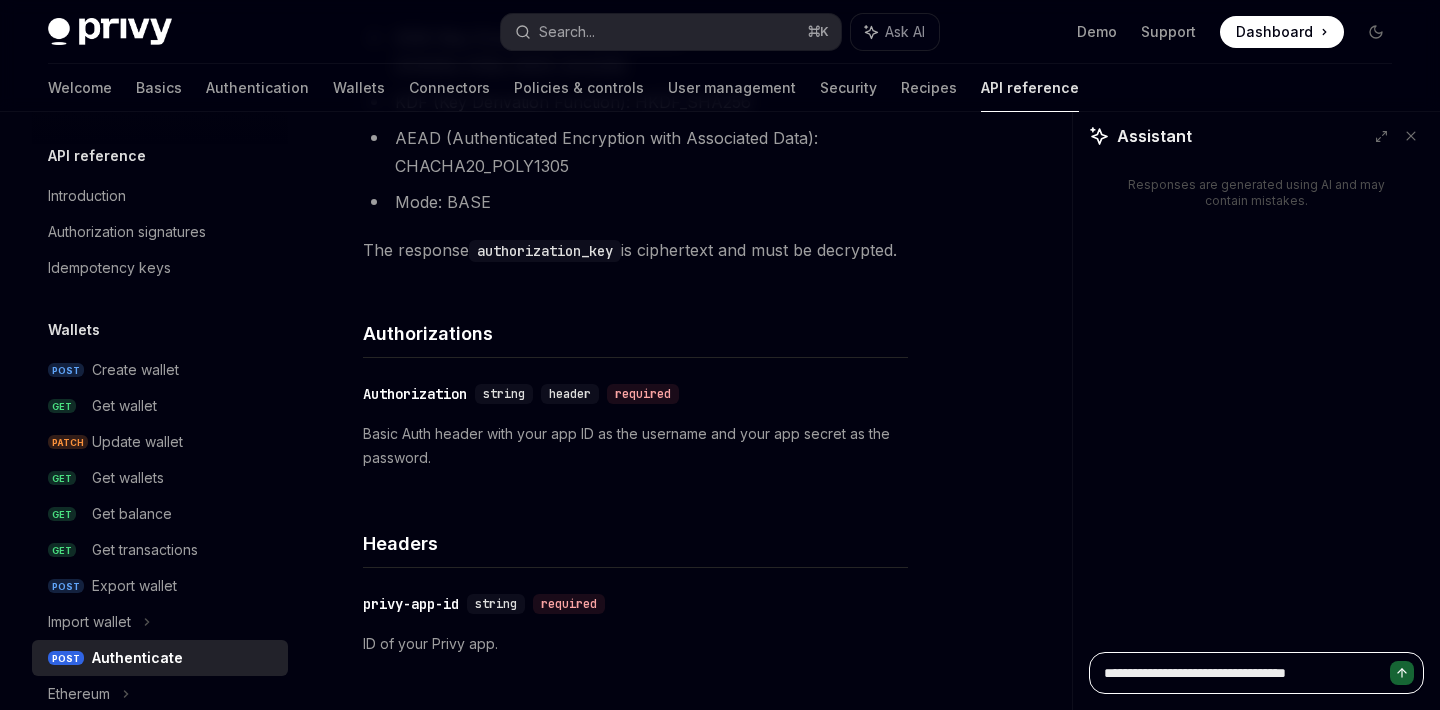 type on "**********" 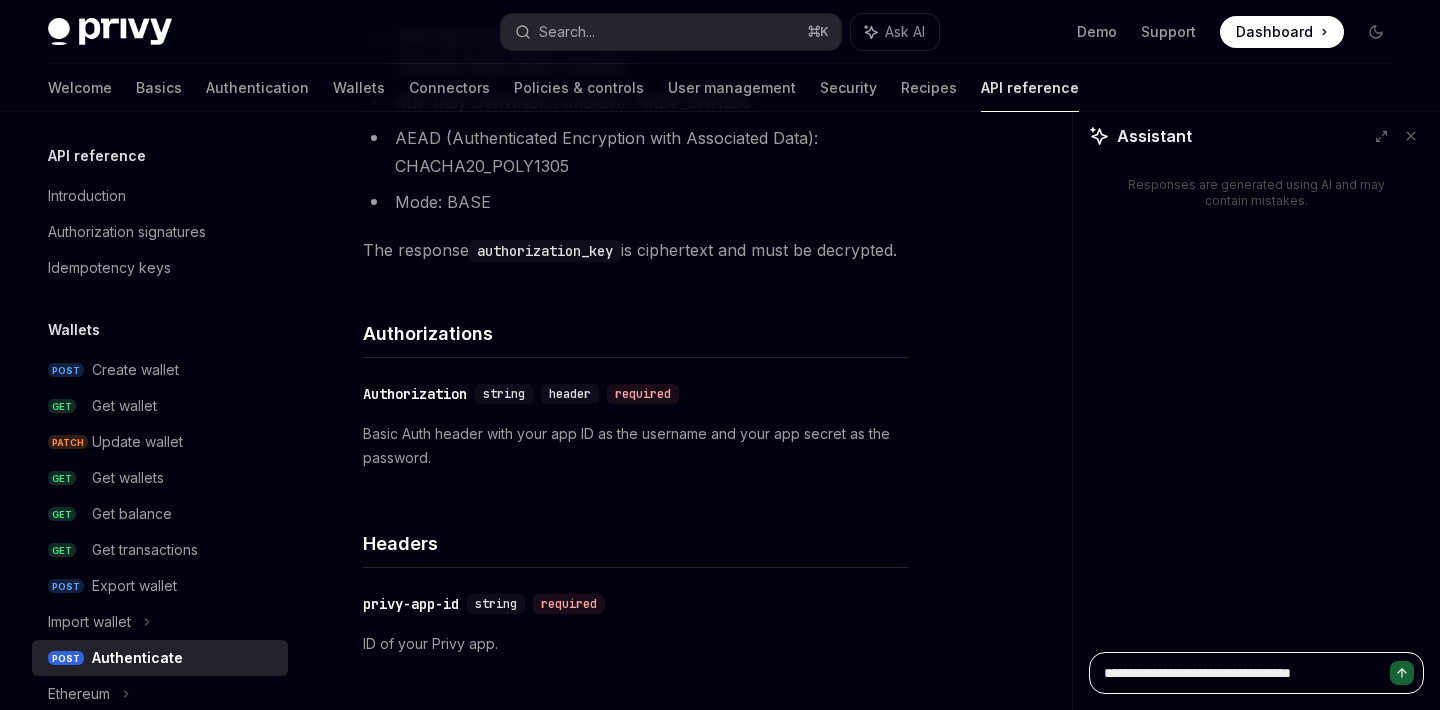 type on "**********" 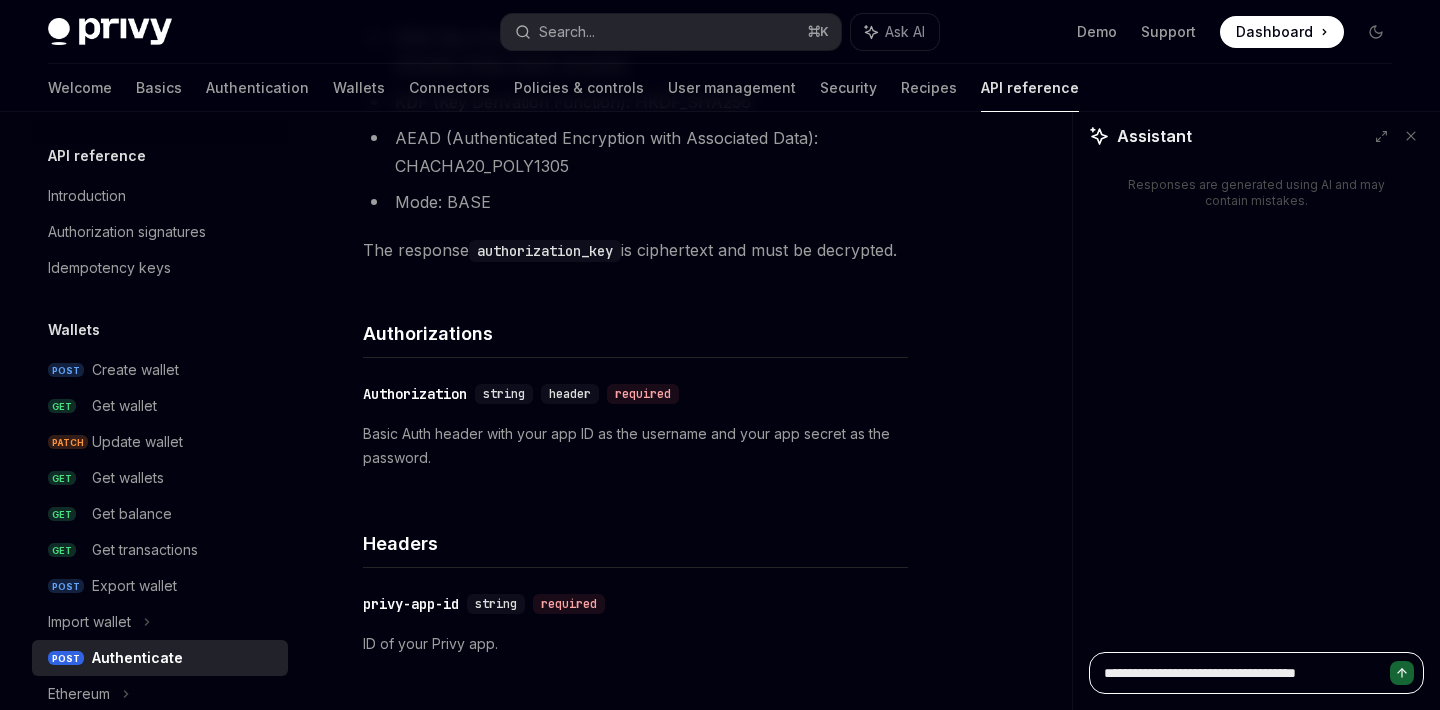 type on "**********" 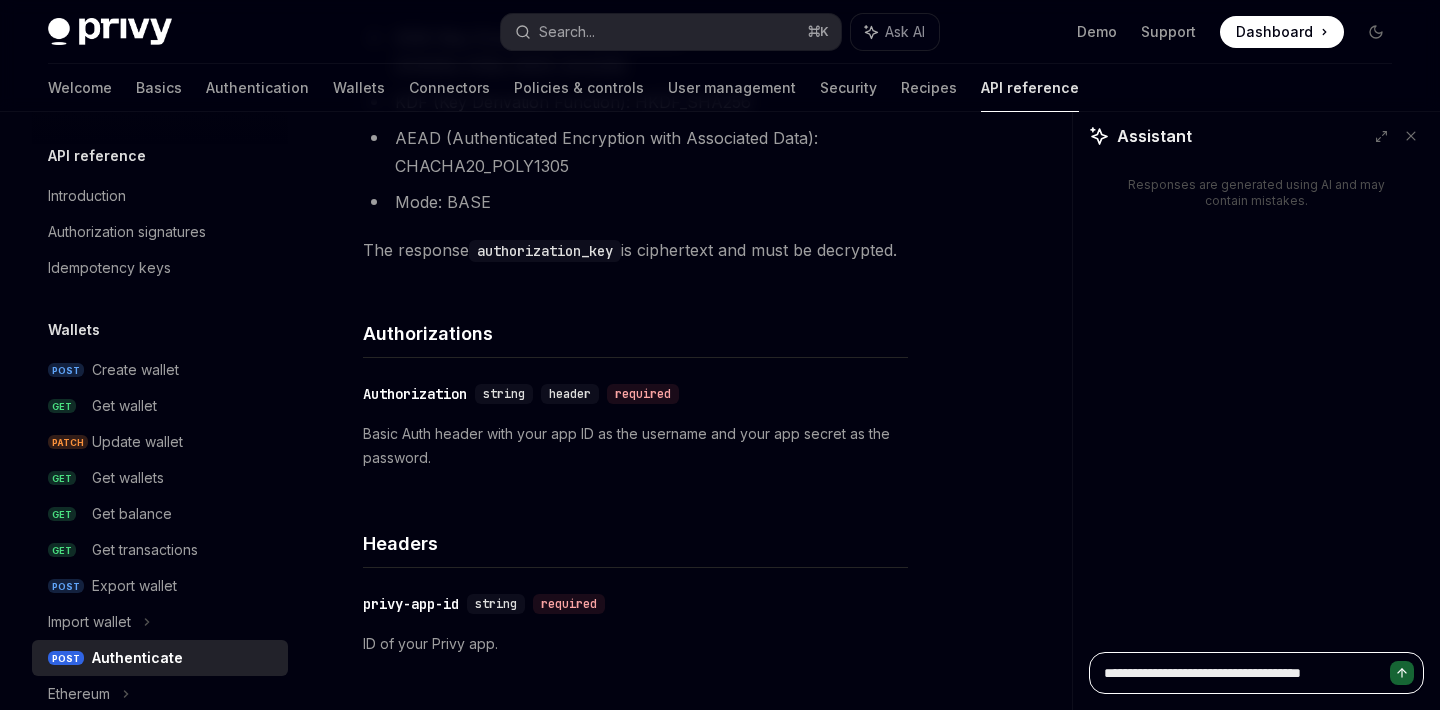 type on "**********" 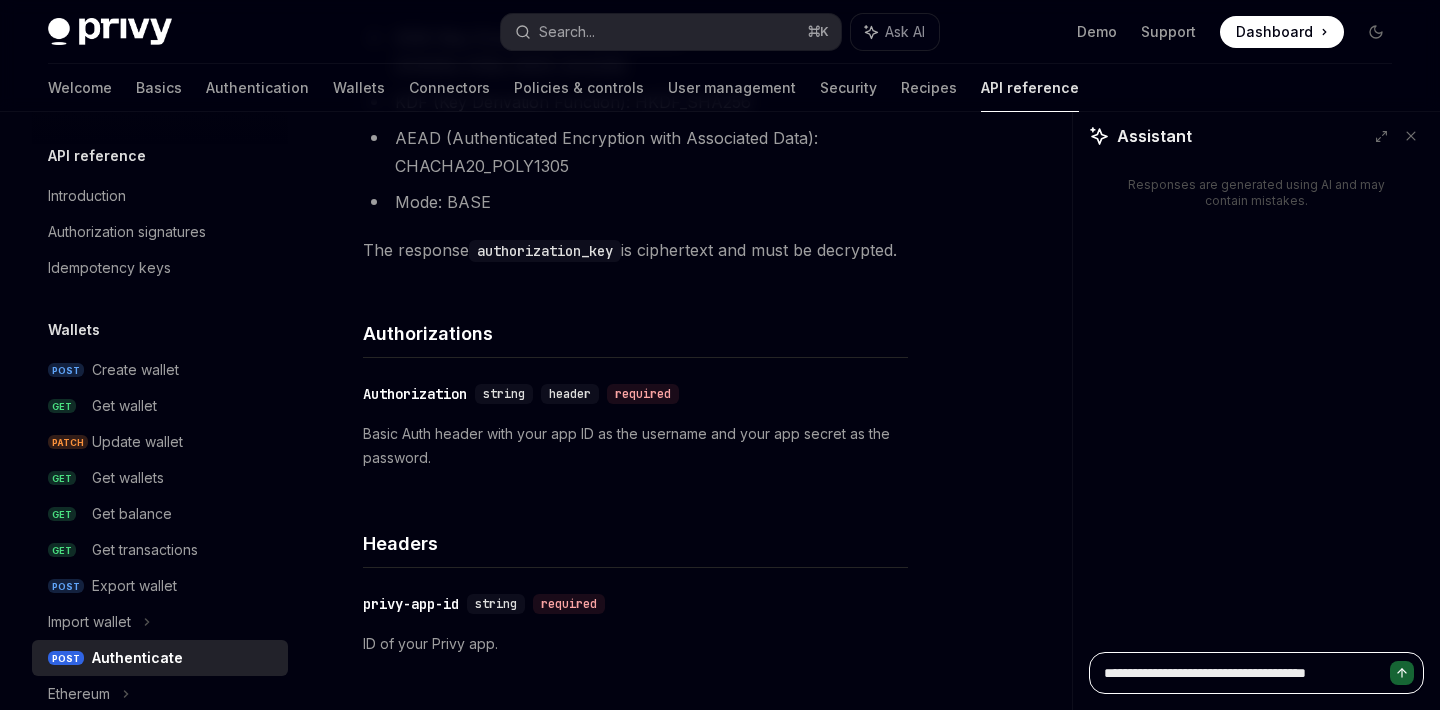 type on "**********" 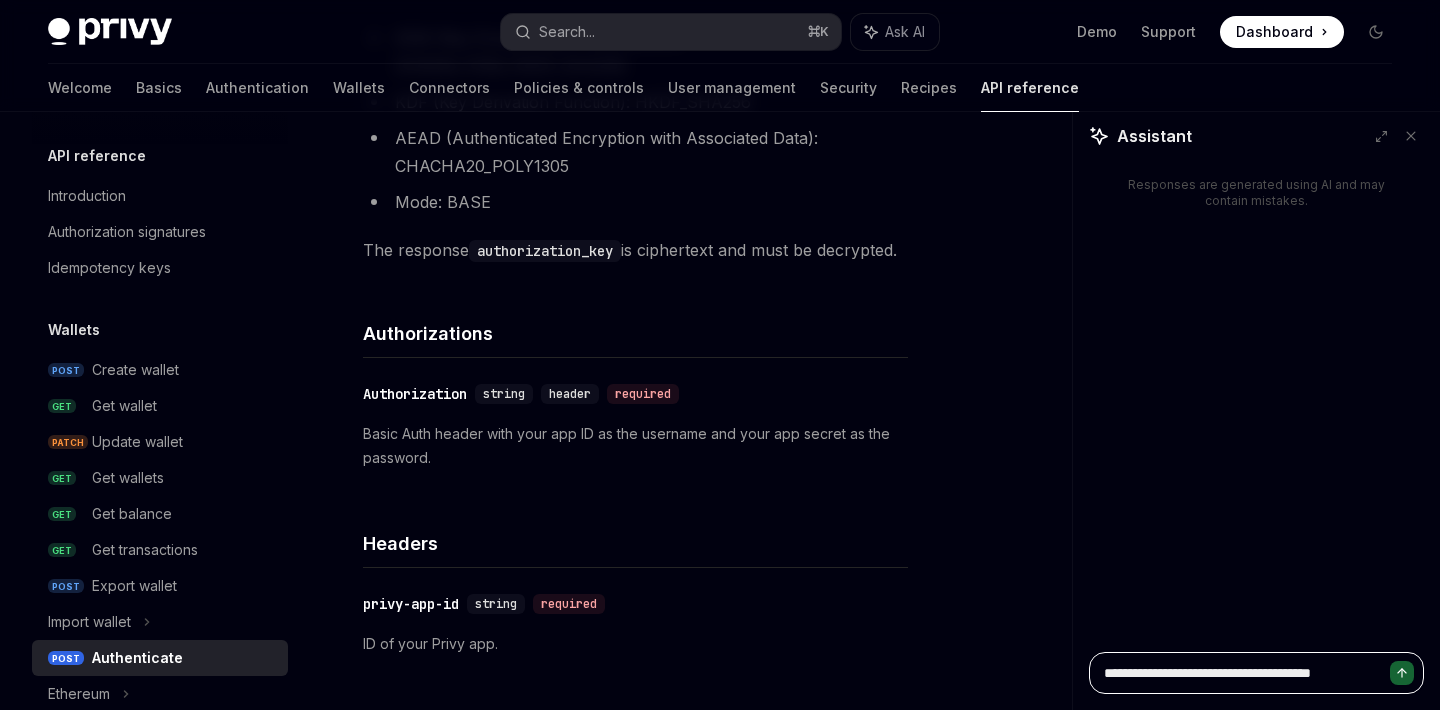 type on "**********" 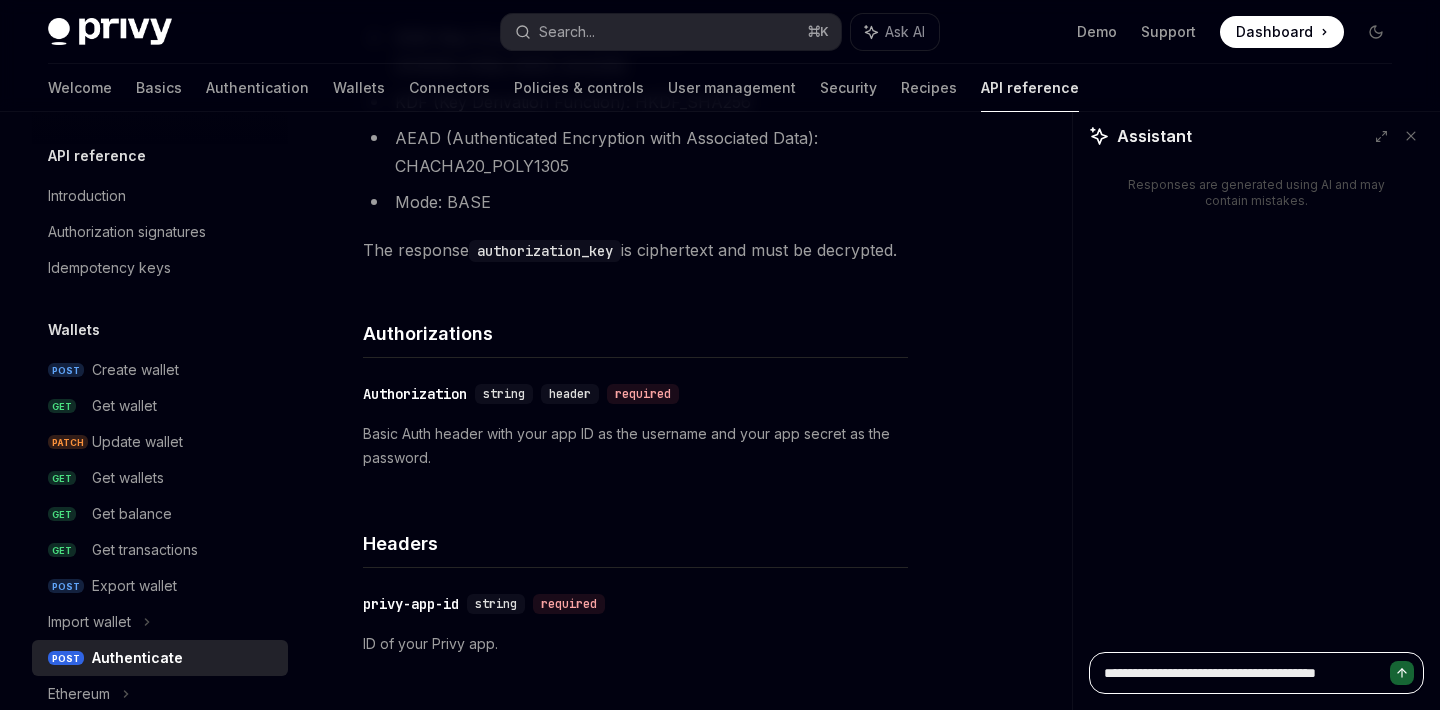 type on "**********" 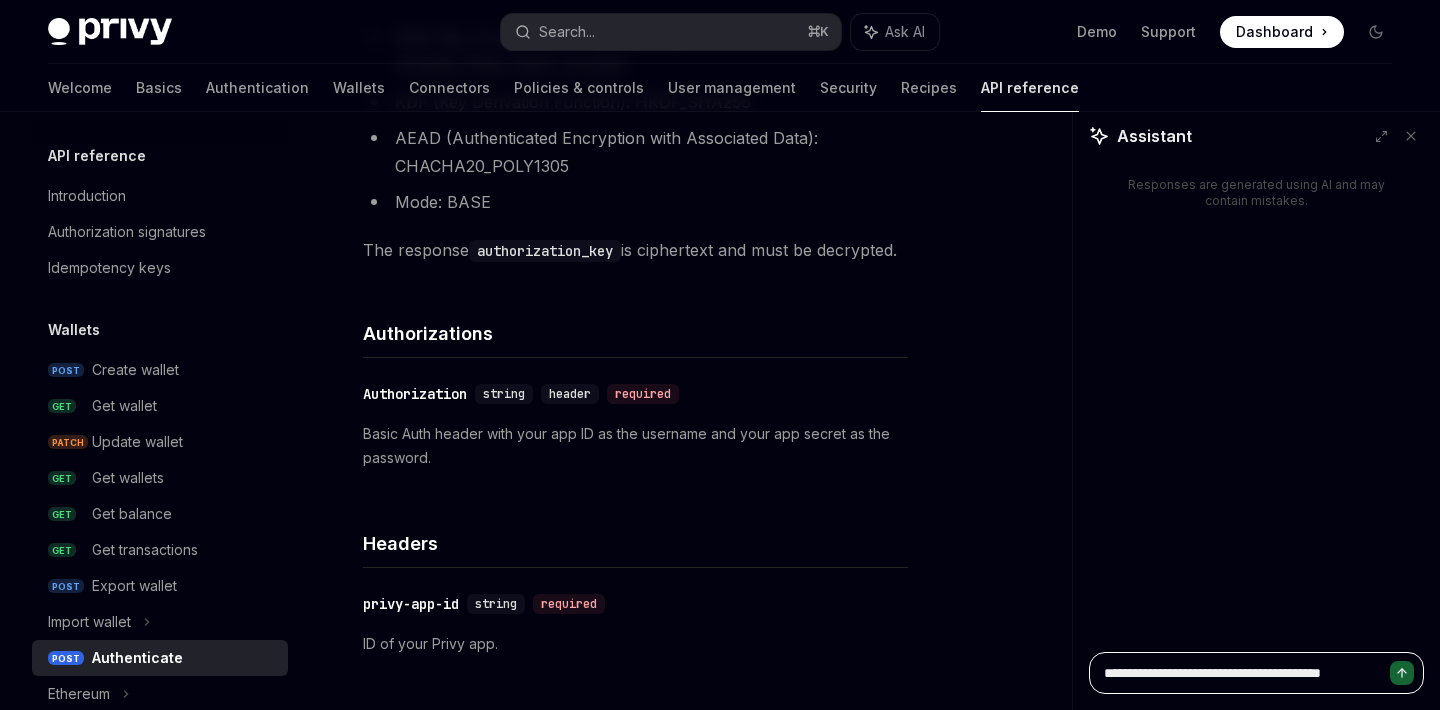 type on "*" 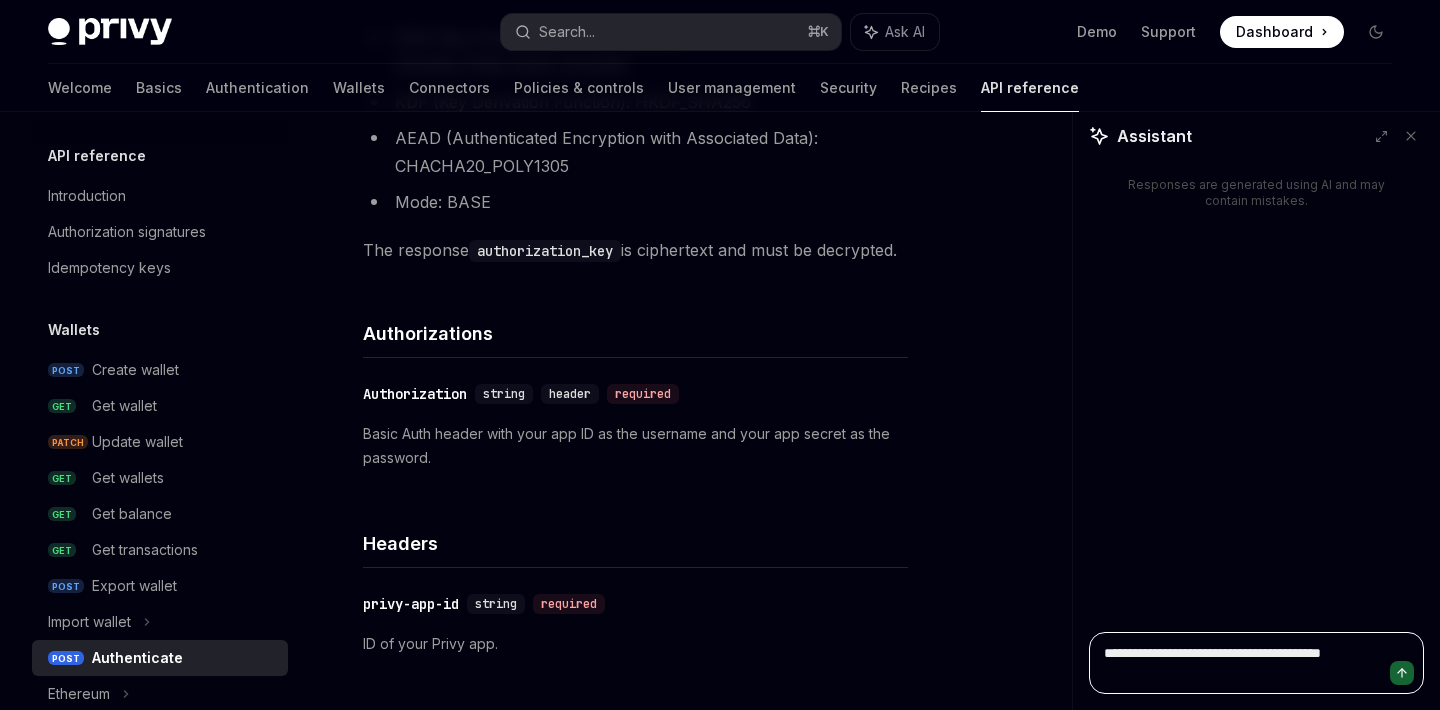 type on "**********" 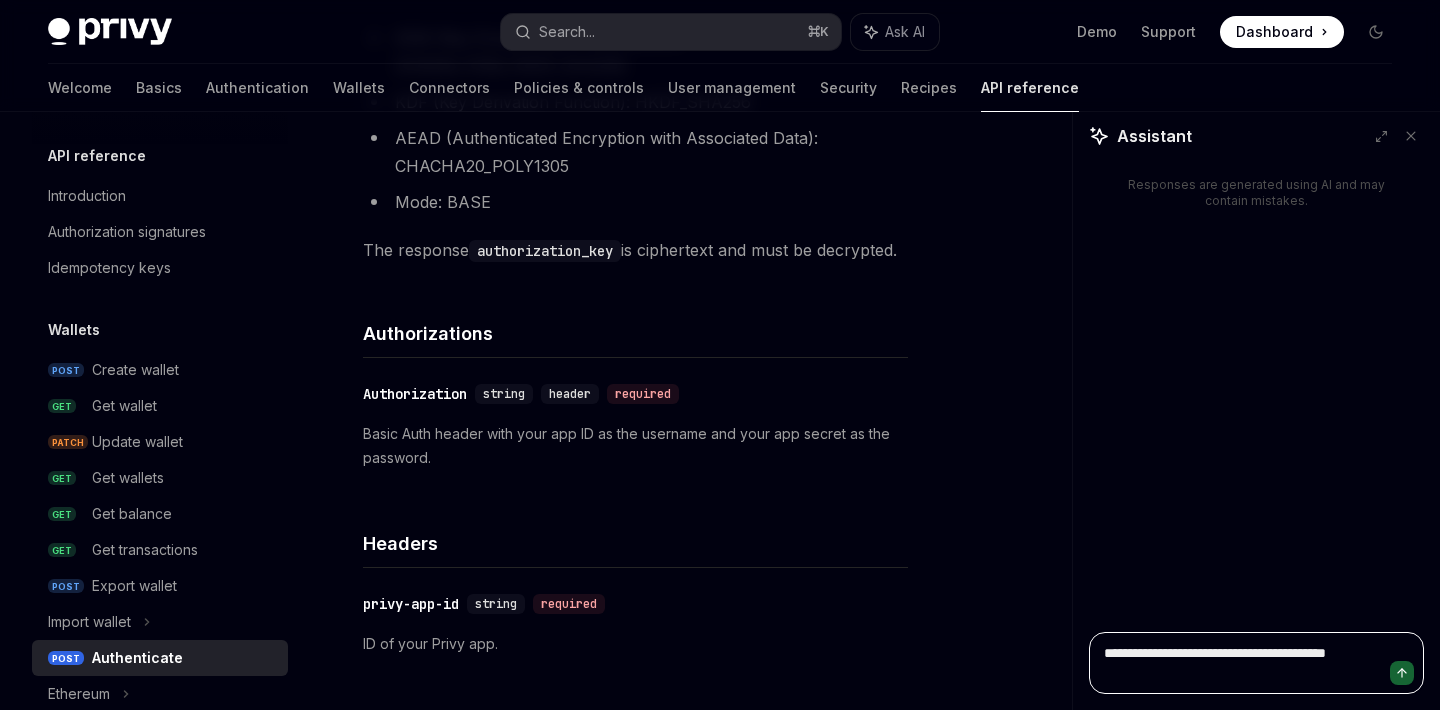 type on "**********" 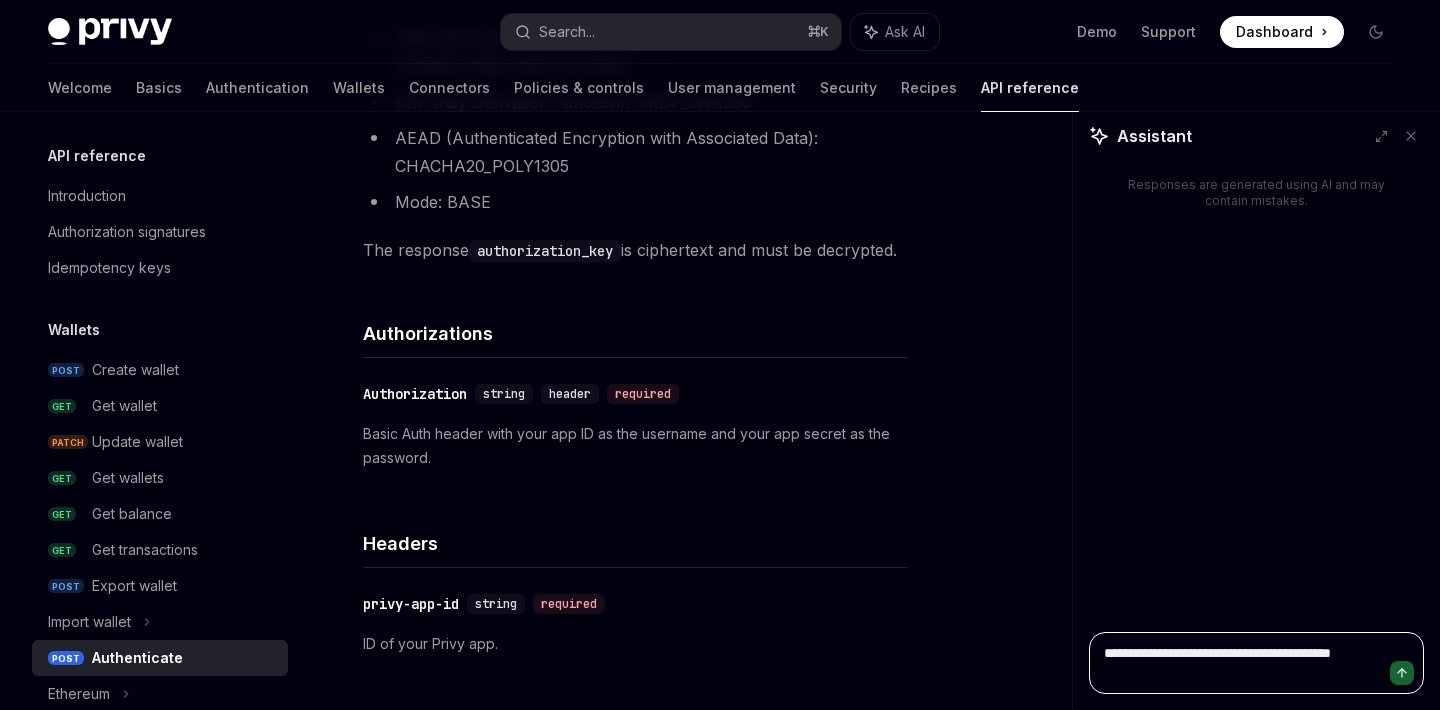 type on "**********" 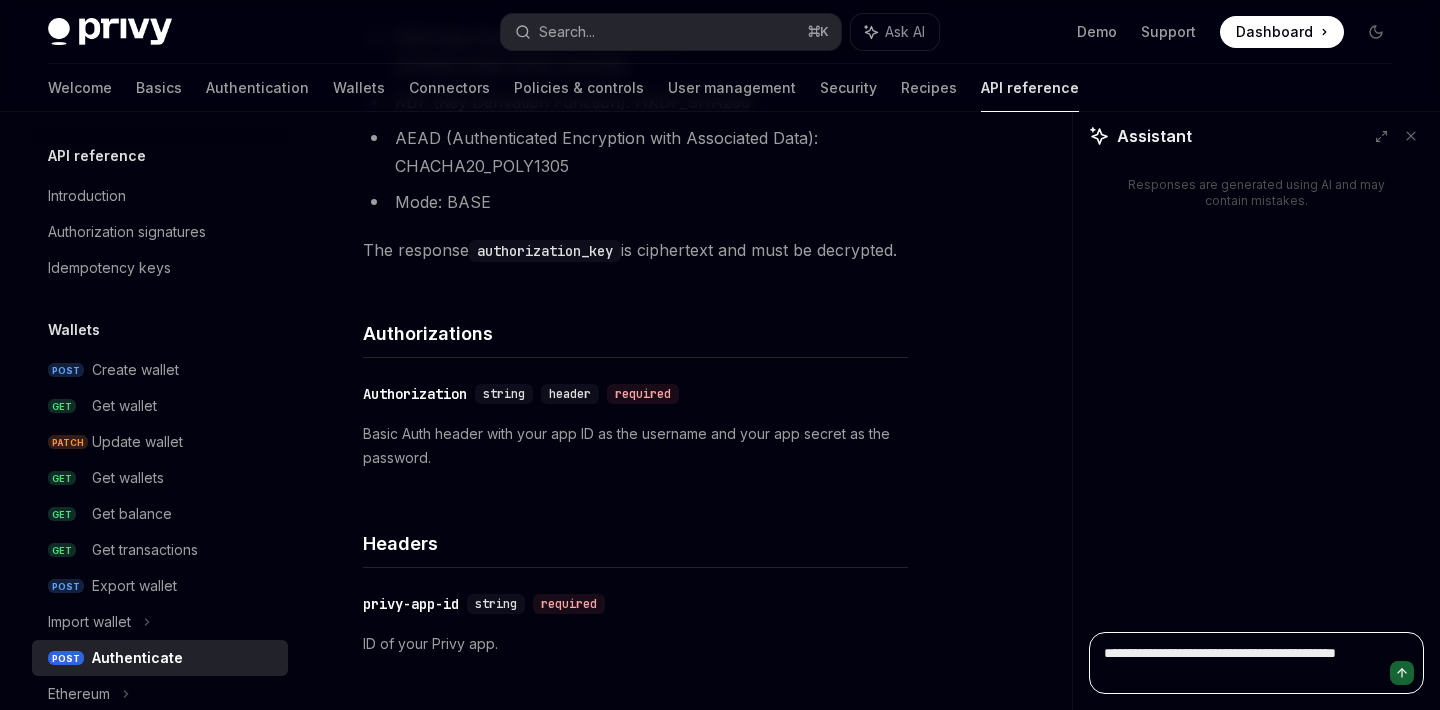type on "**********" 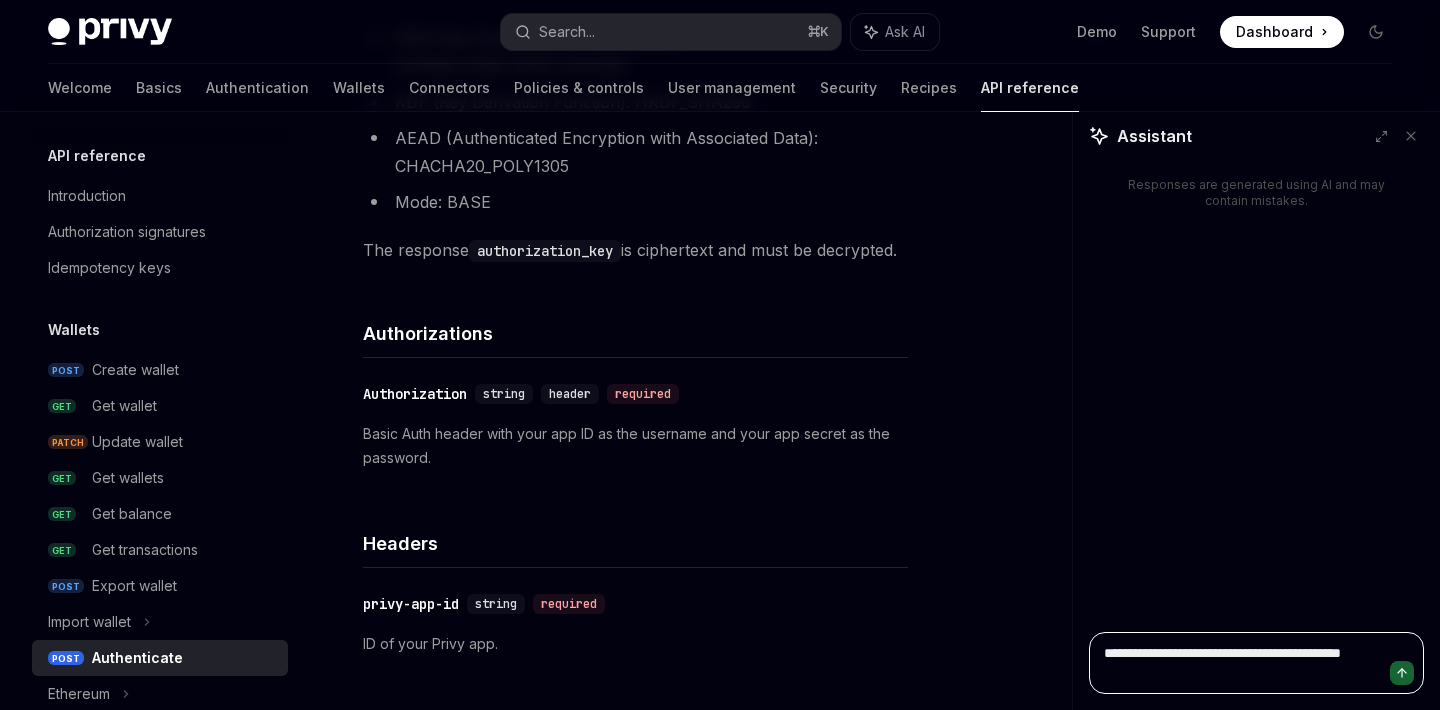 type on "**********" 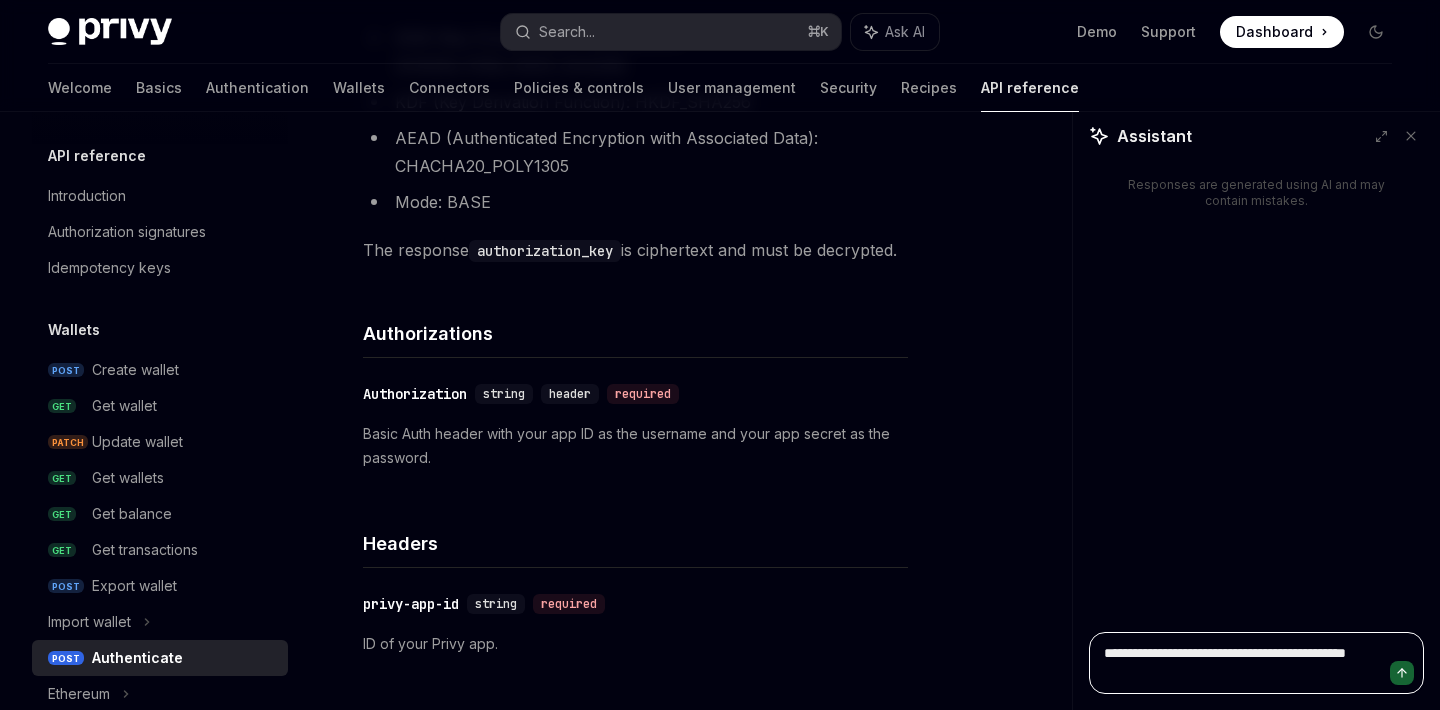 type on "**********" 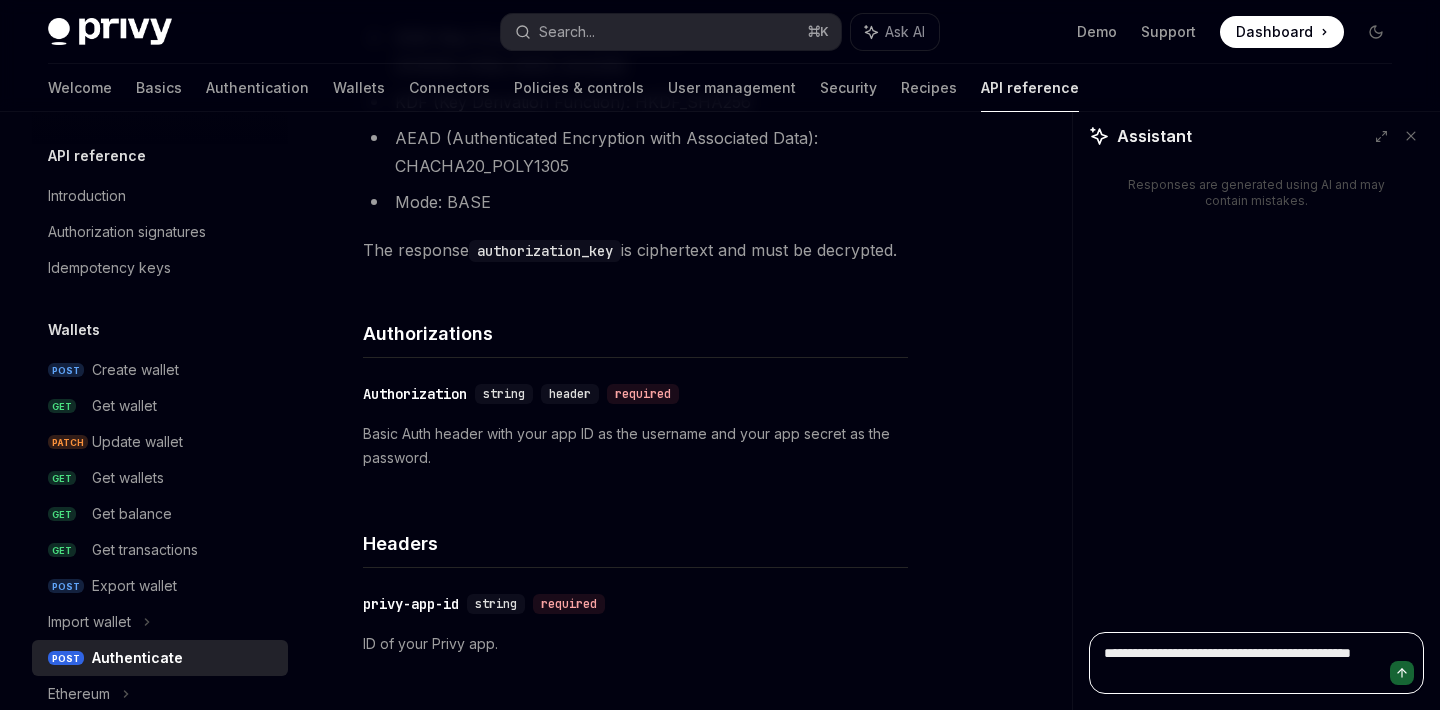 type on "**********" 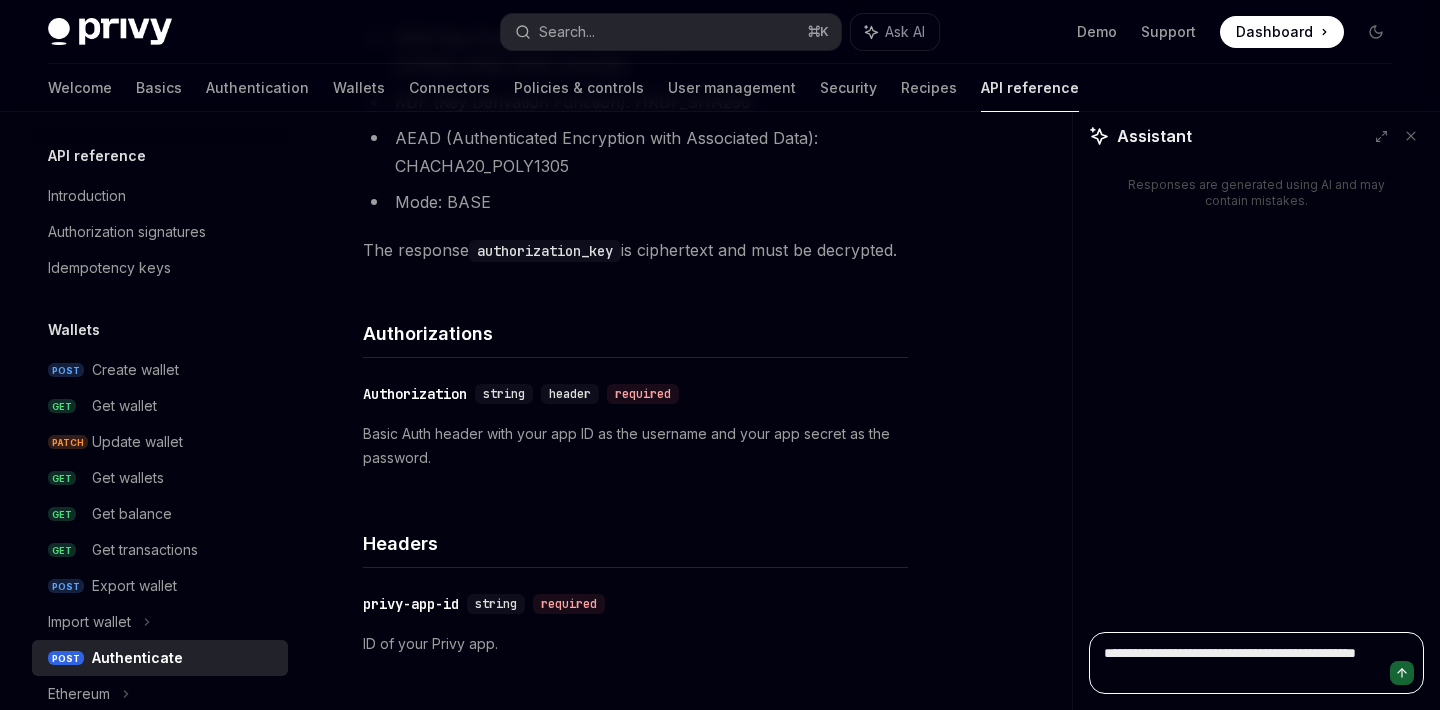 type on "**********" 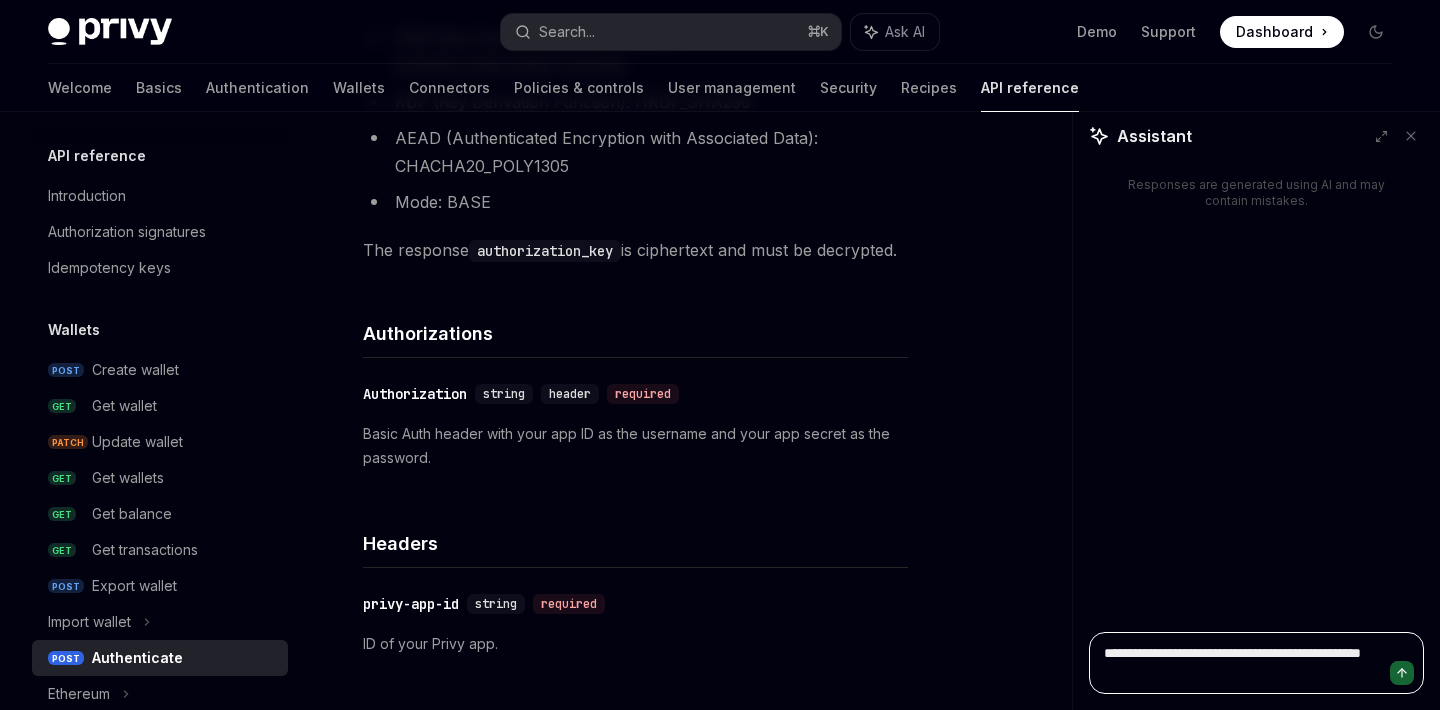 type on "**********" 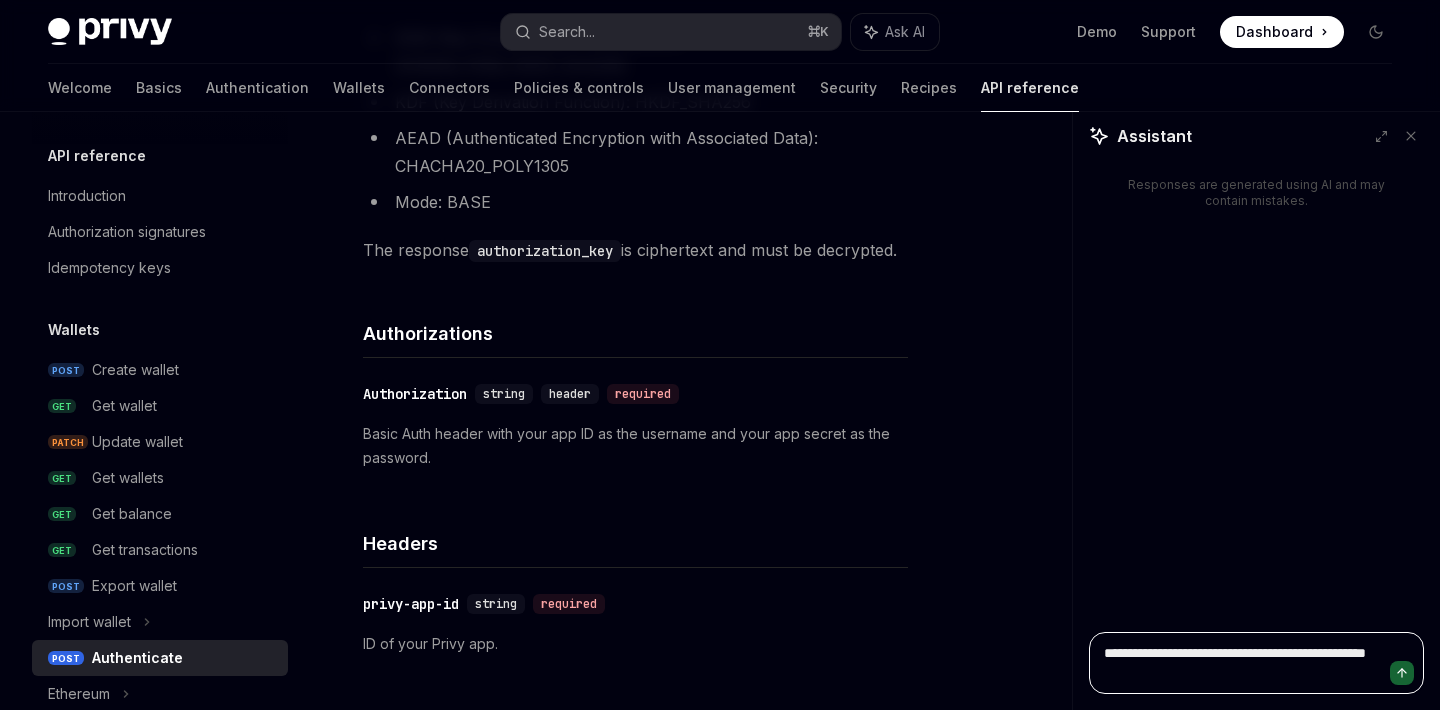 type on "*" 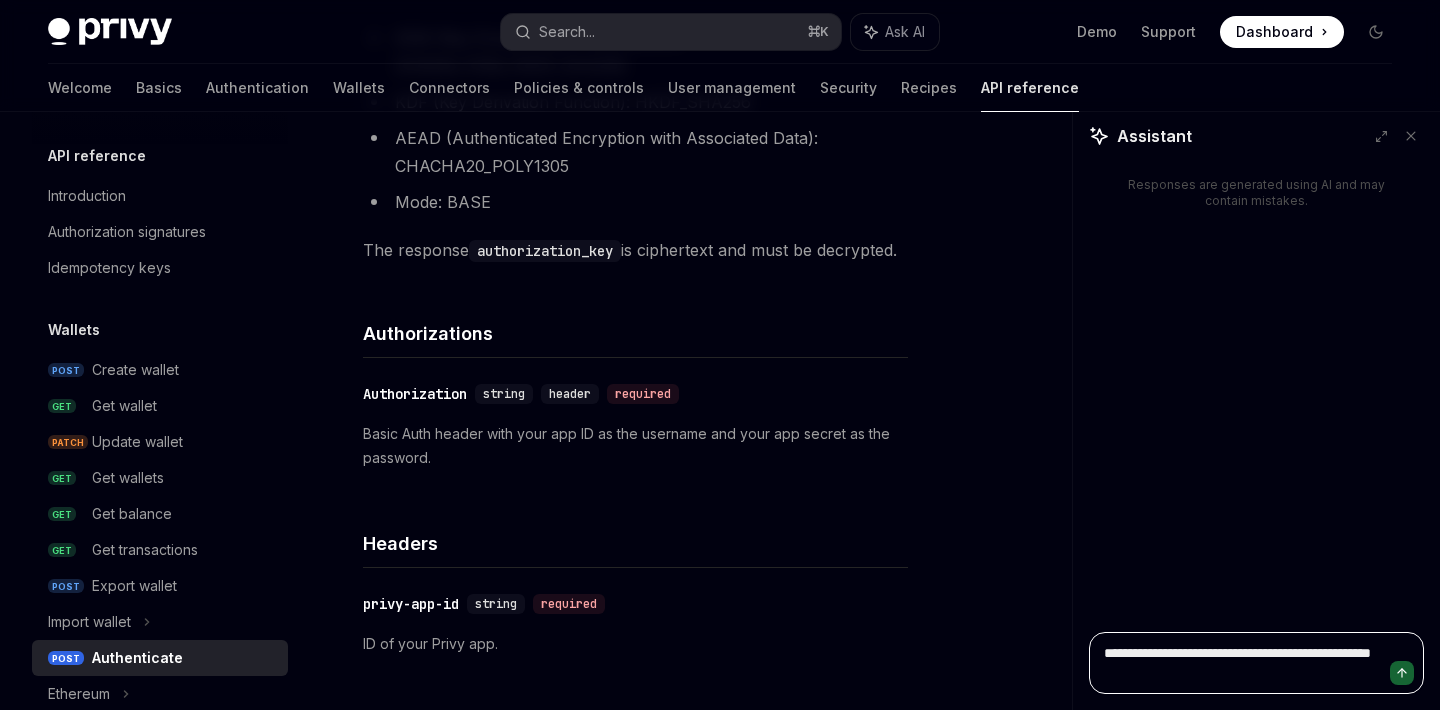 type on "**********" 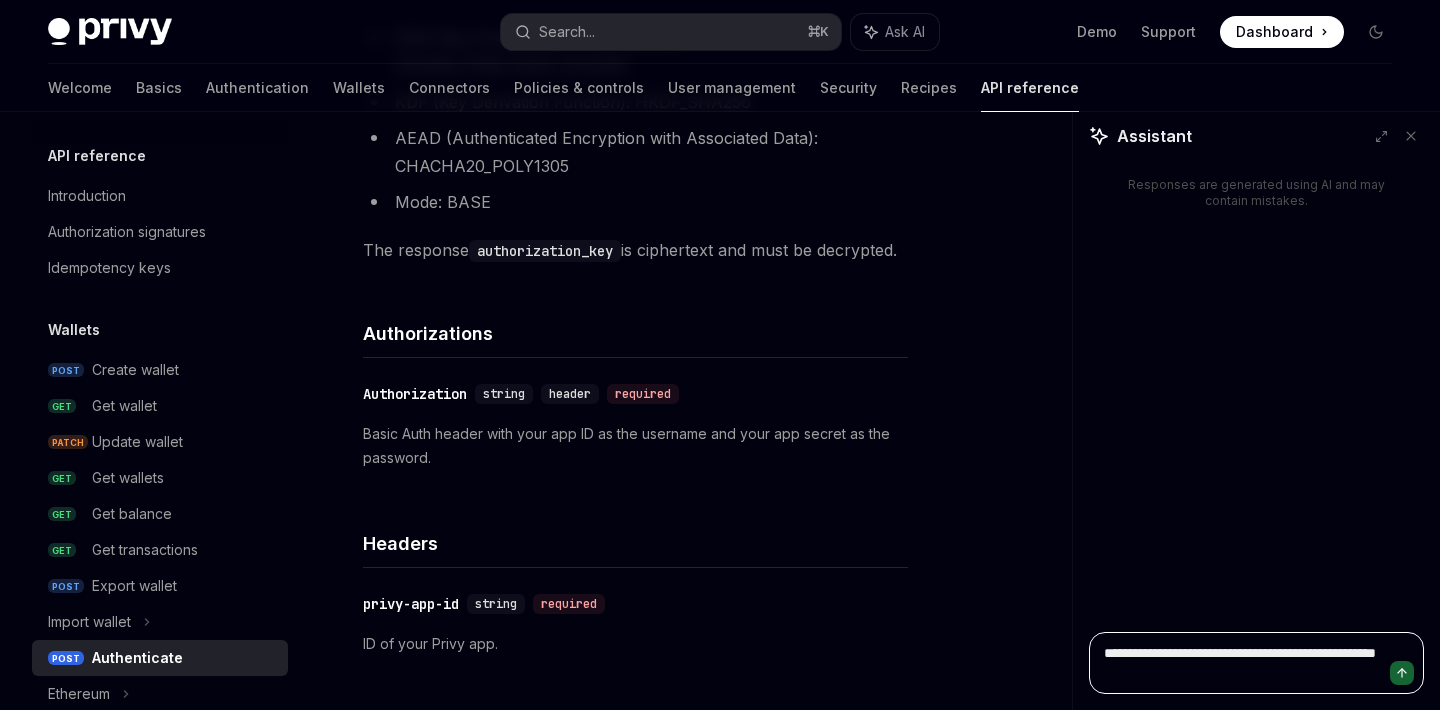 type on "**********" 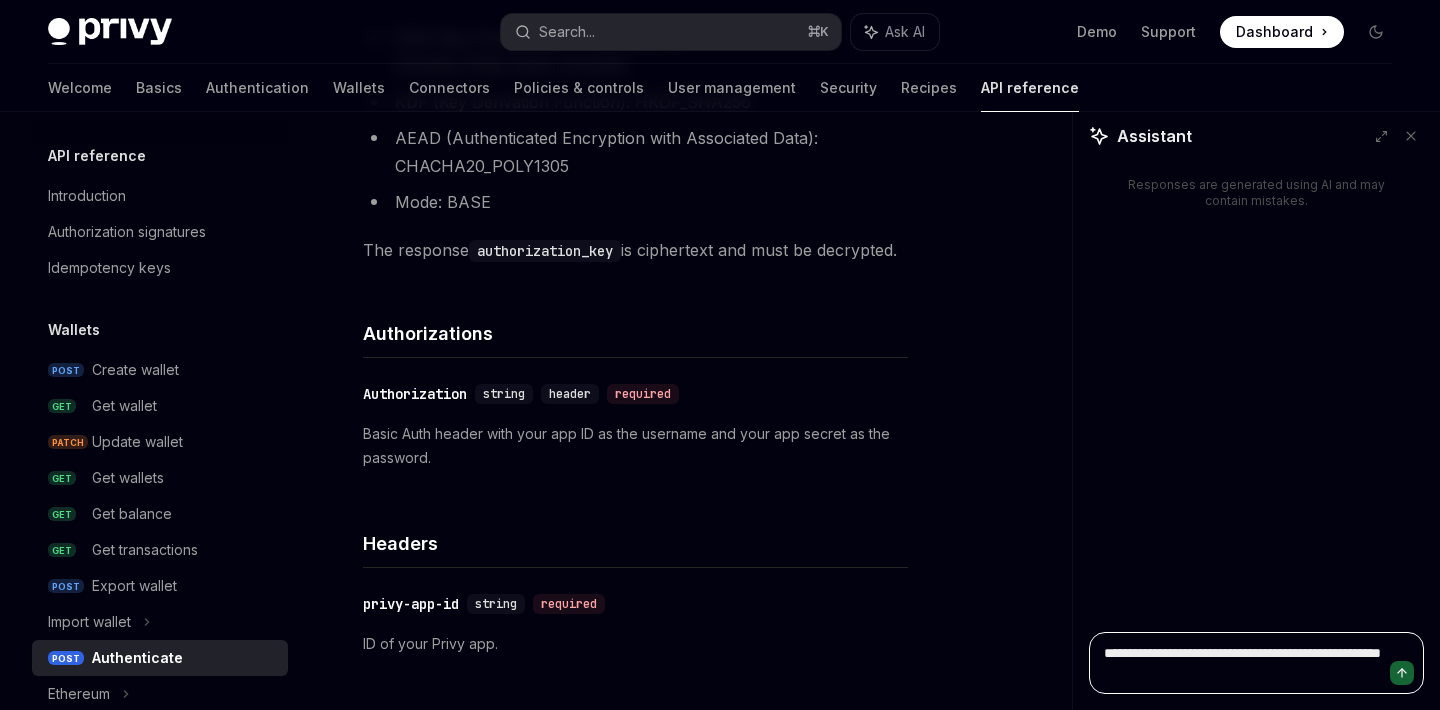 type on "**********" 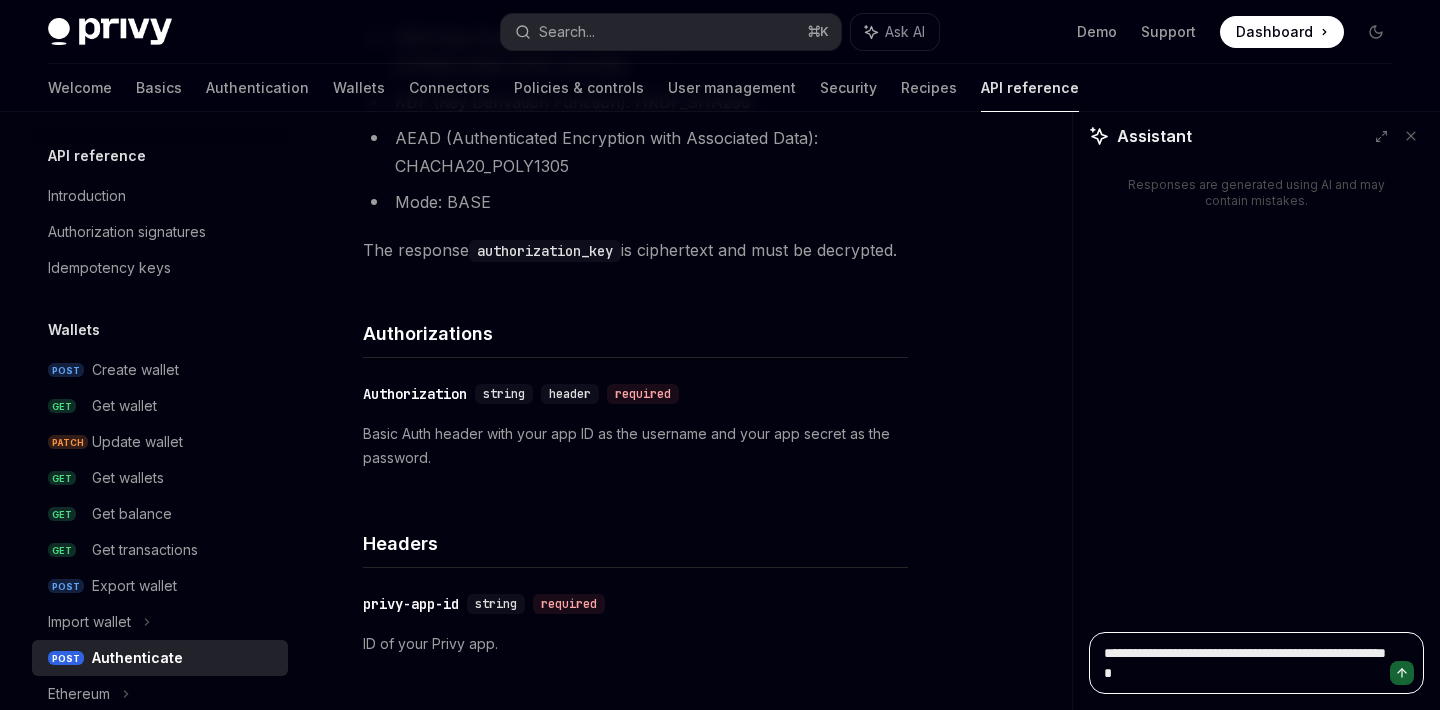 type on "**********" 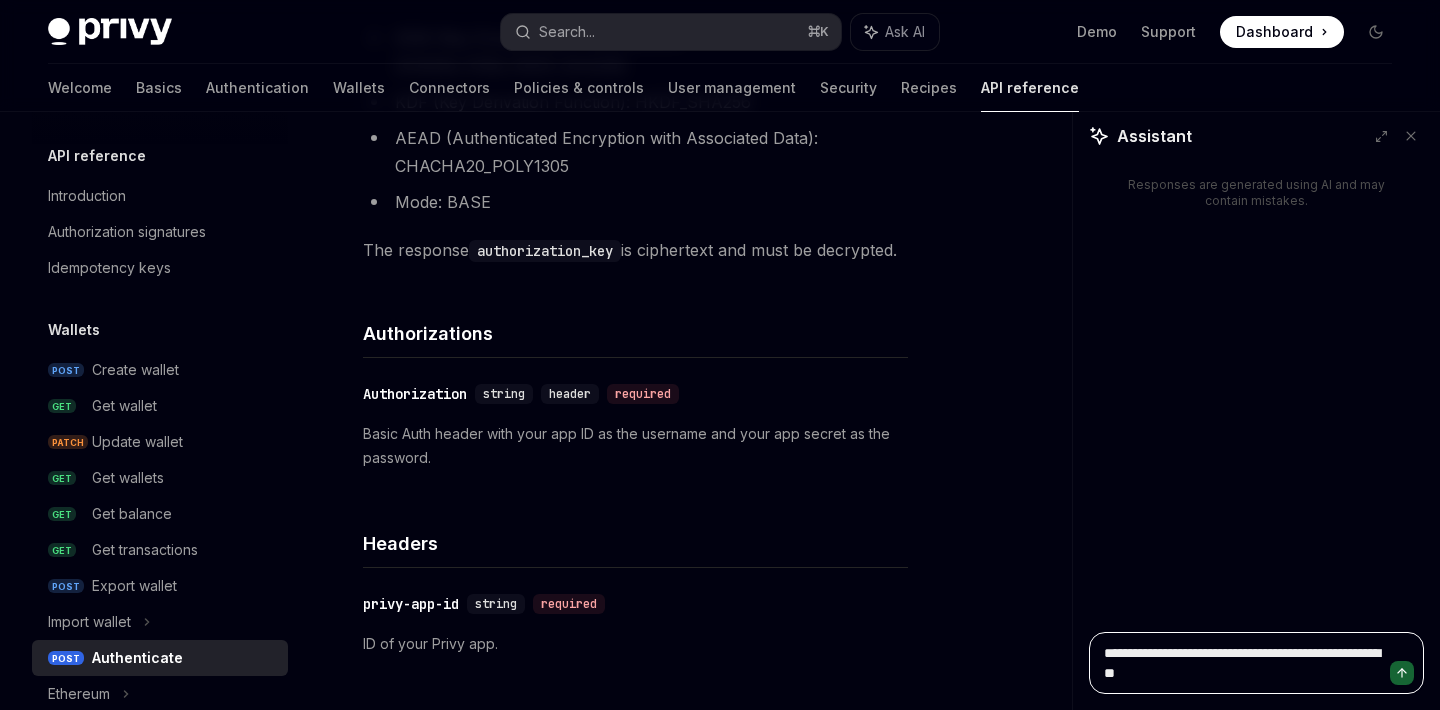 type on "**********" 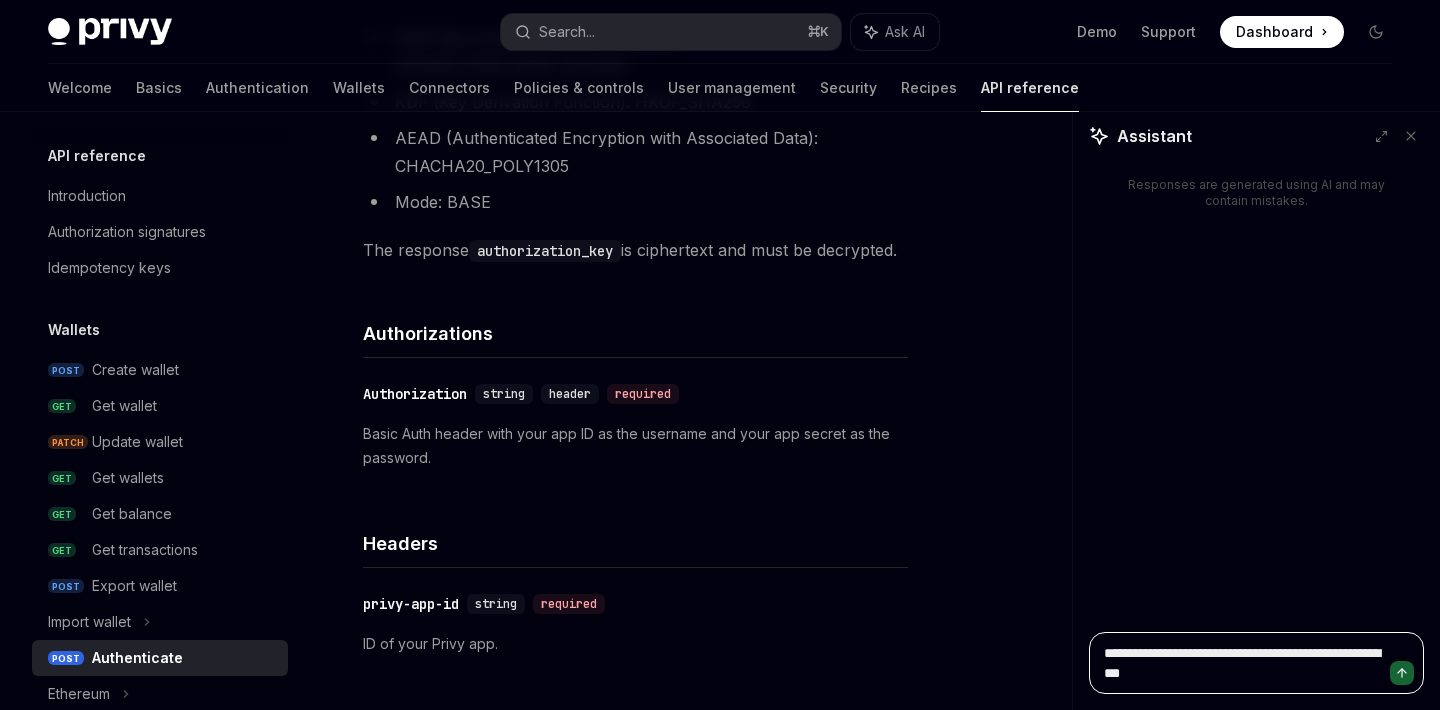 type on "**********" 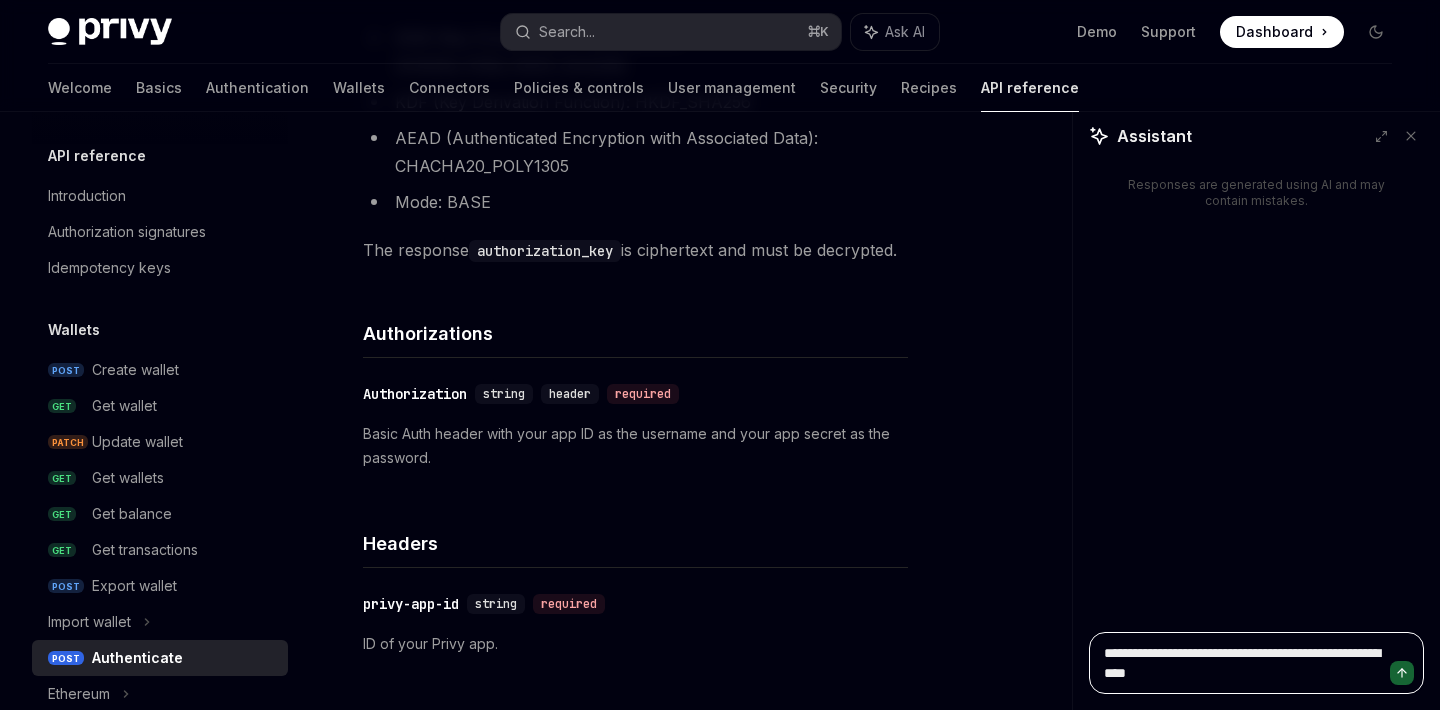 type on "**********" 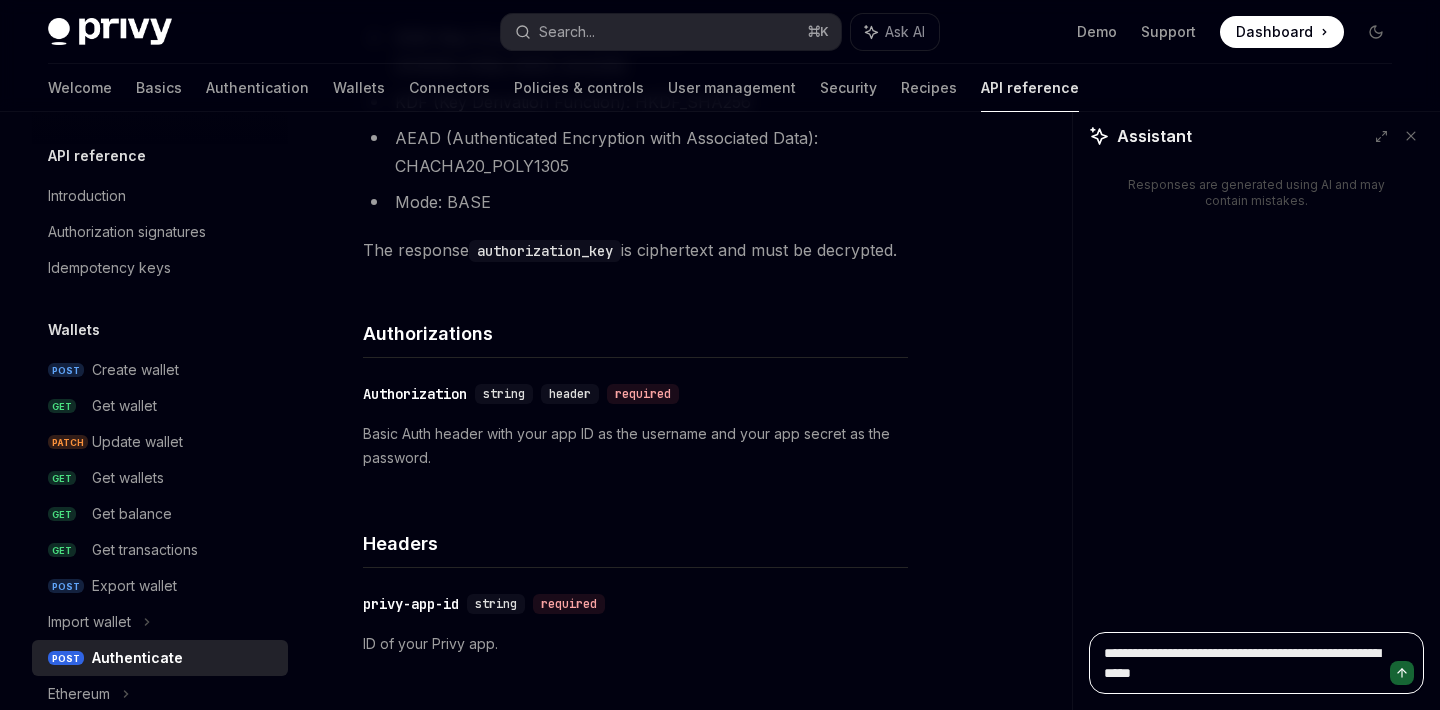 type on "**********" 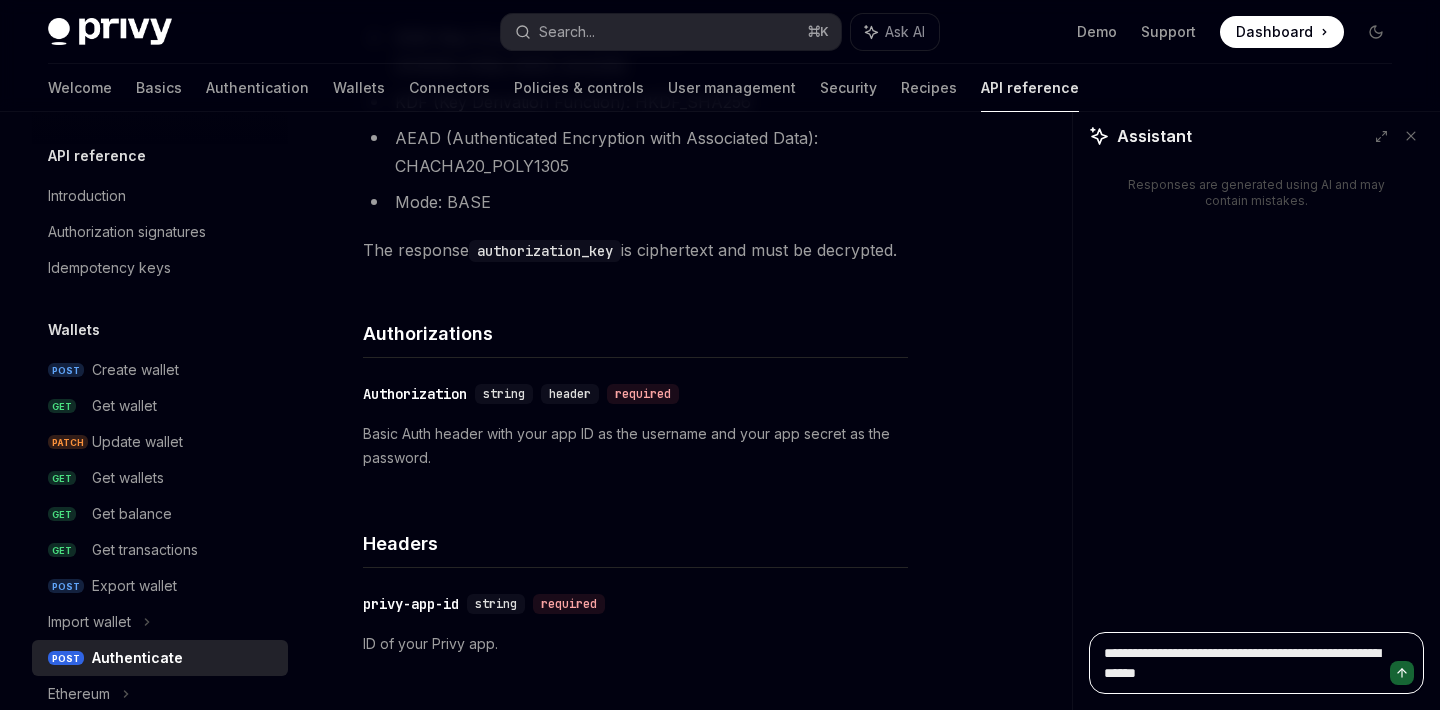 type on "**********" 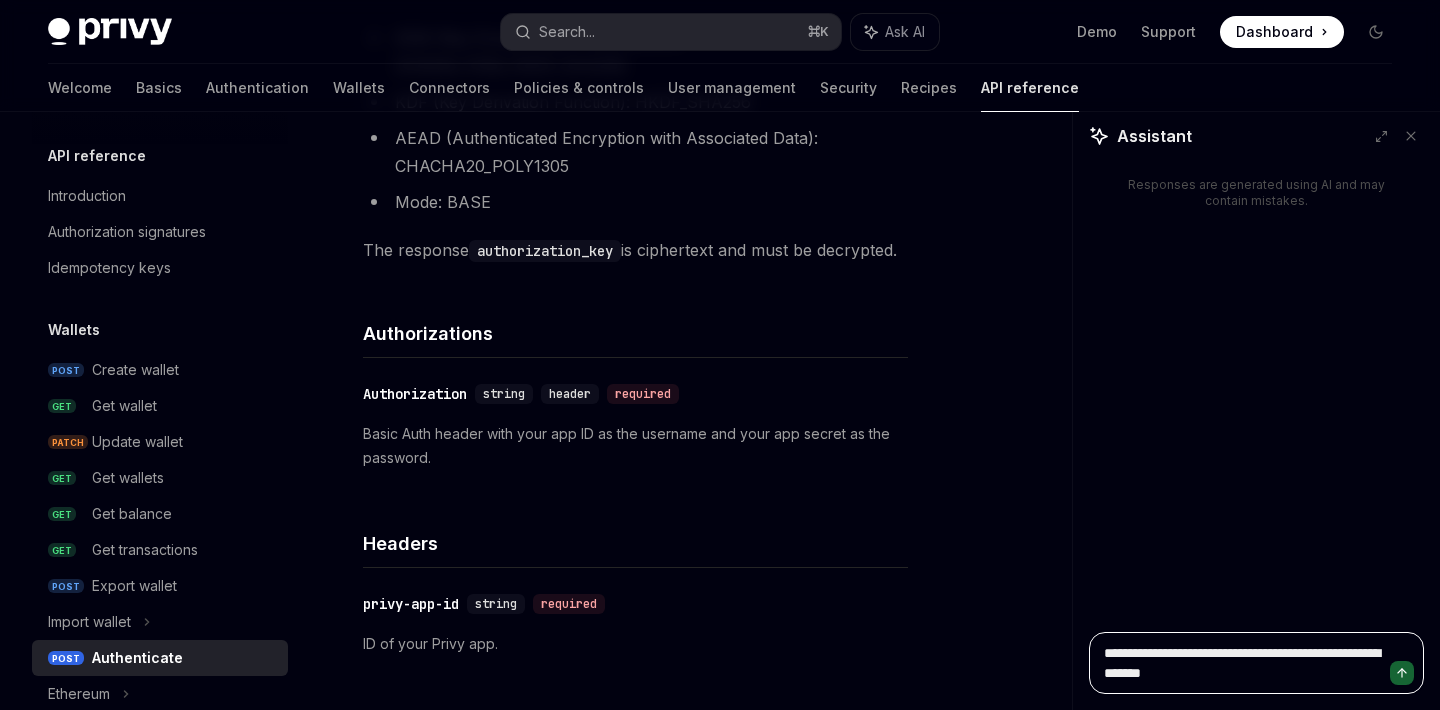 type on "**********" 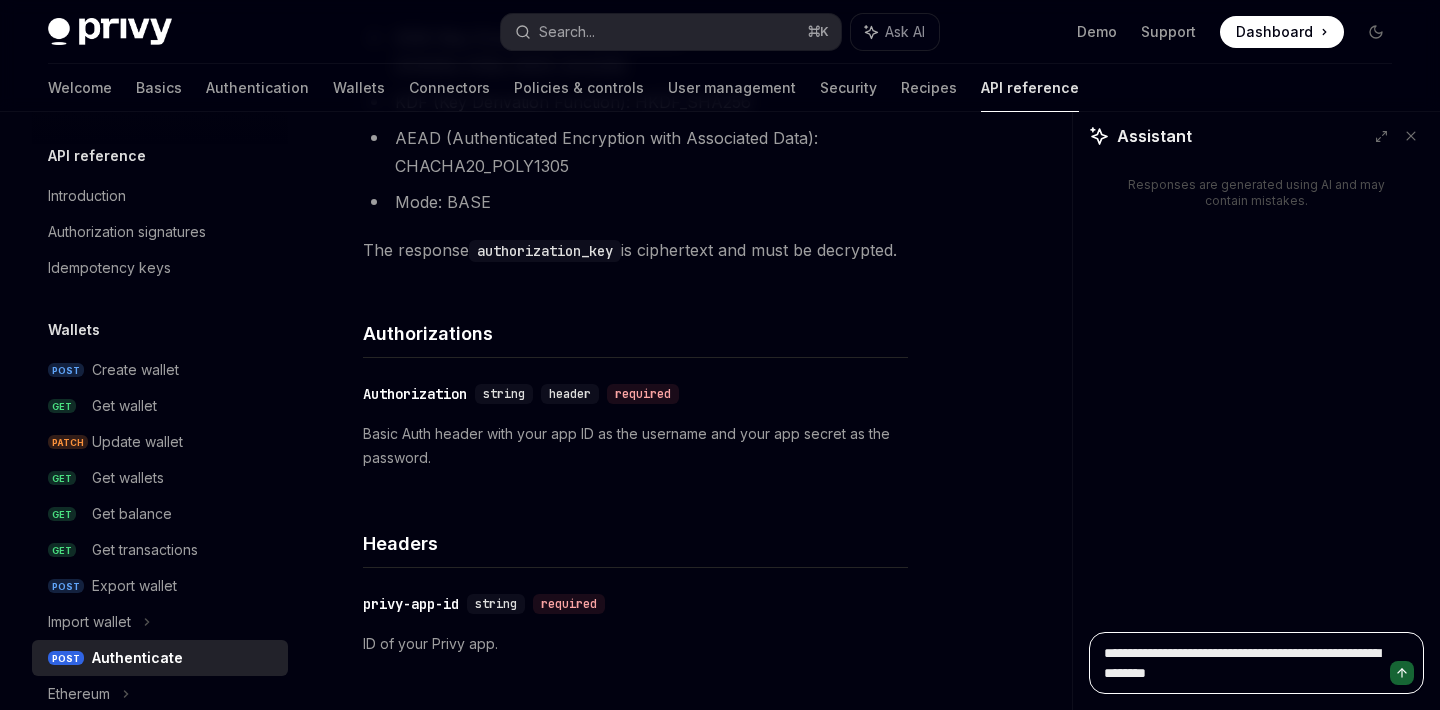 type on "**********" 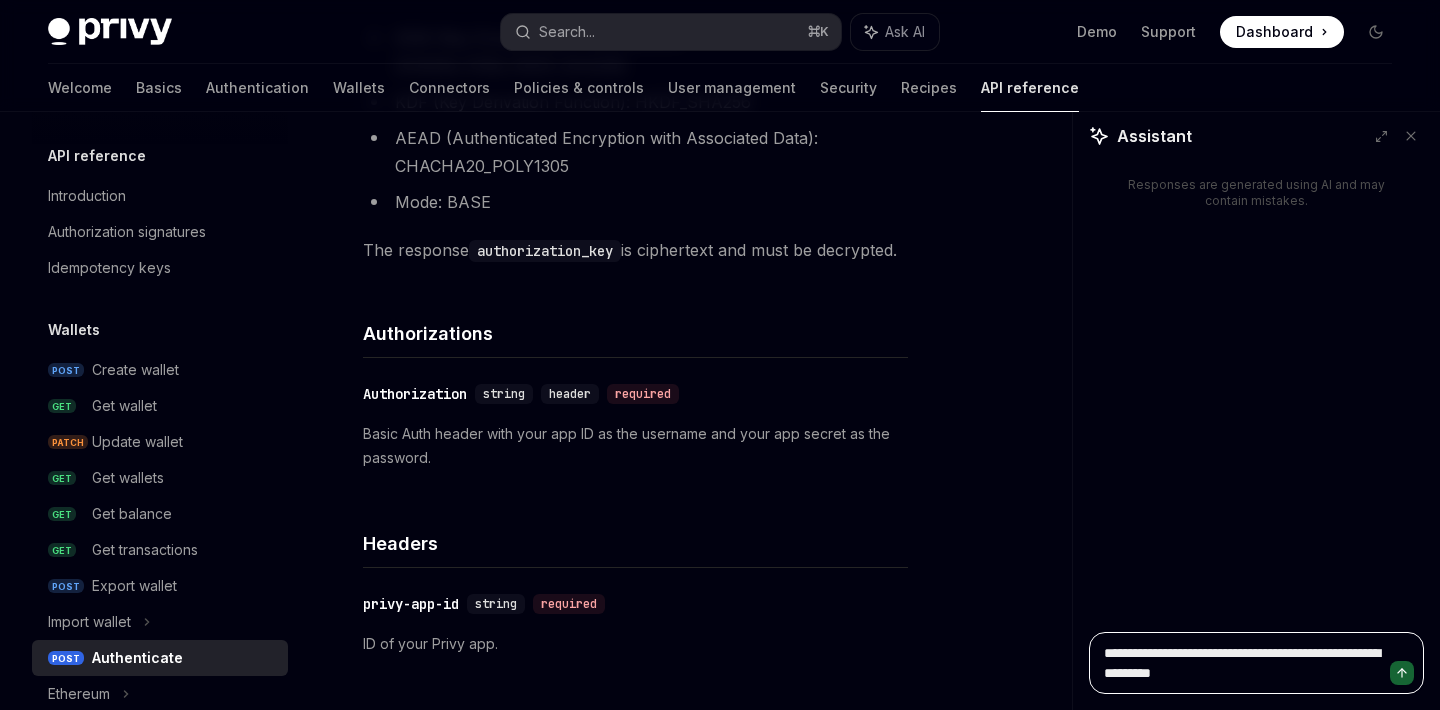 type on "**********" 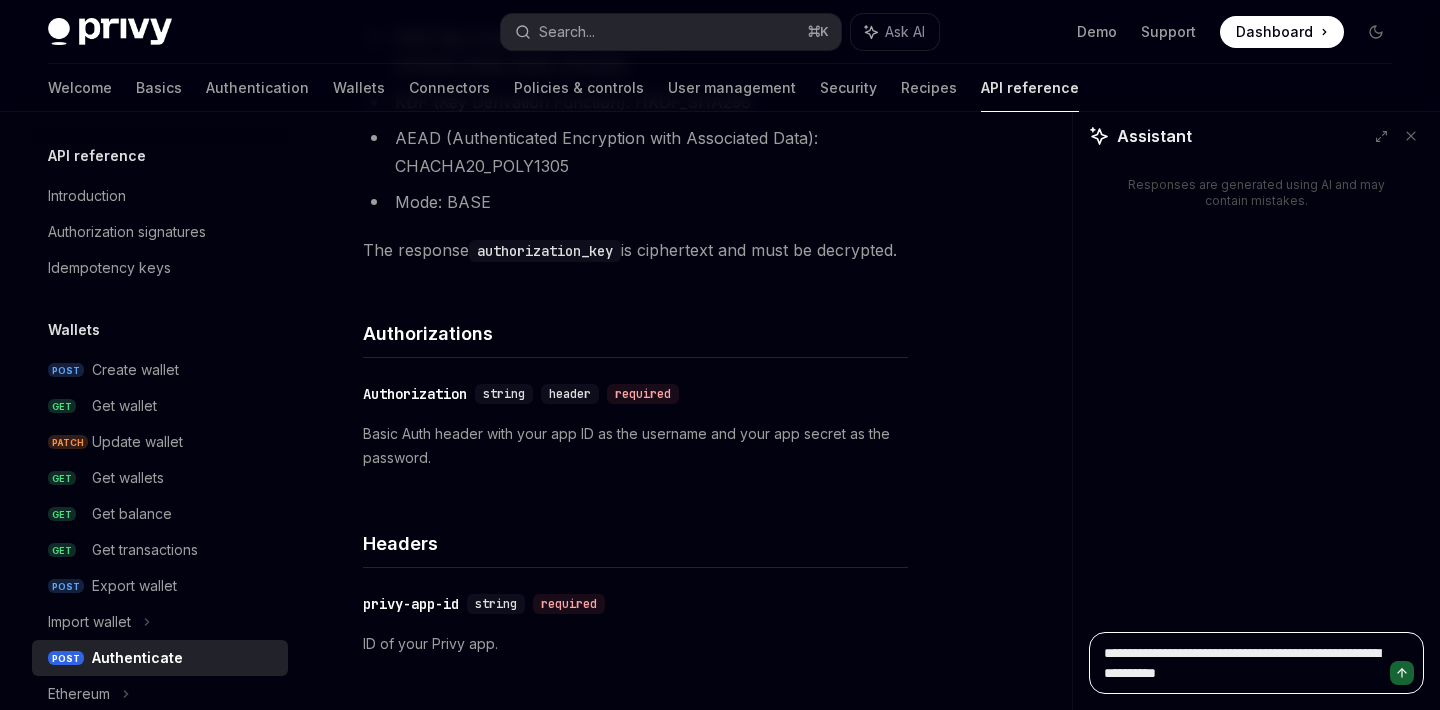 type on "**********" 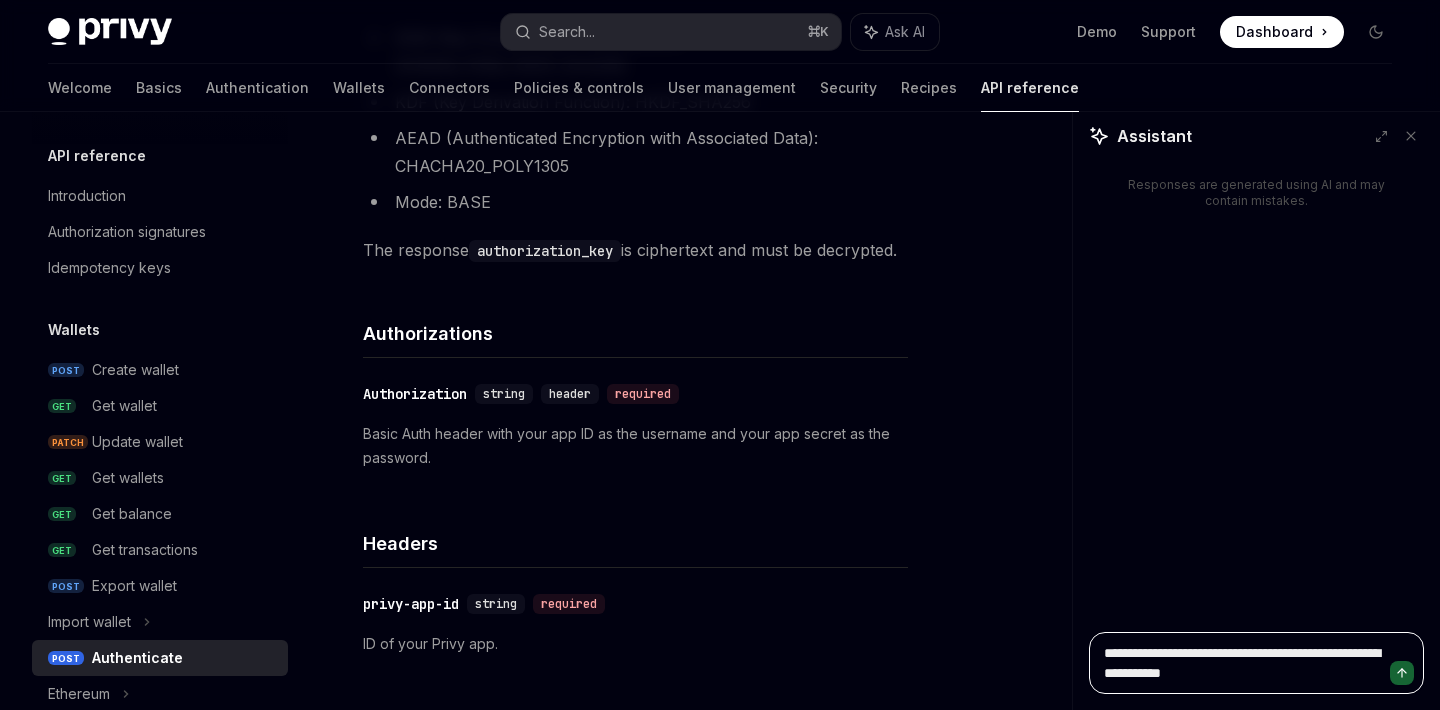 type on "**********" 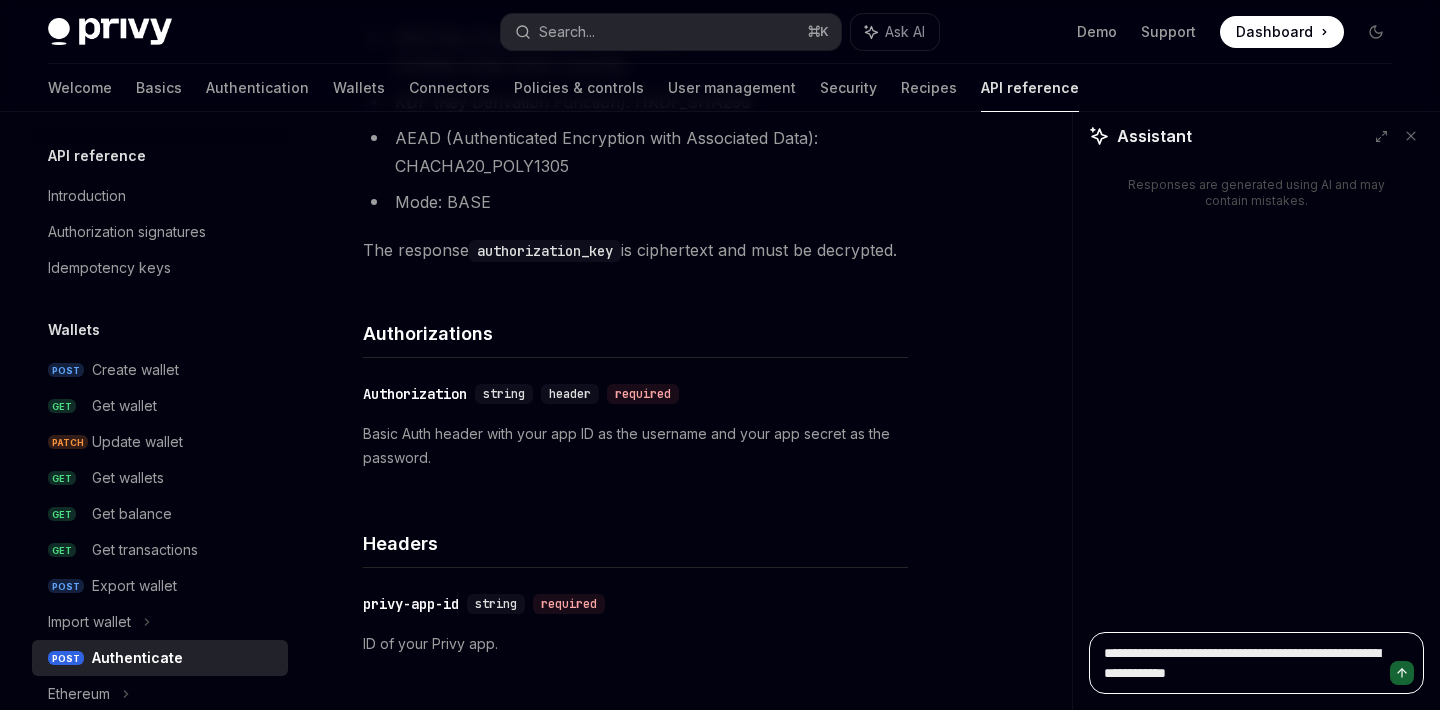 type on "**********" 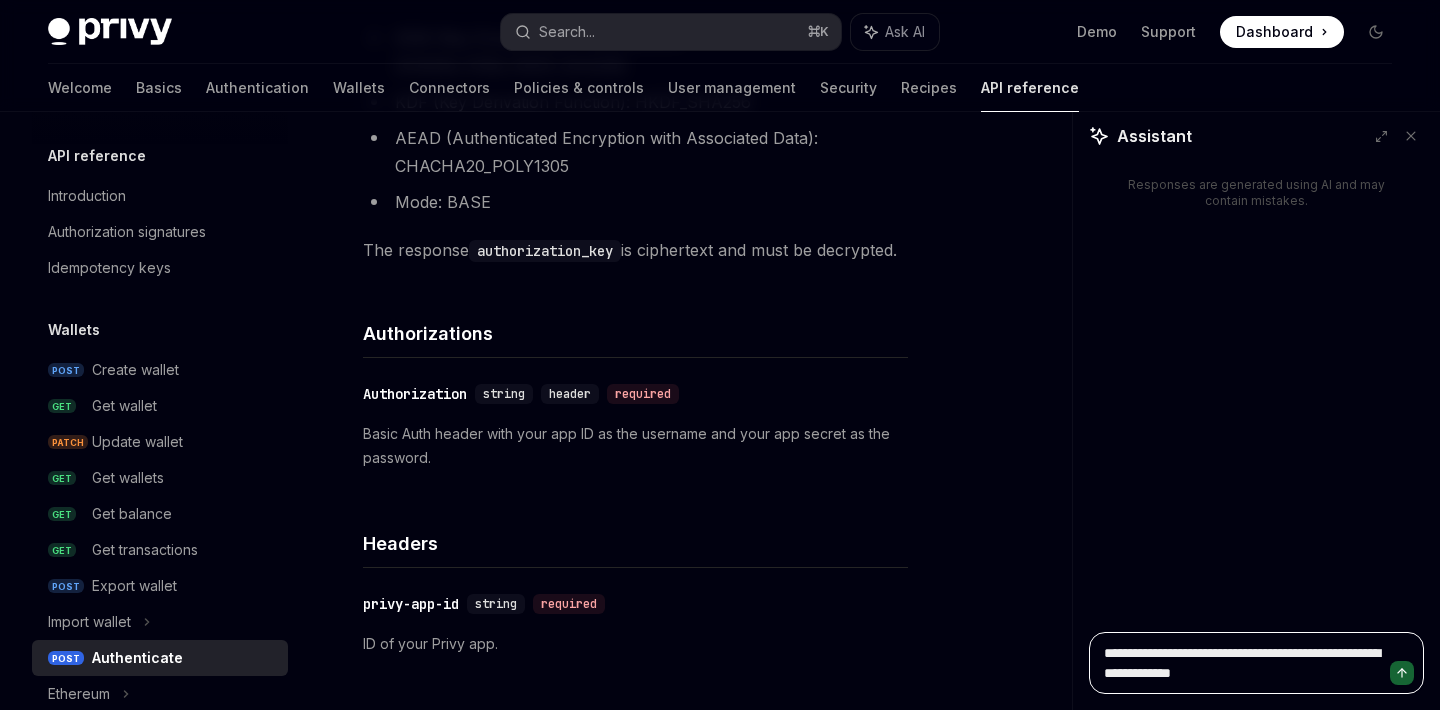 type on "**********" 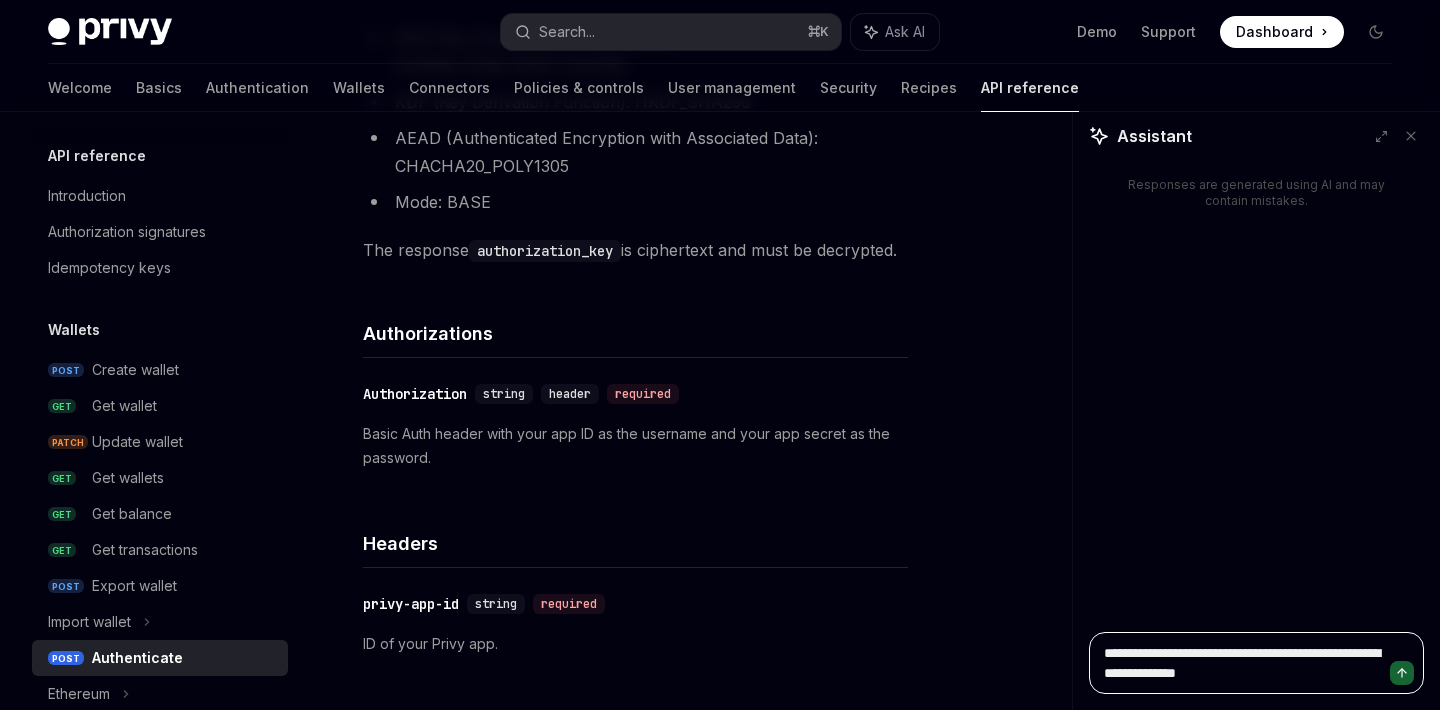 type on "**********" 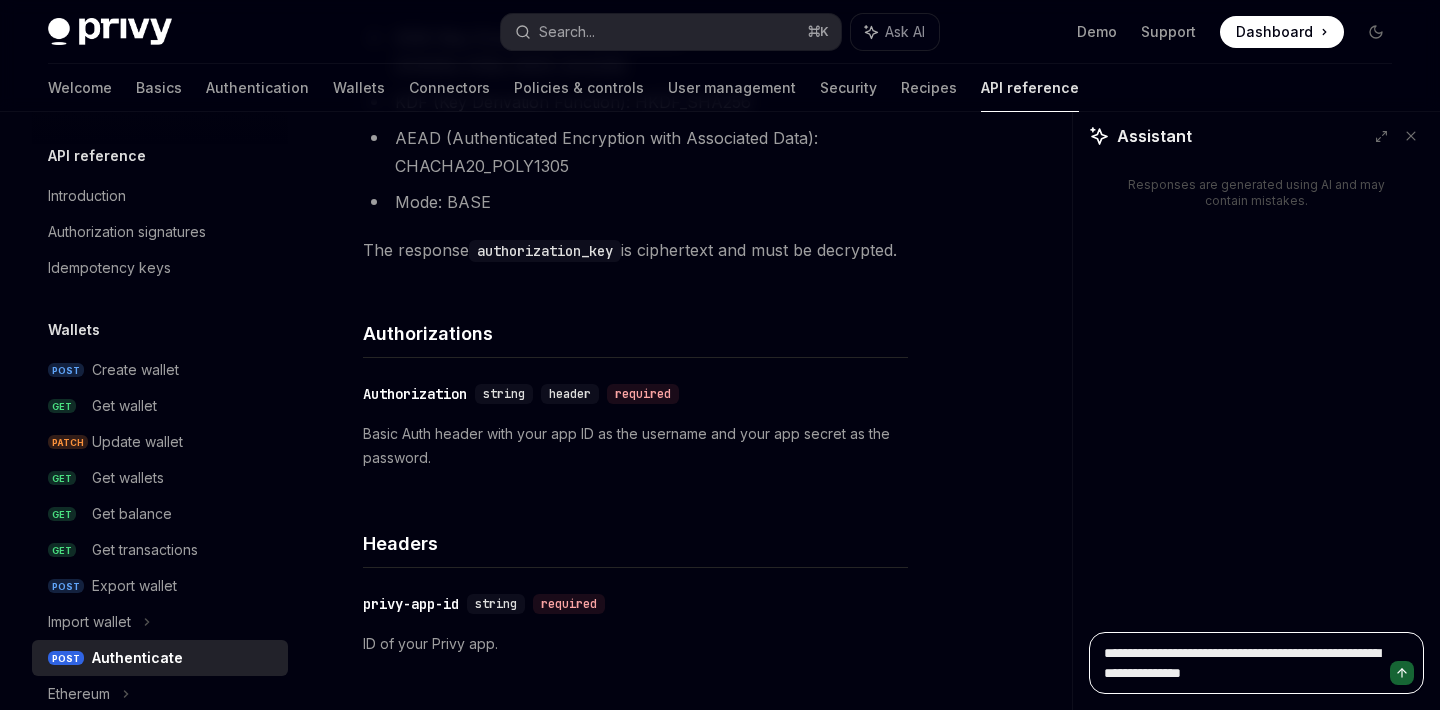 type on "**********" 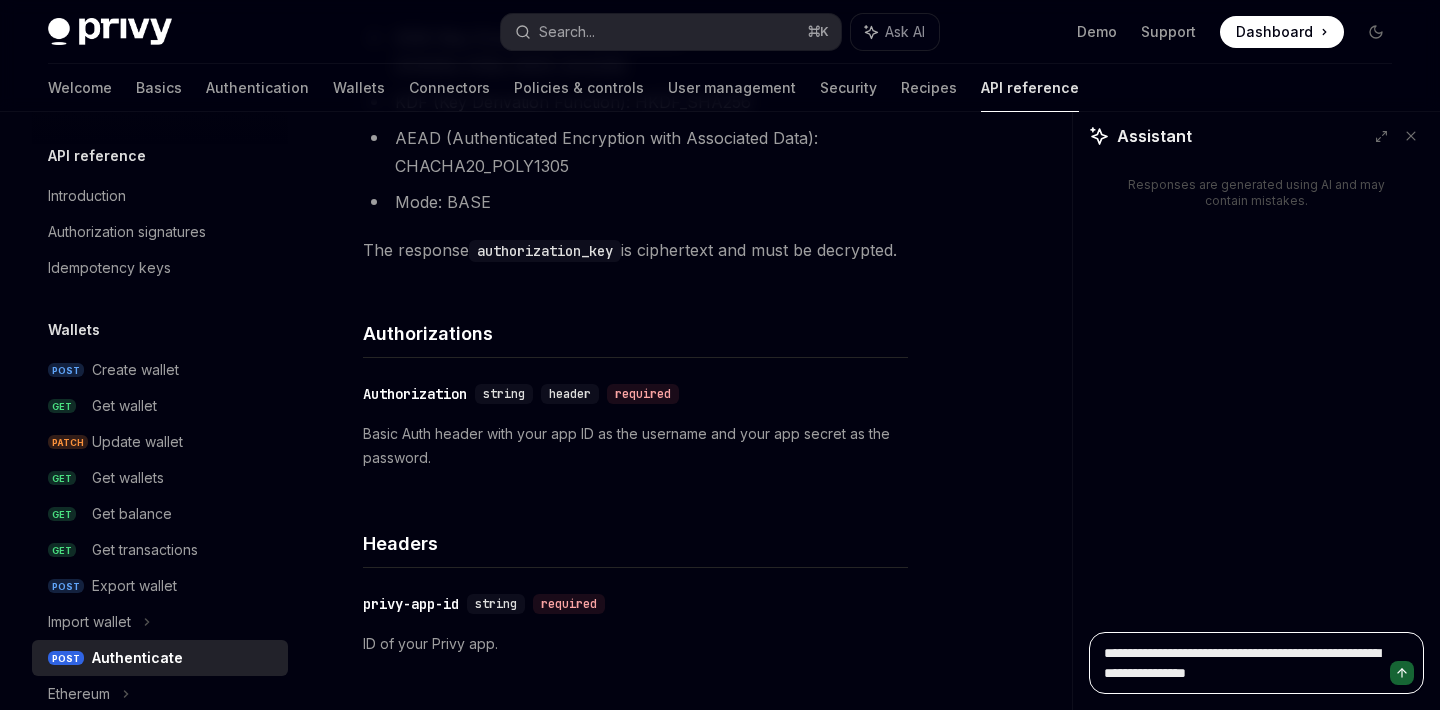 type on "**********" 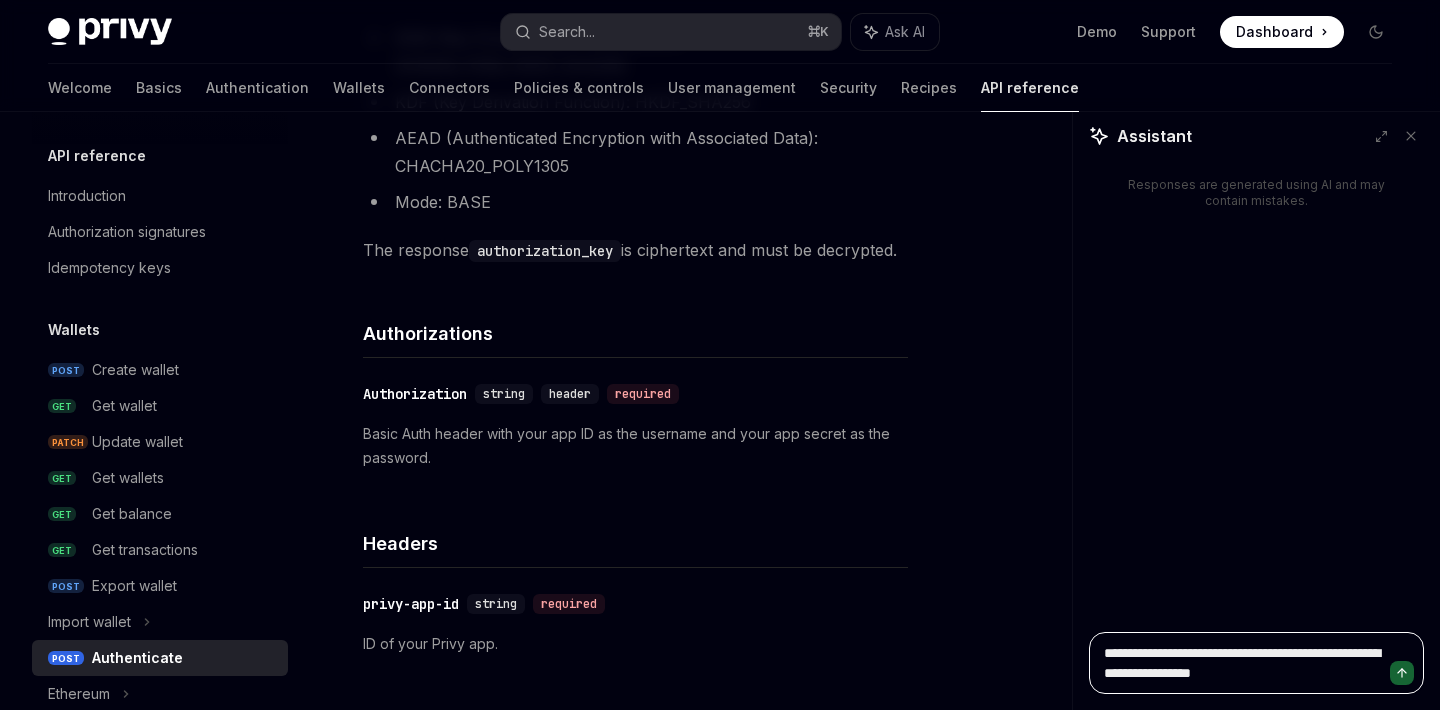 type on "**********" 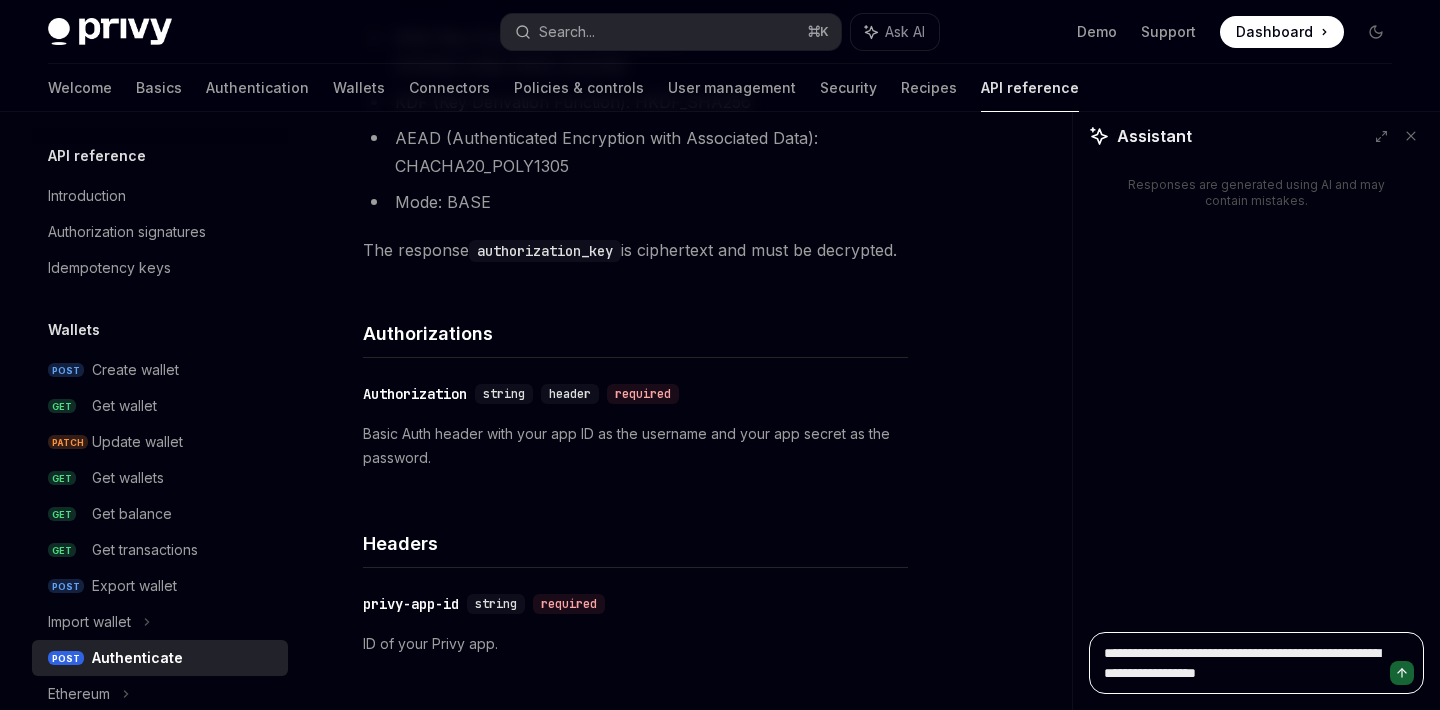 type on "**********" 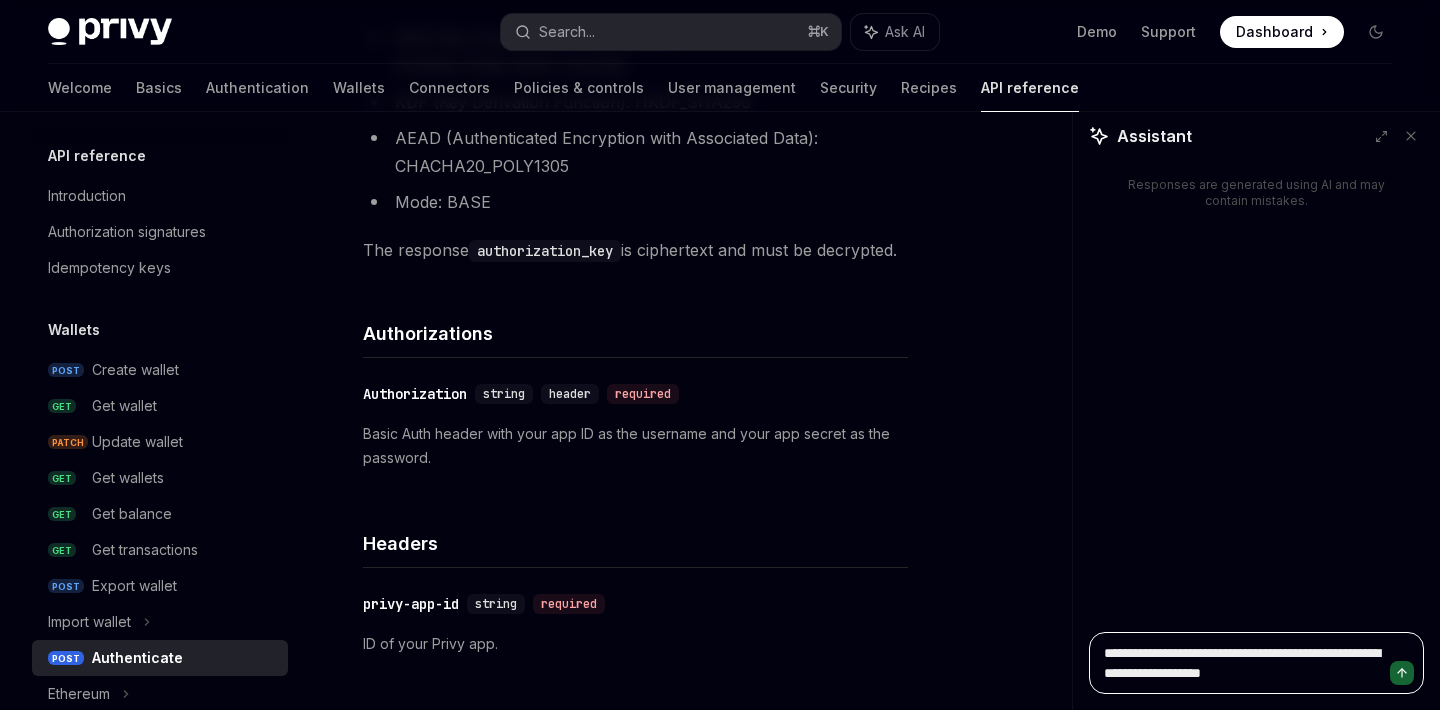 type on "**********" 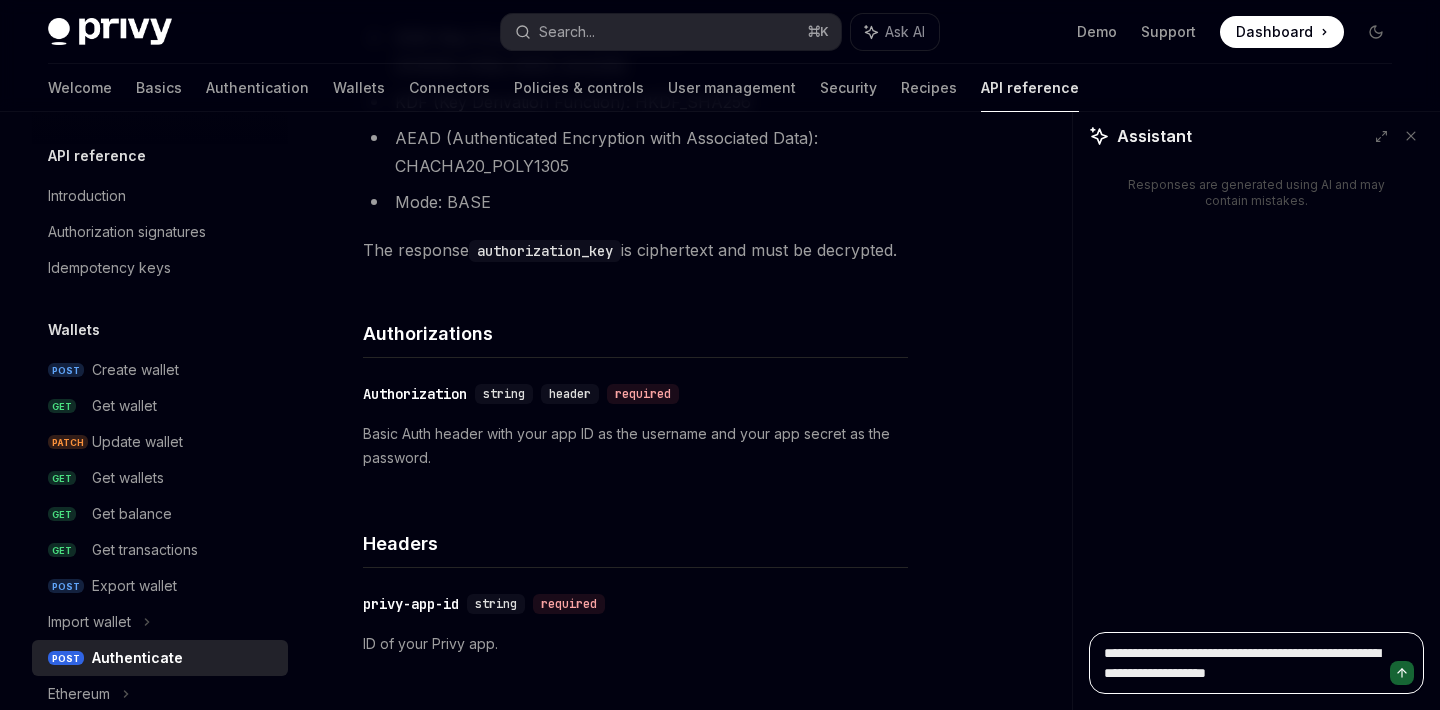 type on "**********" 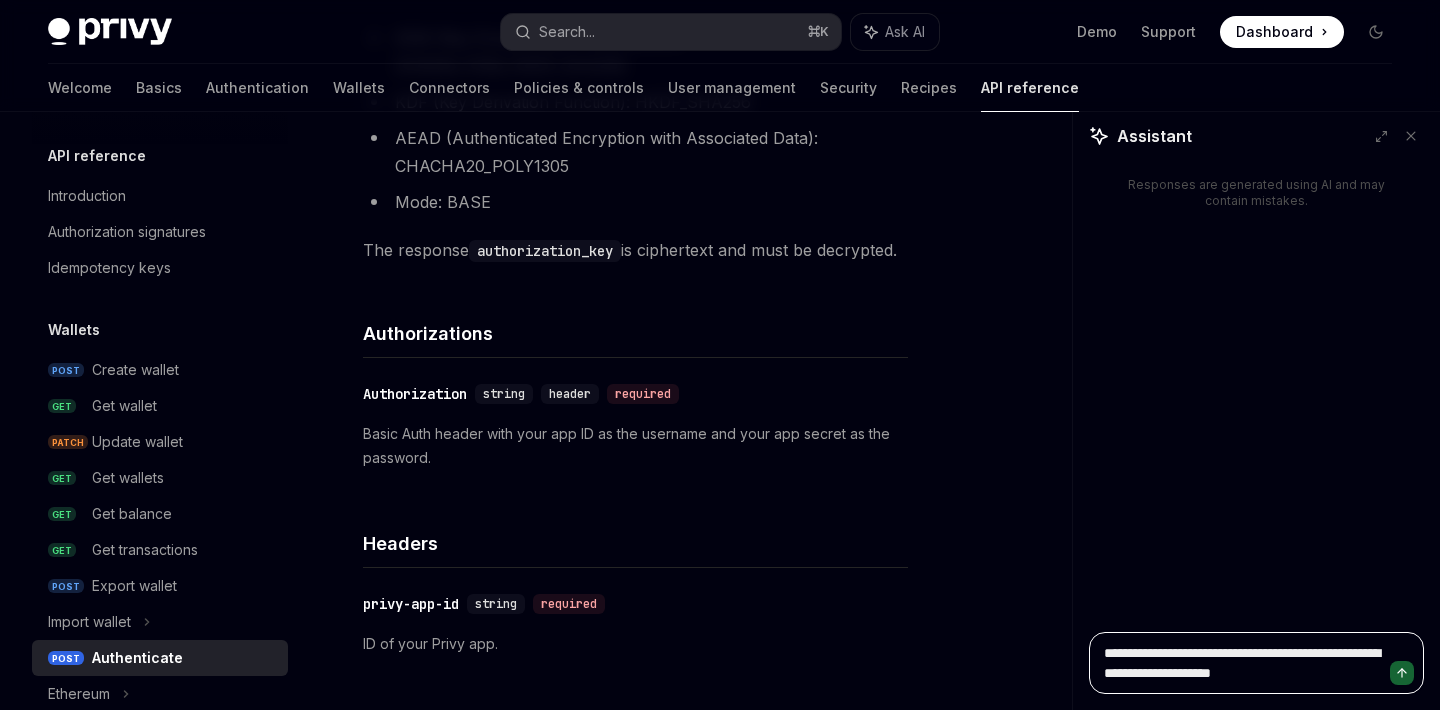 type on "**********" 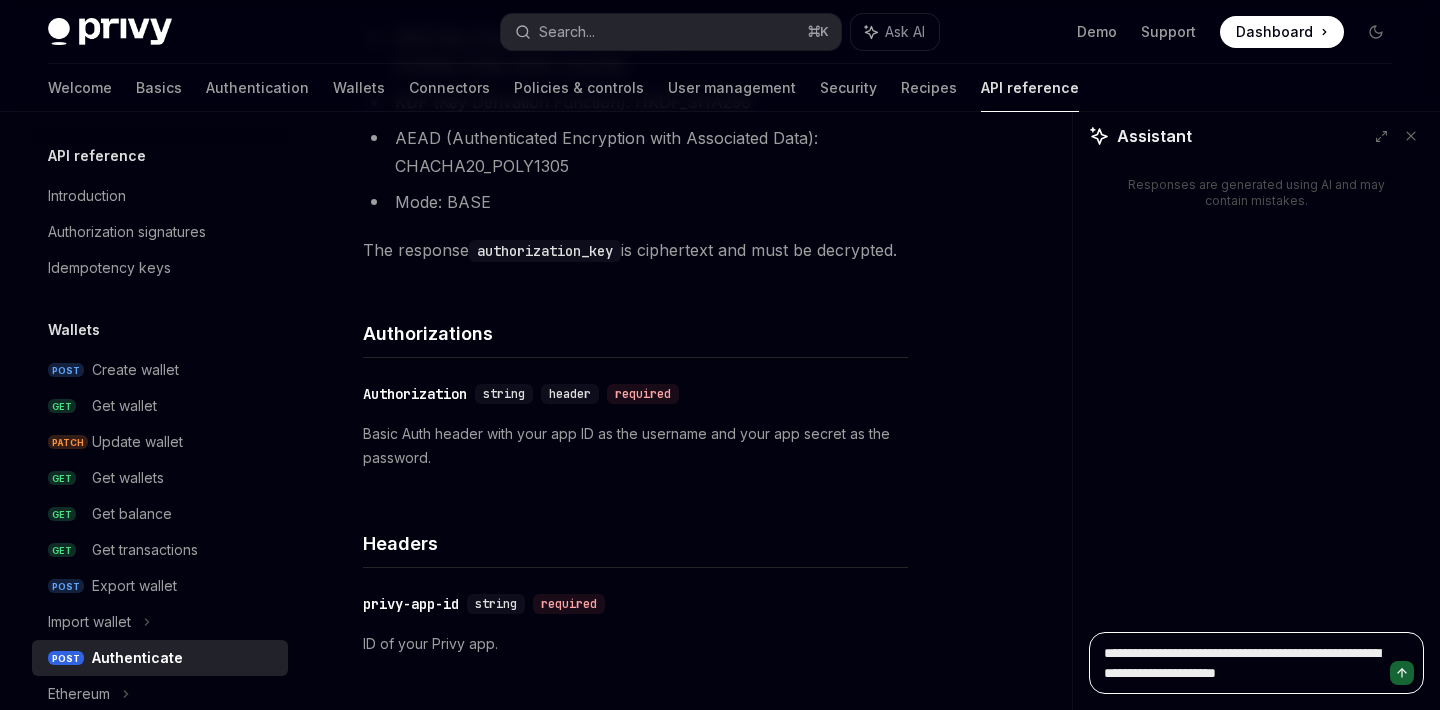 type on "**********" 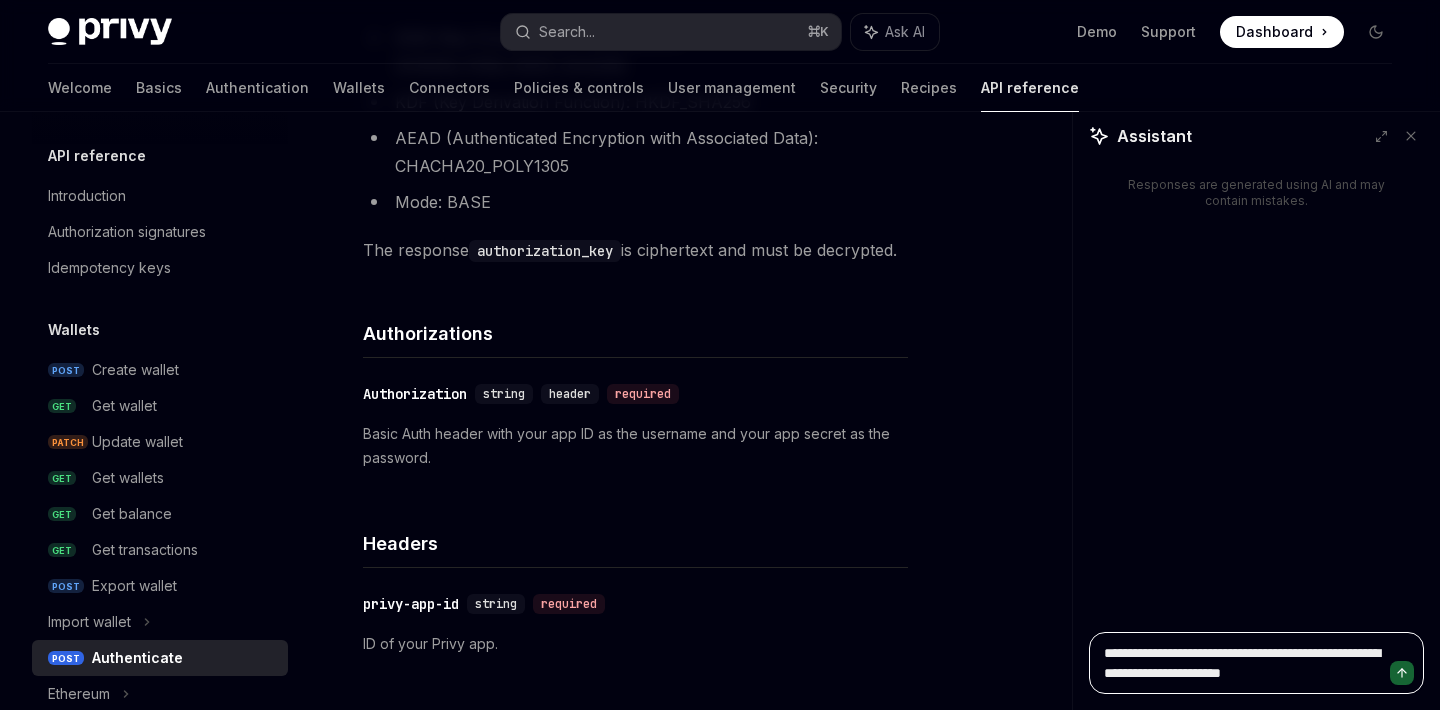 type on "**********" 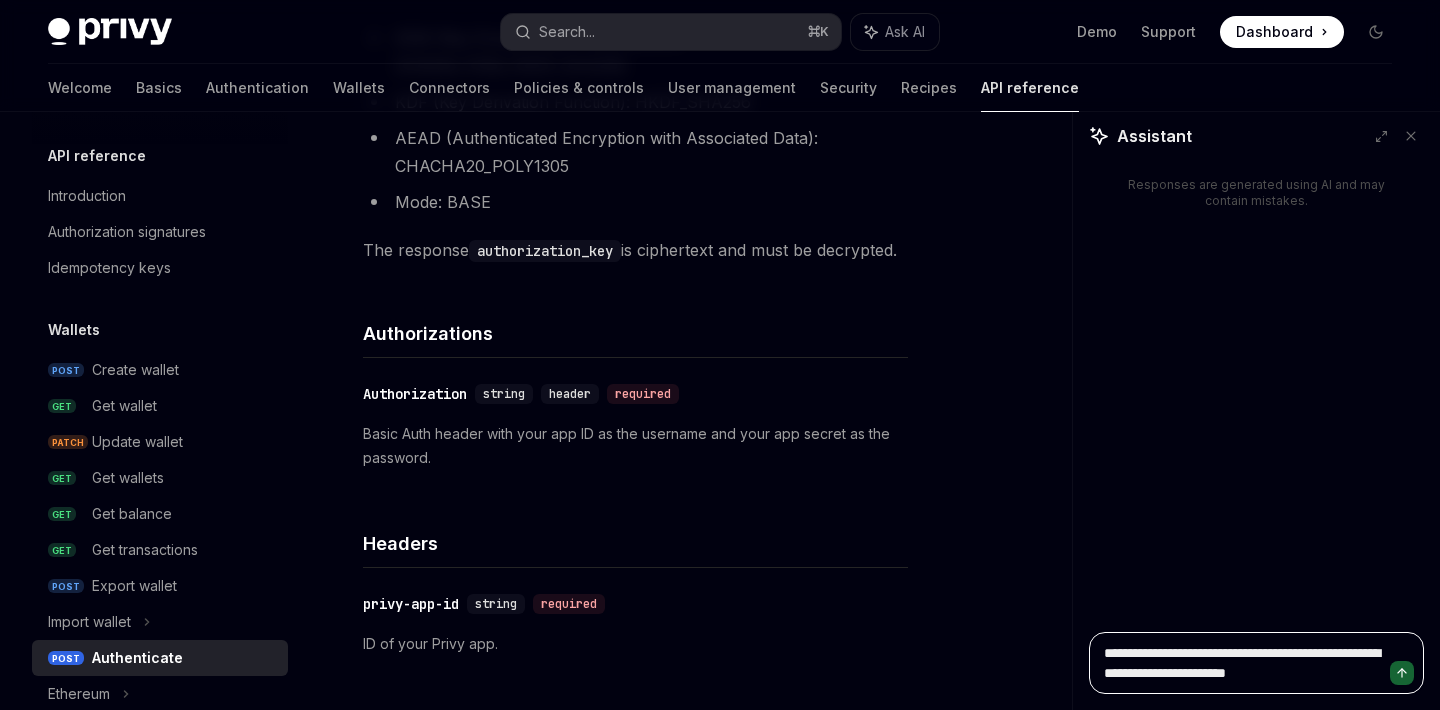 type on "**********" 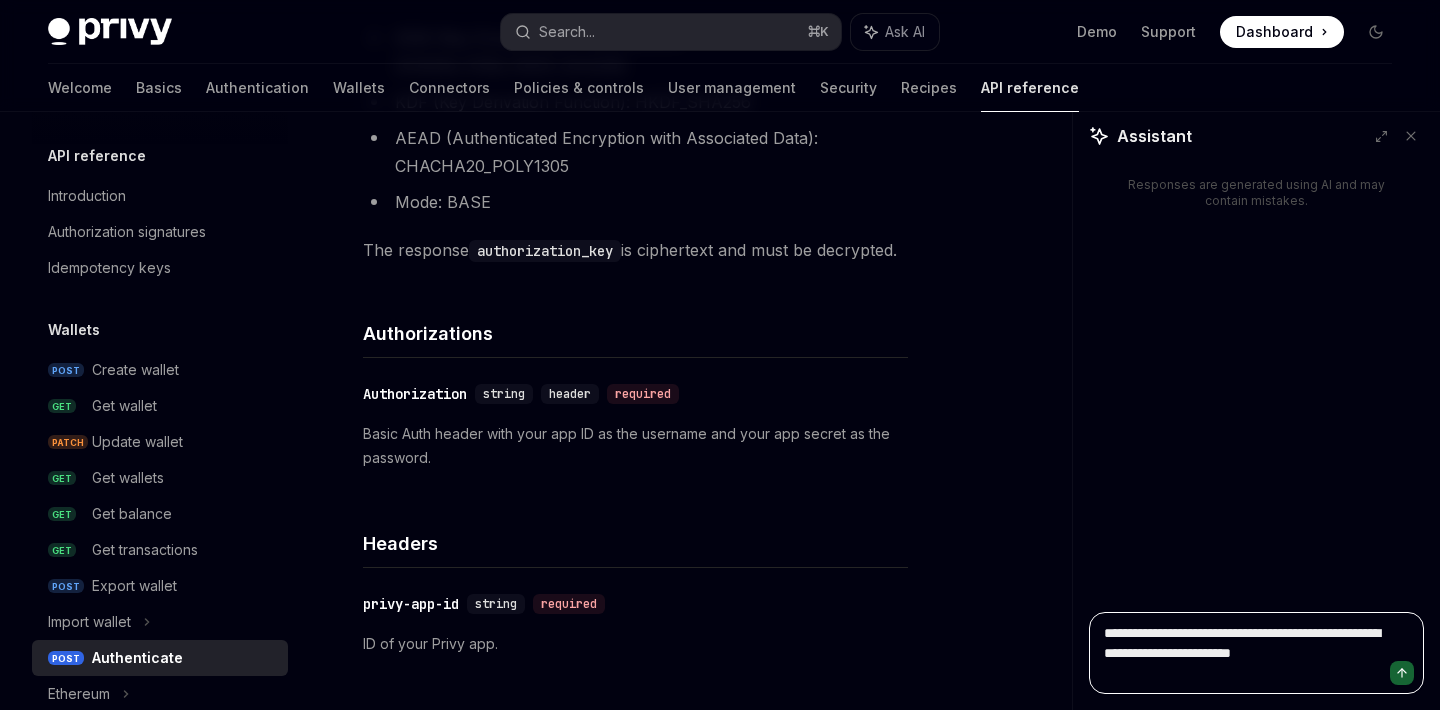 type on "**********" 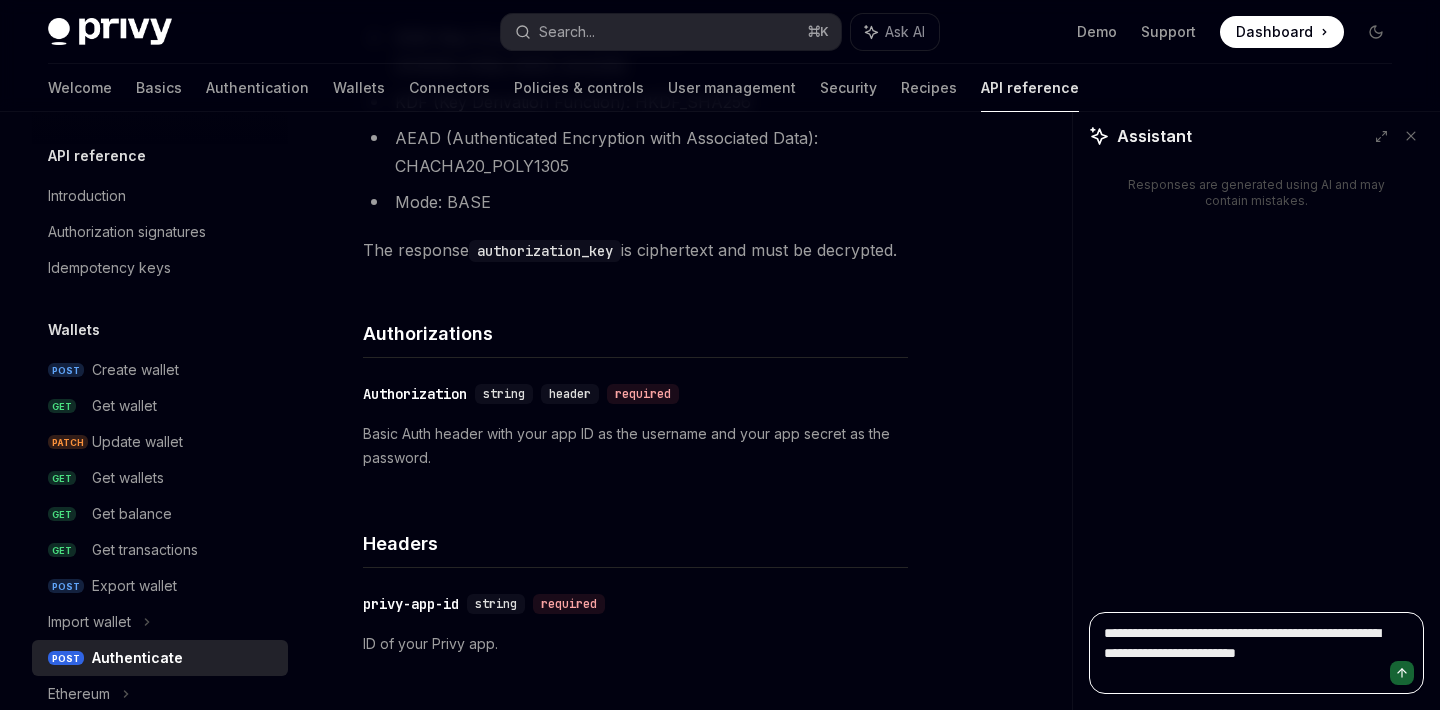 type on "**********" 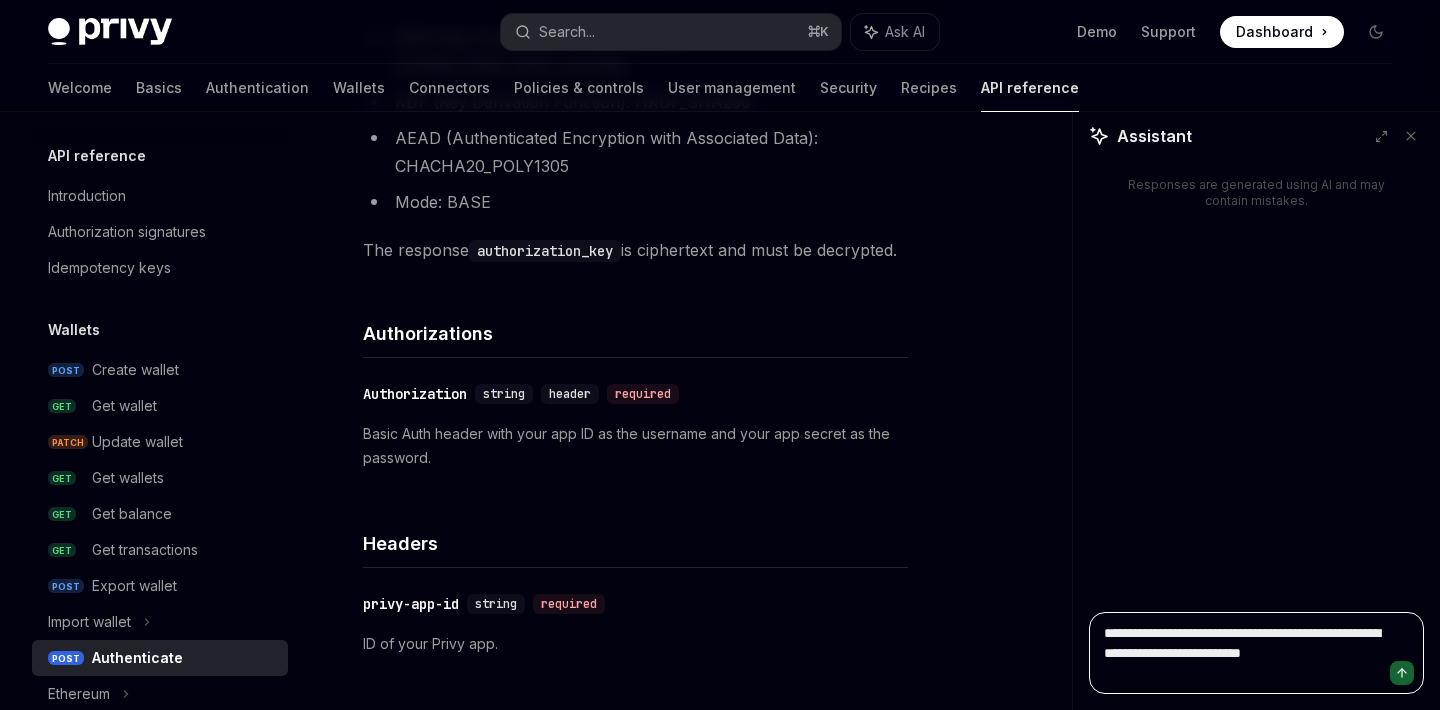 type on "**********" 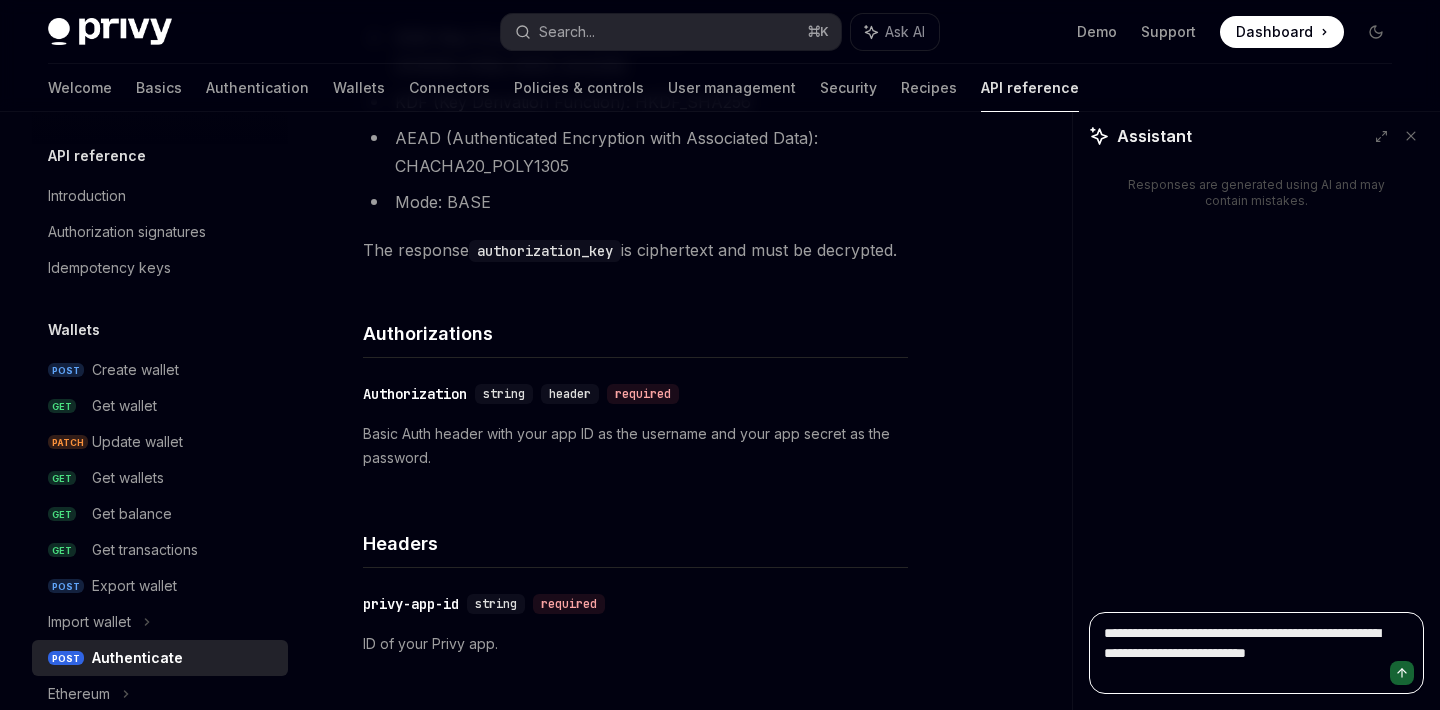 type on "**********" 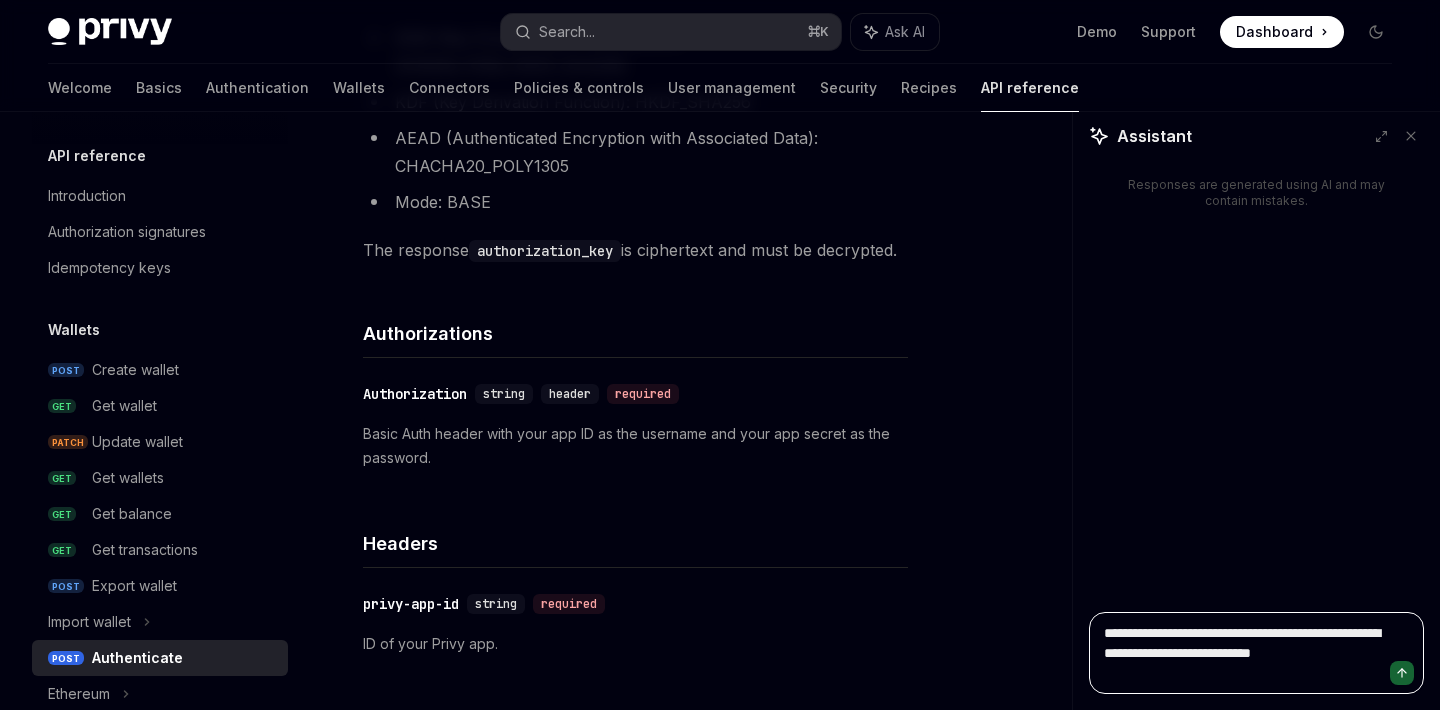 type on "**********" 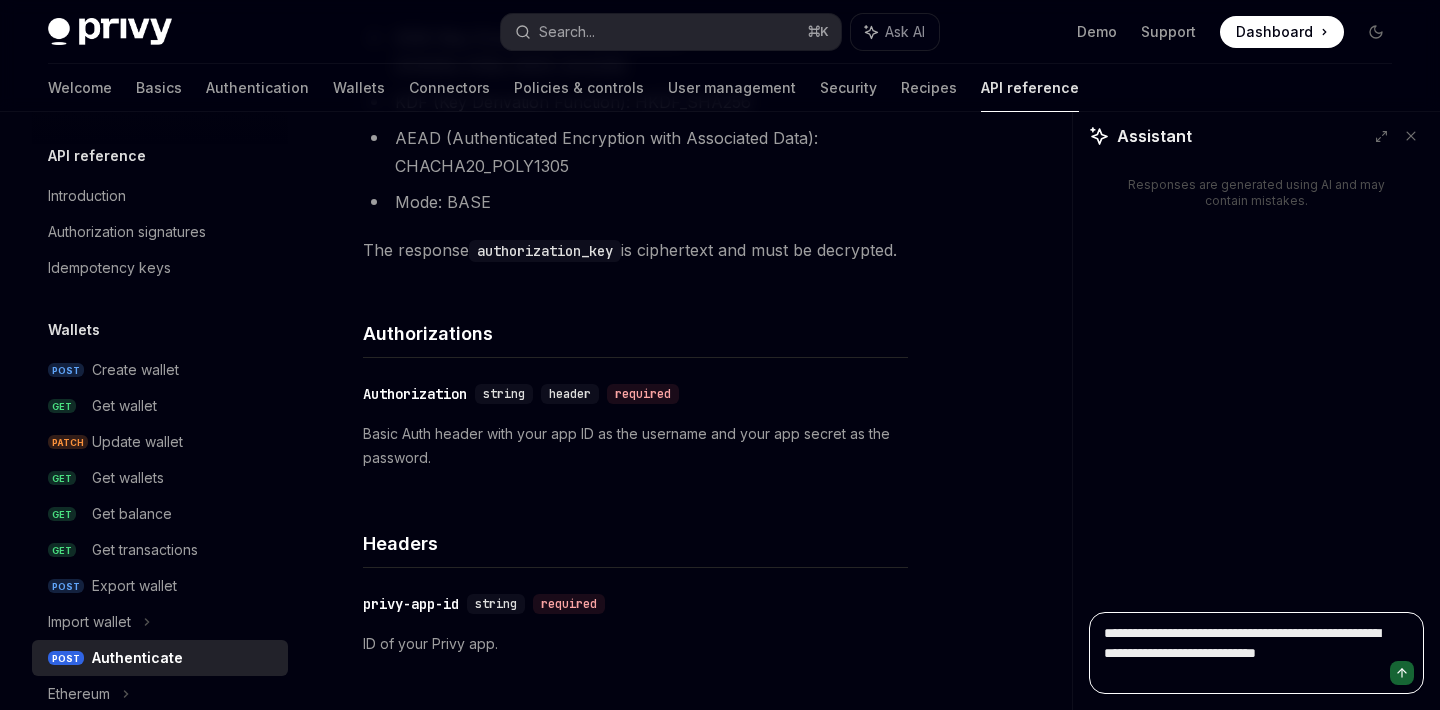 type on "**********" 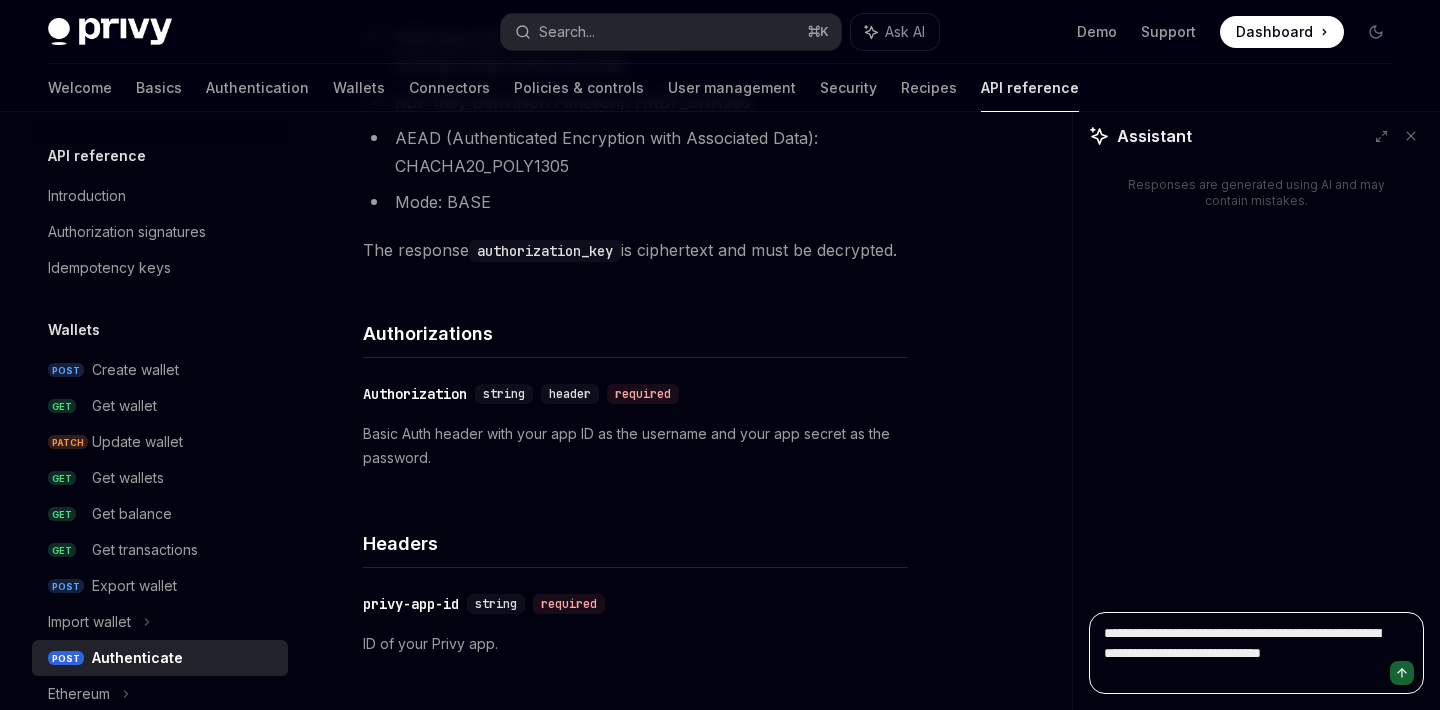 type on "**********" 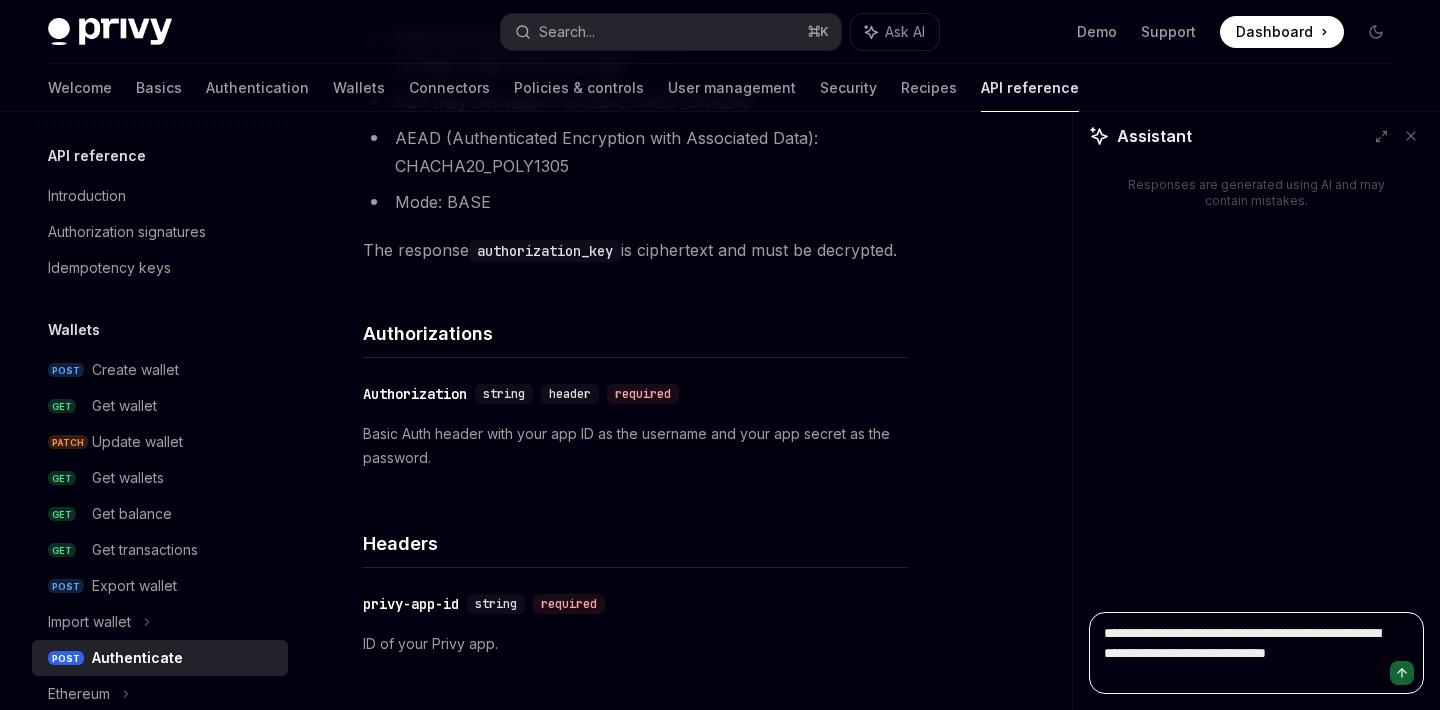type on "*" 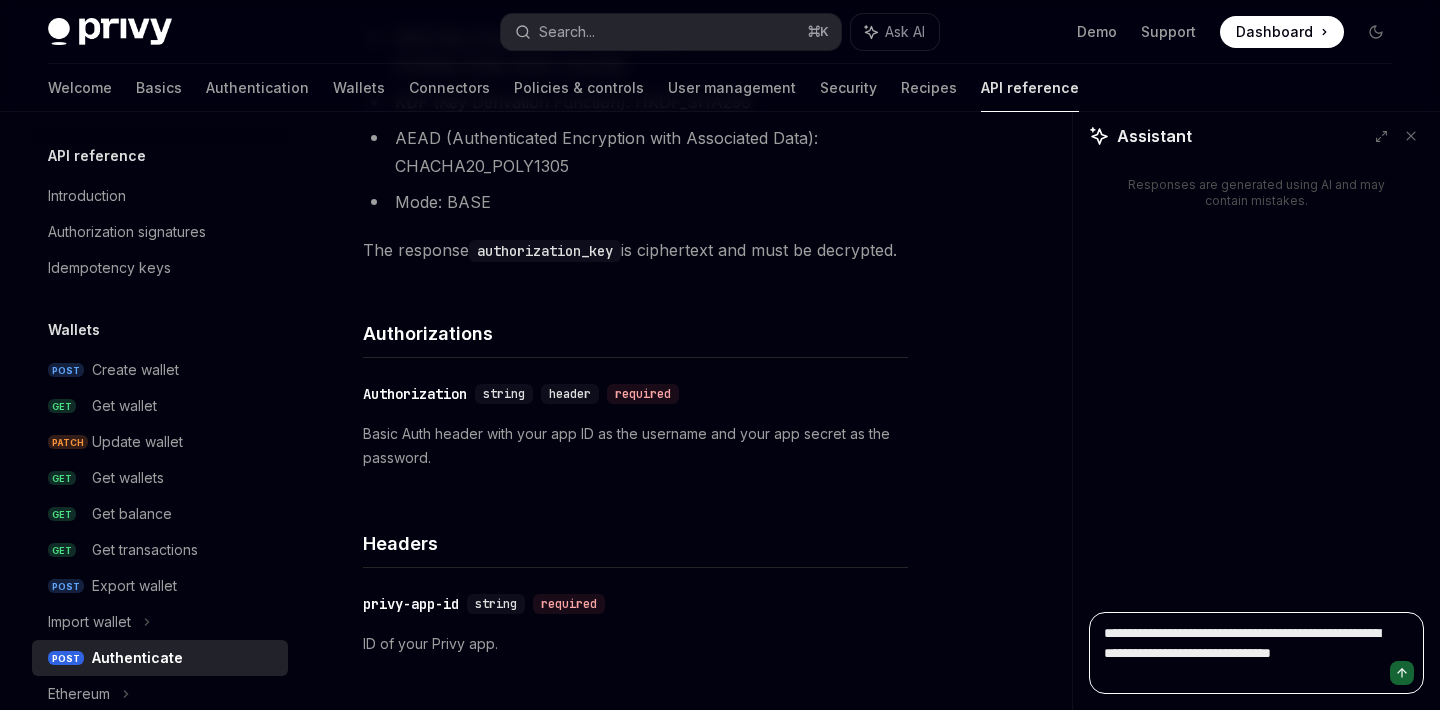 type on "*" 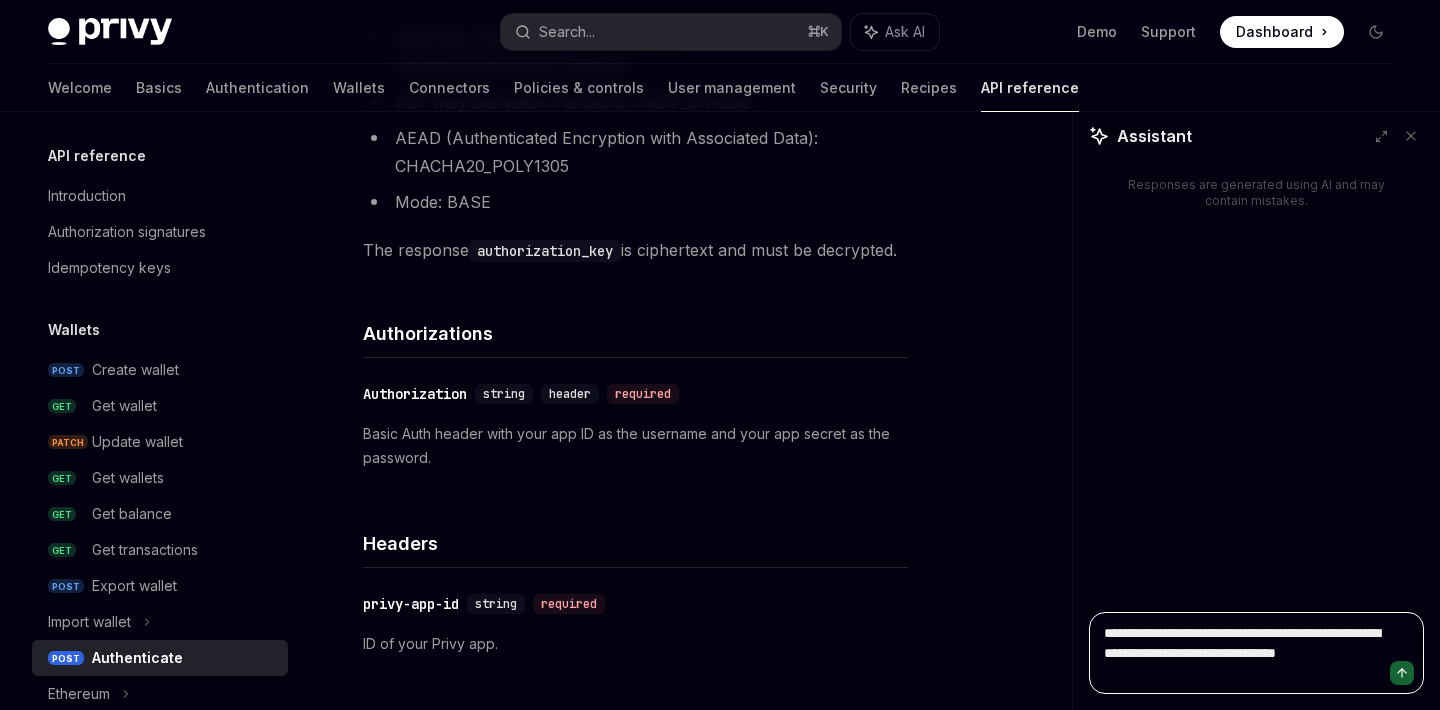 type on "**********" 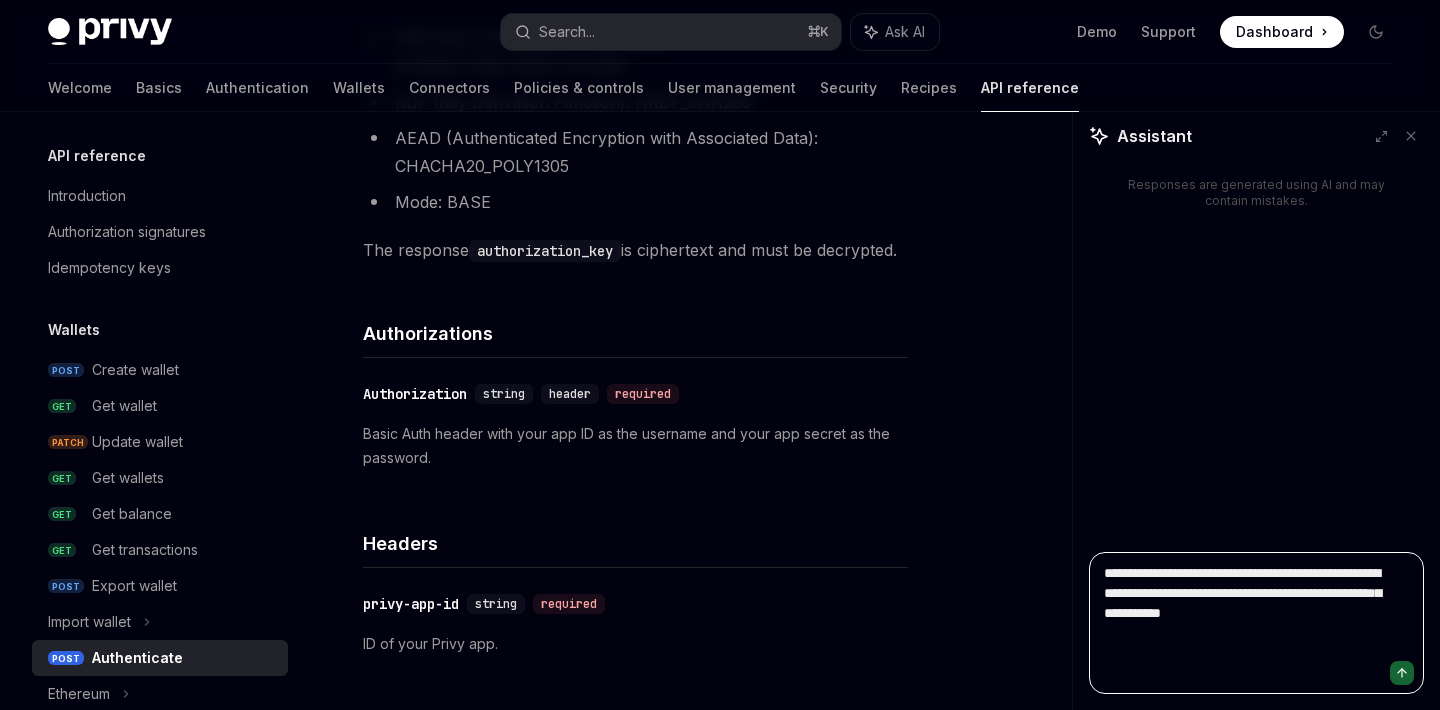 paste on "**********" 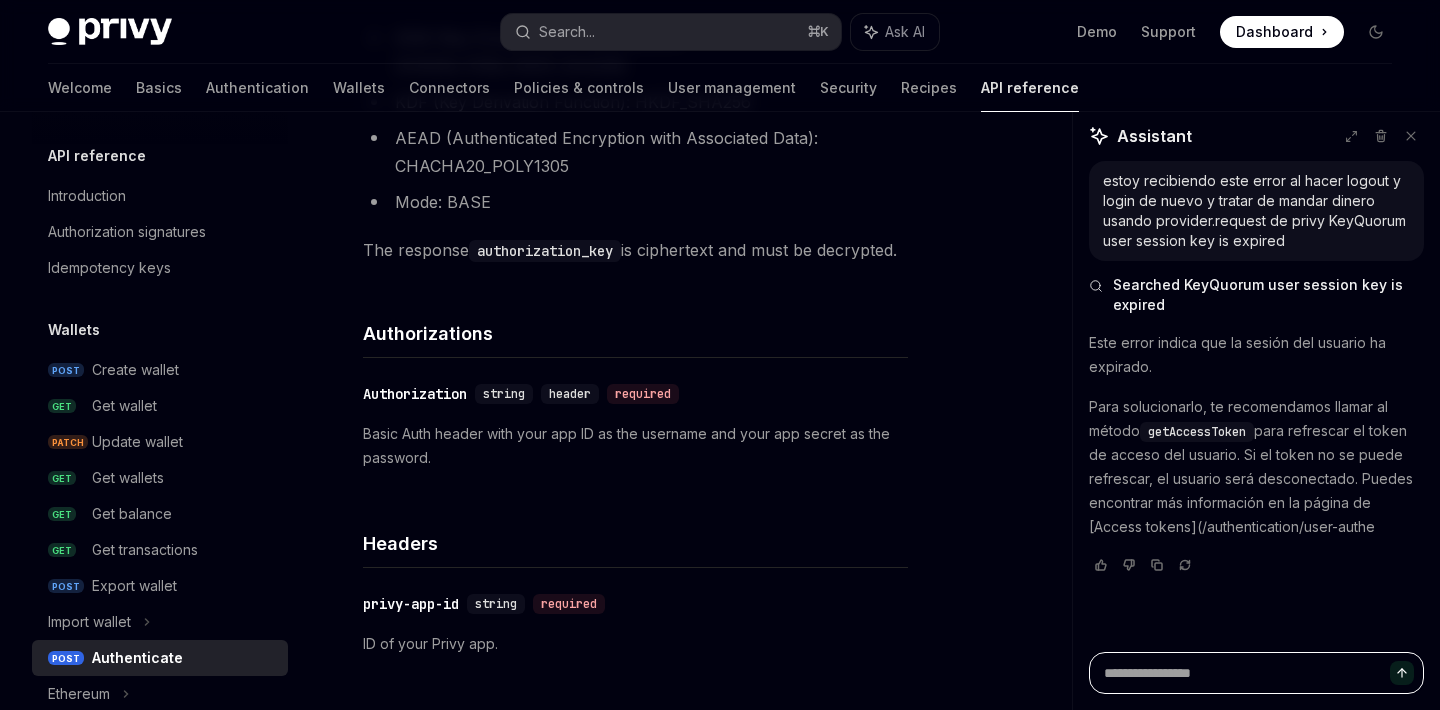 scroll, scrollTop: 0, scrollLeft: 0, axis: both 